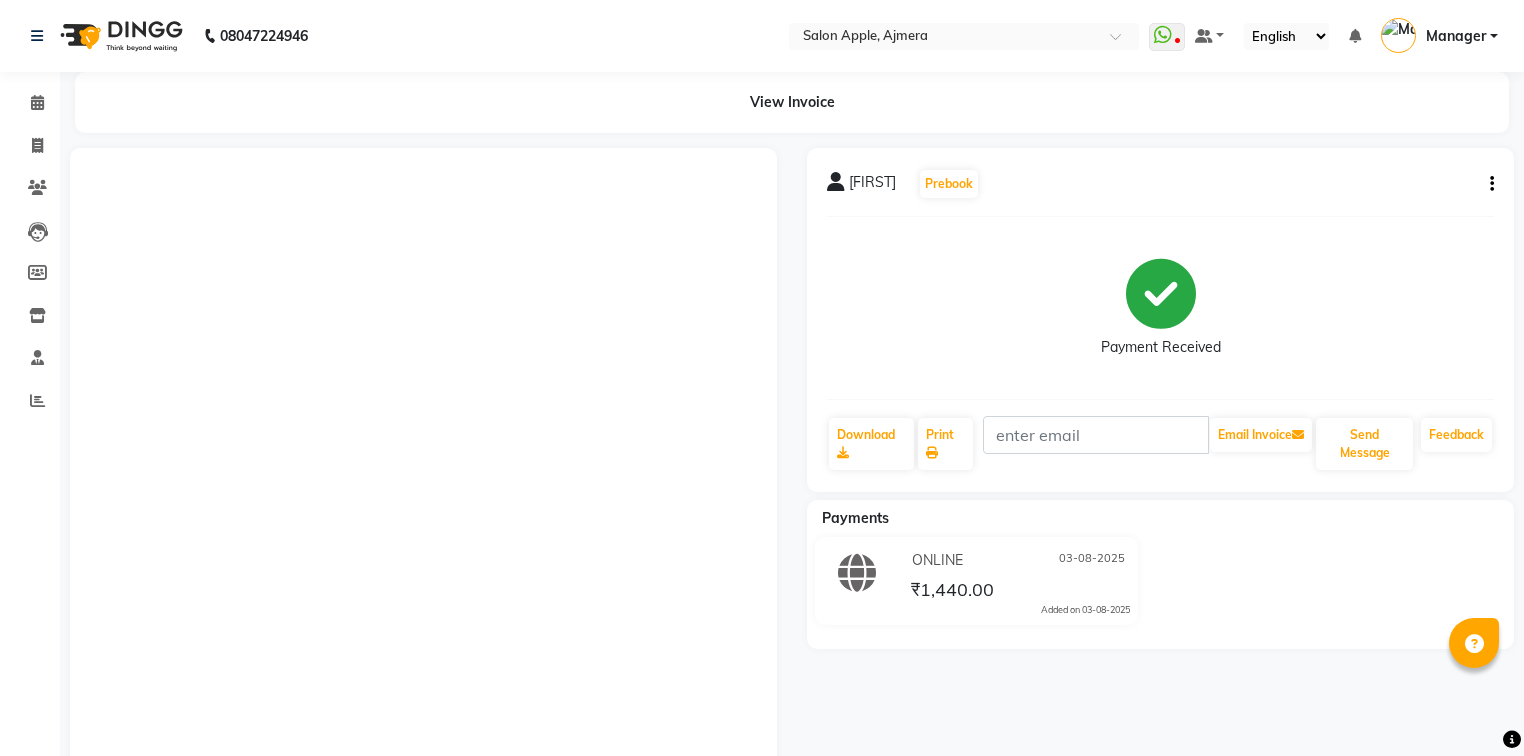 scroll, scrollTop: 0, scrollLeft: 0, axis: both 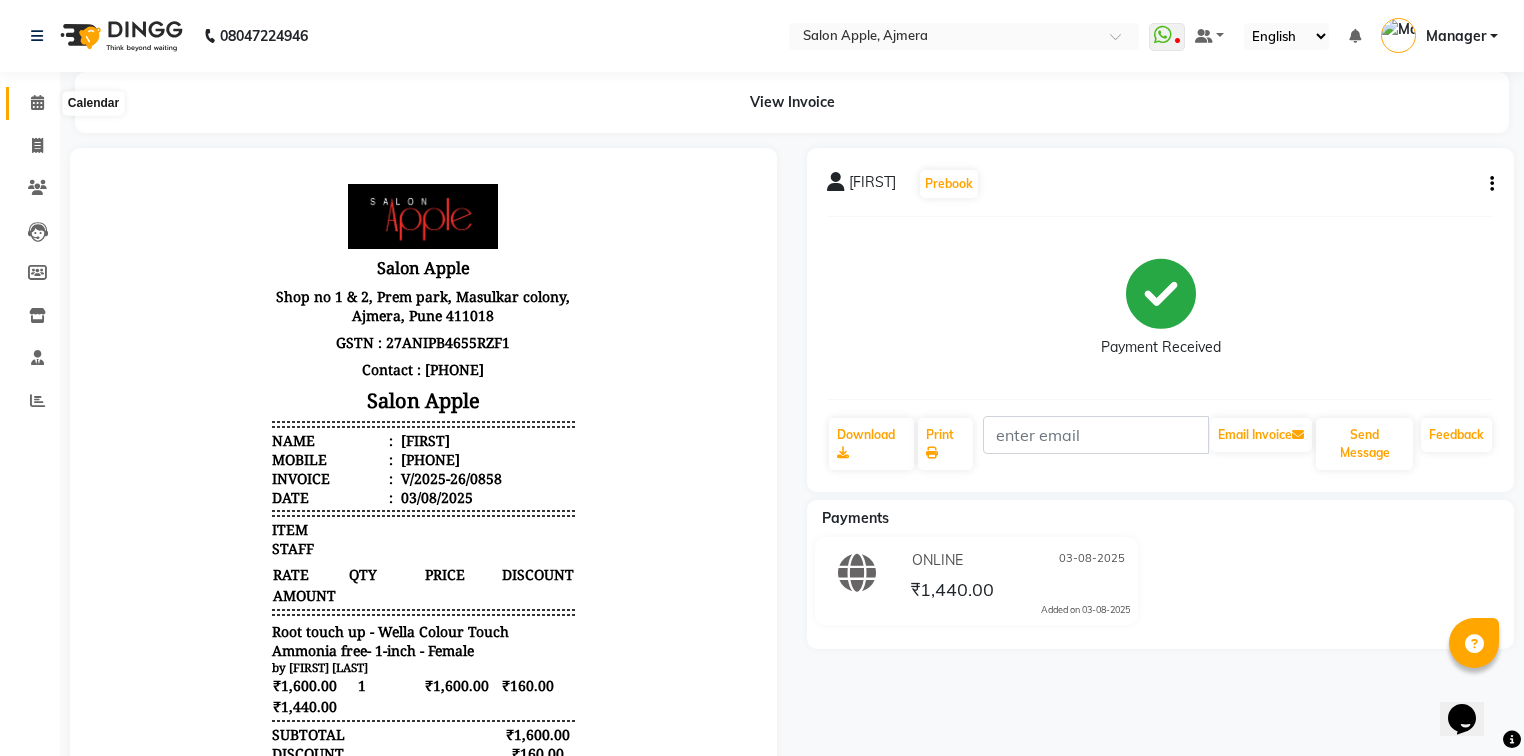 click 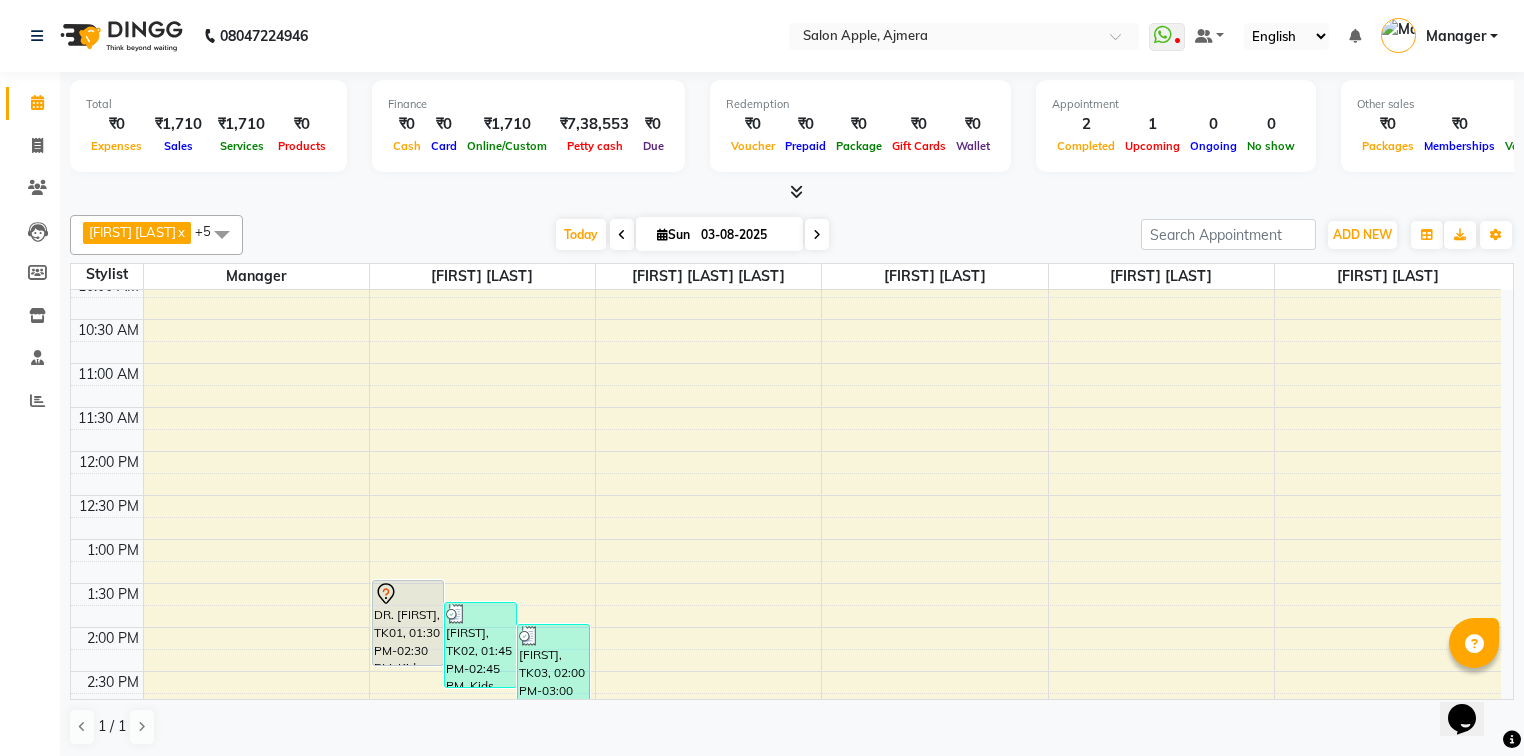 scroll, scrollTop: 320, scrollLeft: 0, axis: vertical 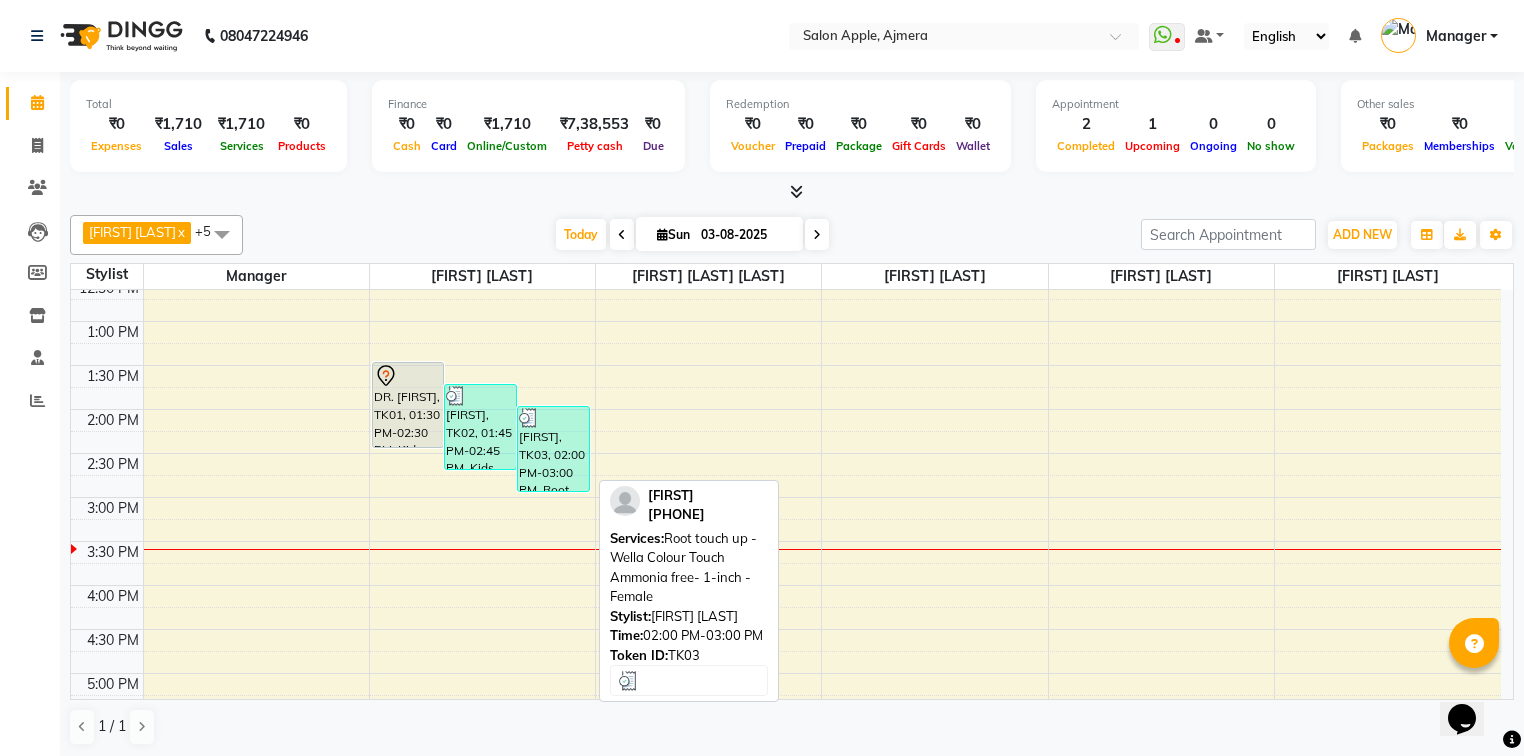 click on "[FIRST], TK03, 02:00 PM-03:00 PM, Root touch up - Wella Colour Touch Ammonia free- 1-inch - Female" at bounding box center (553, 449) 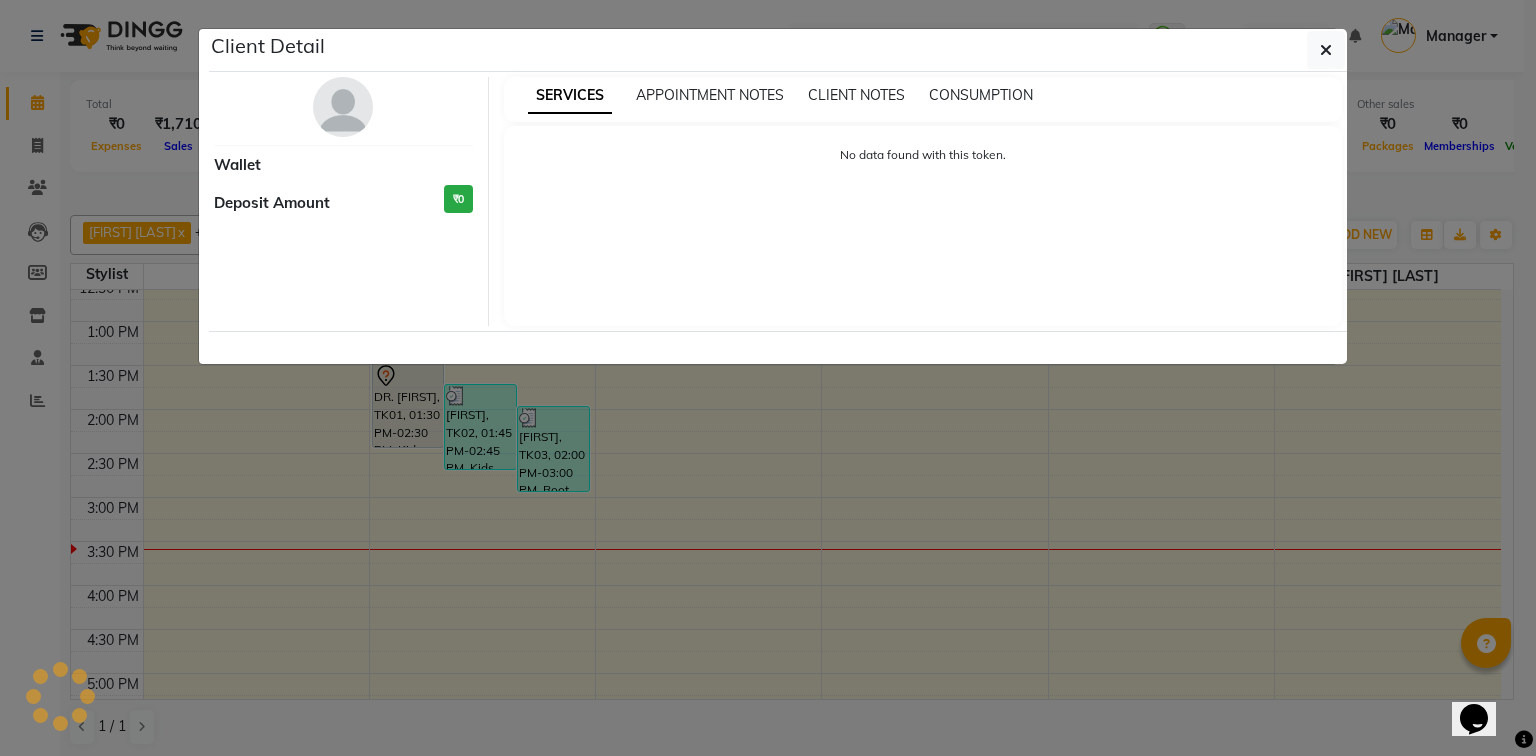 select on "3" 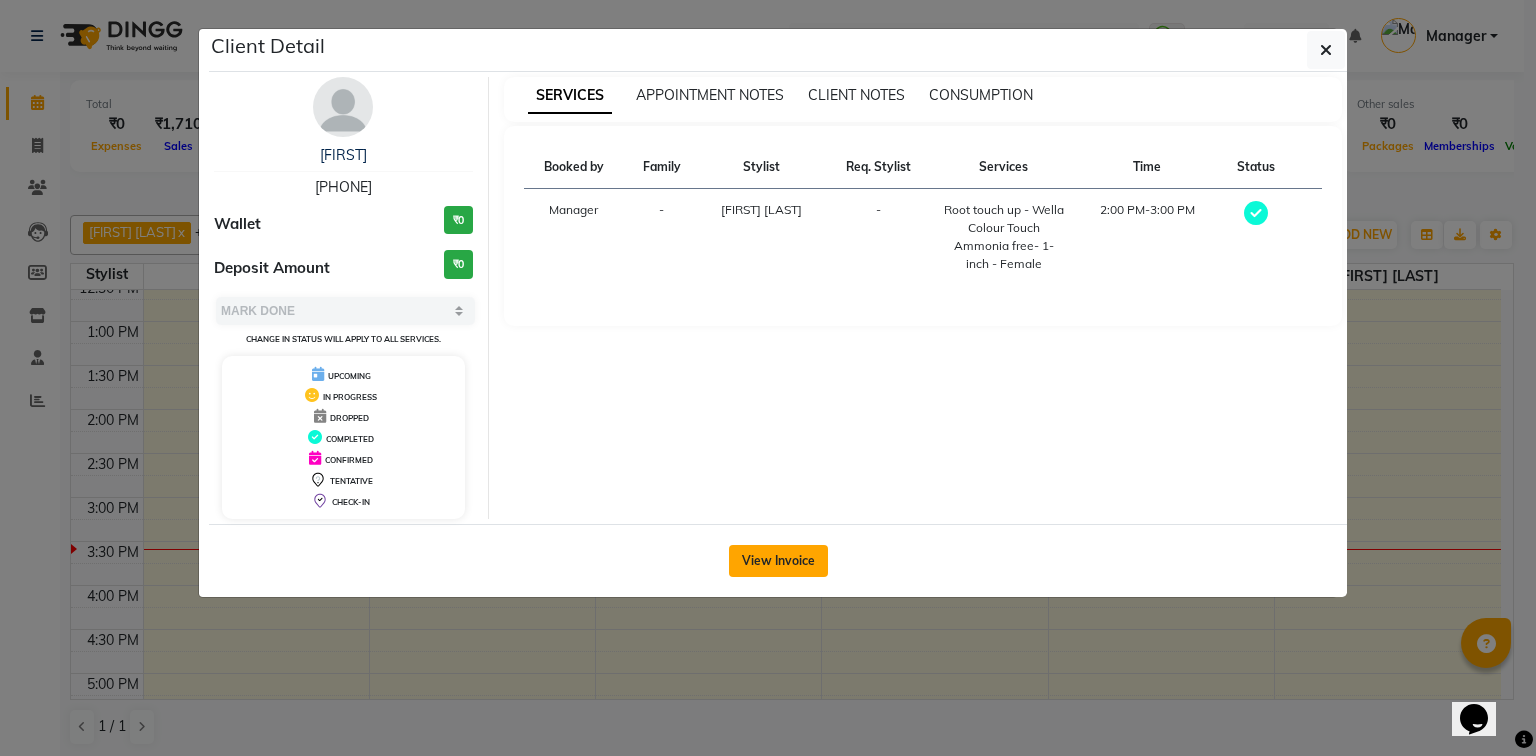 click on "View Invoice" 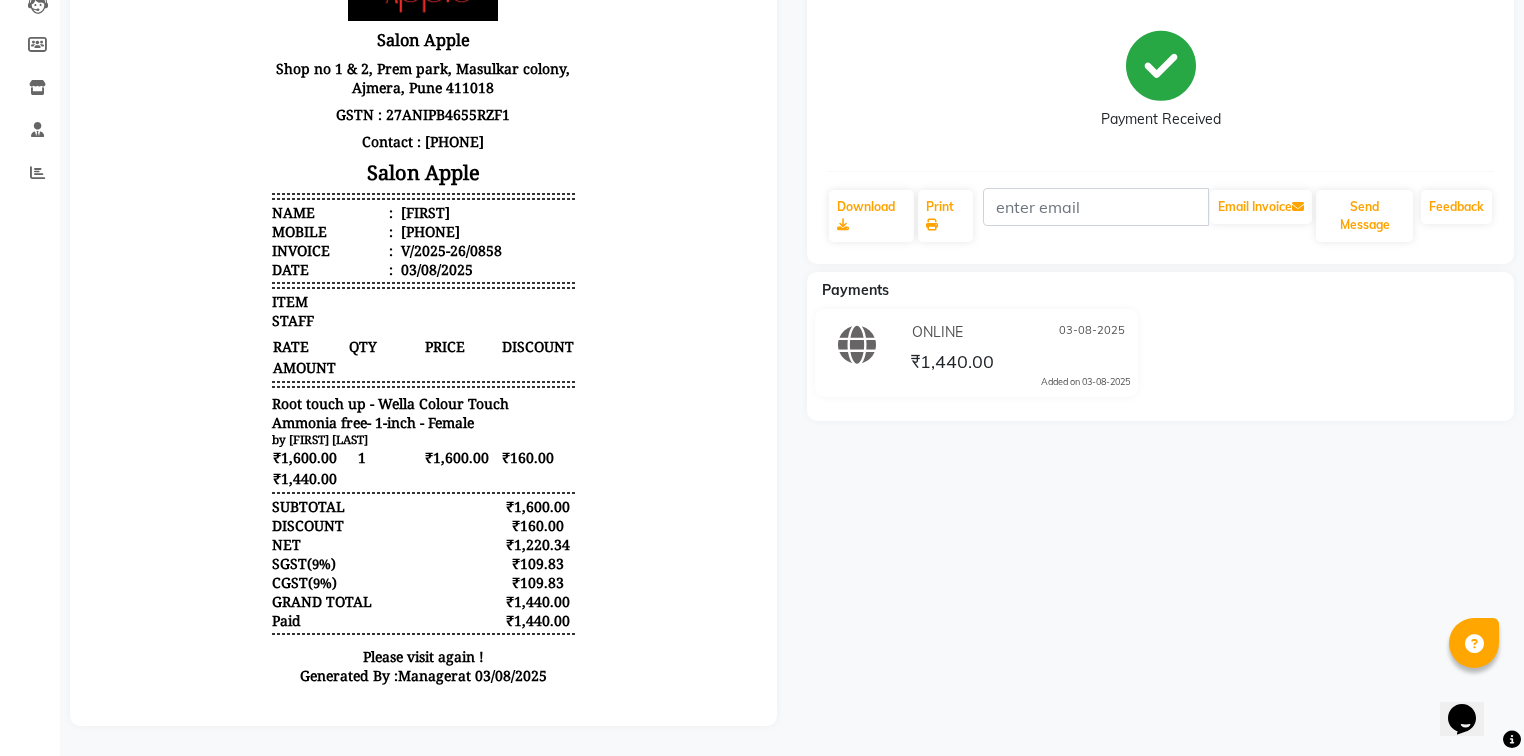scroll, scrollTop: 0, scrollLeft: 0, axis: both 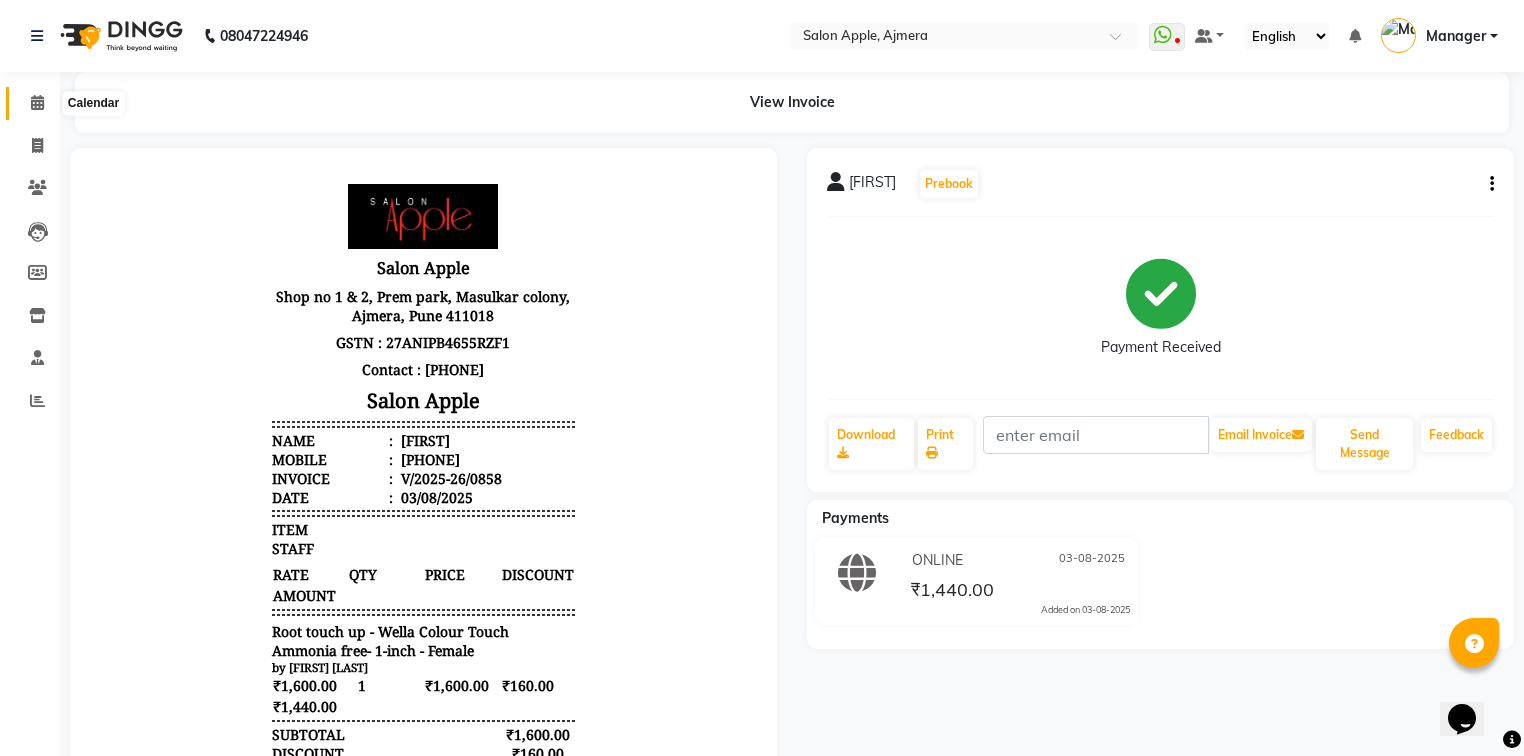 click 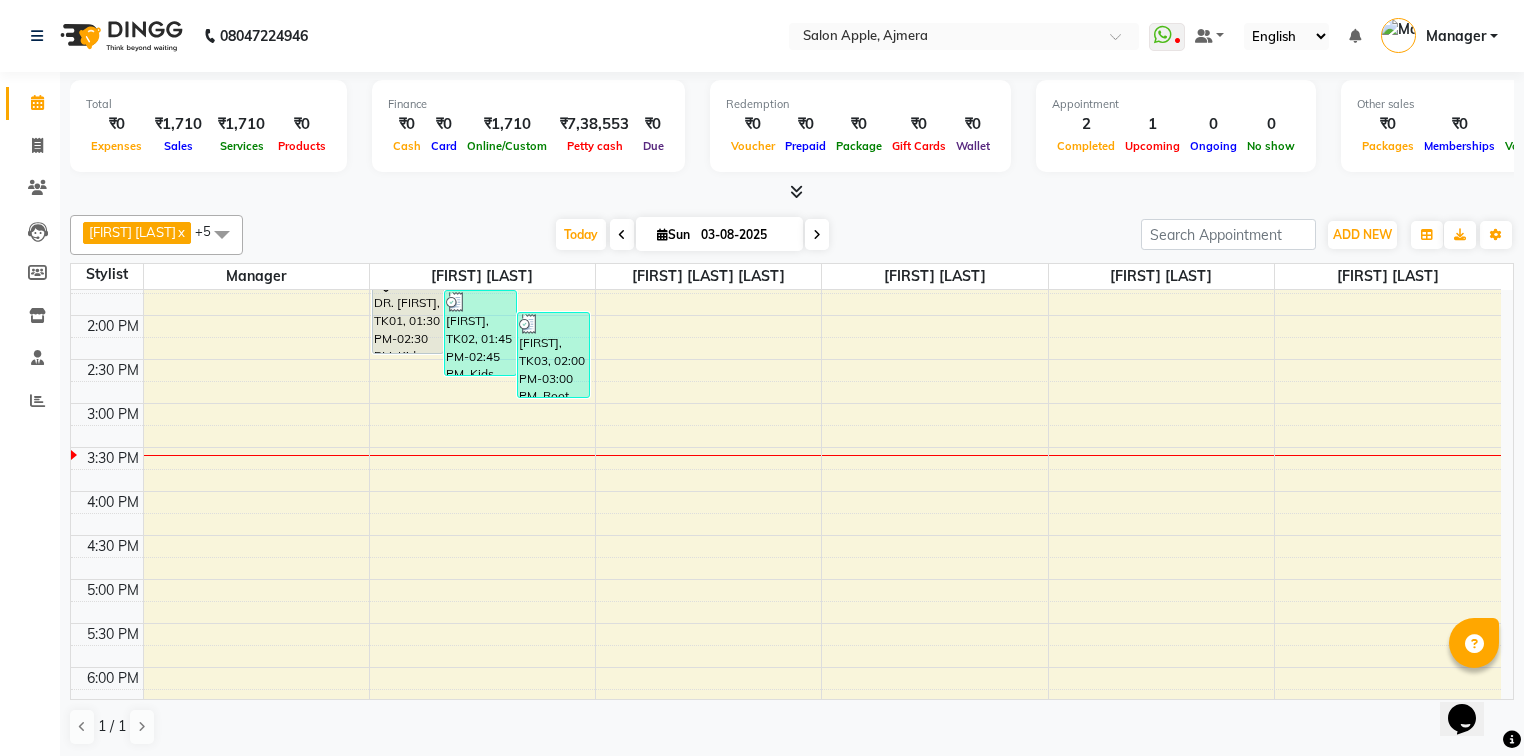 scroll, scrollTop: 284, scrollLeft: 0, axis: vertical 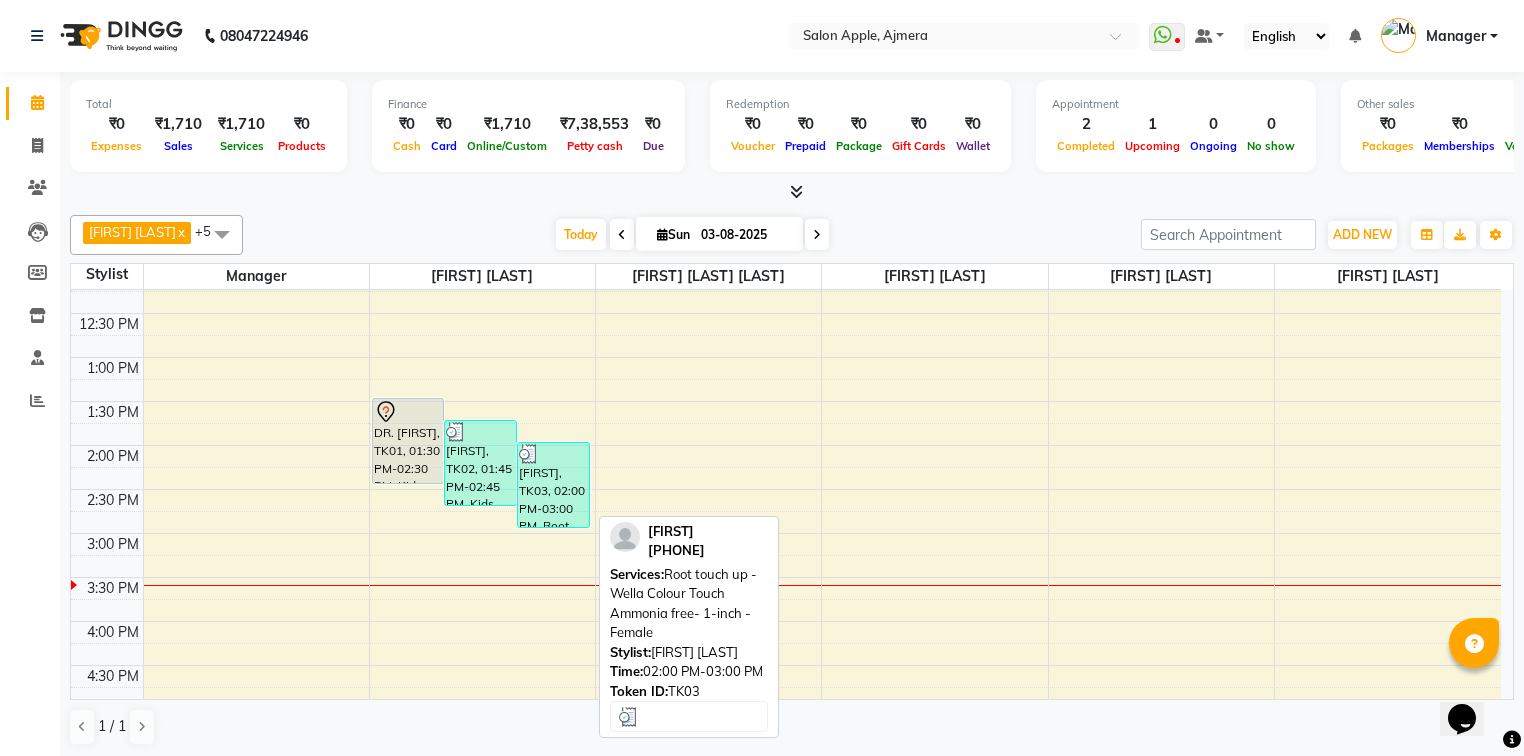 click on "[FIRST], TK03, 02:00 PM-03:00 PM, Root touch up - Wella Colour Touch Ammonia free- 1-inch - Female" at bounding box center [553, 485] 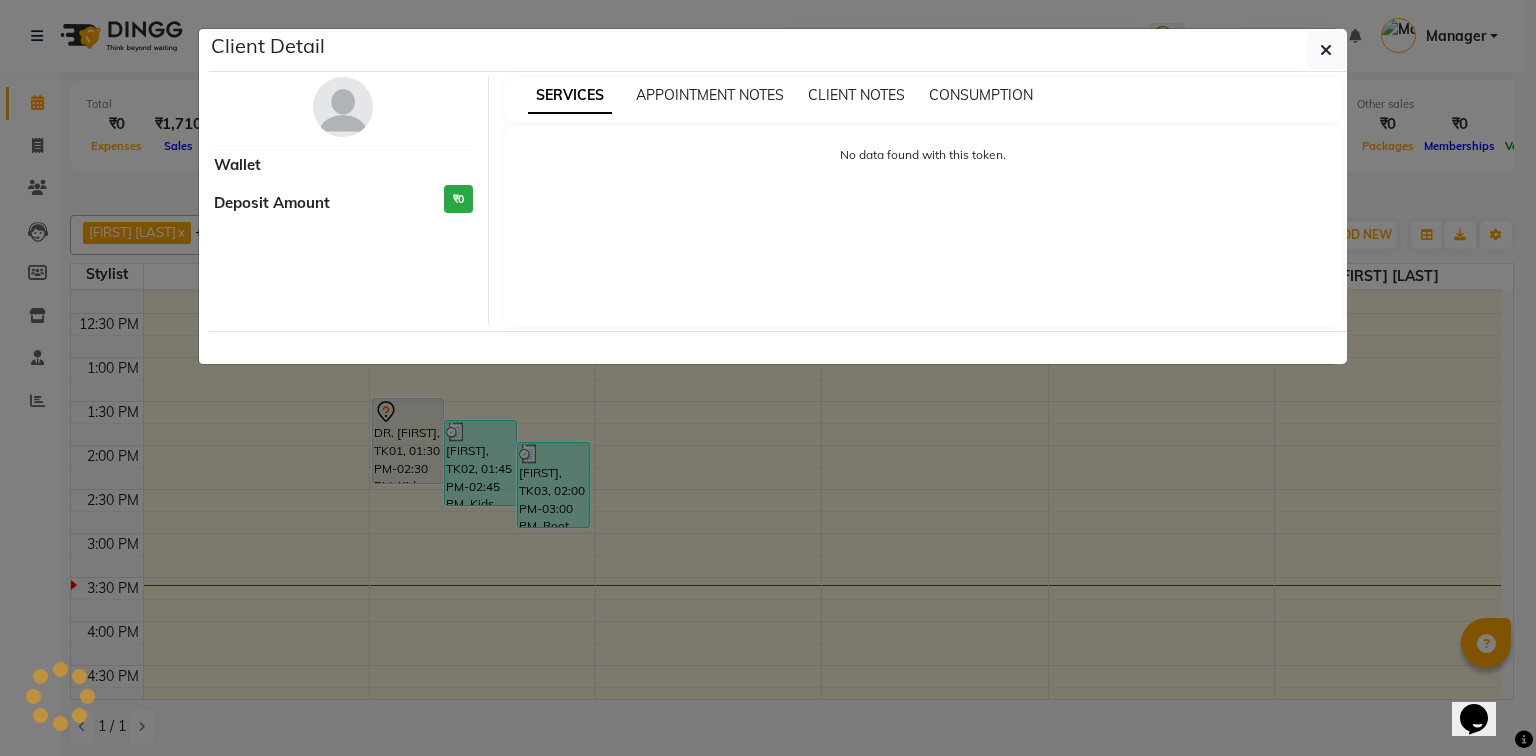select on "3" 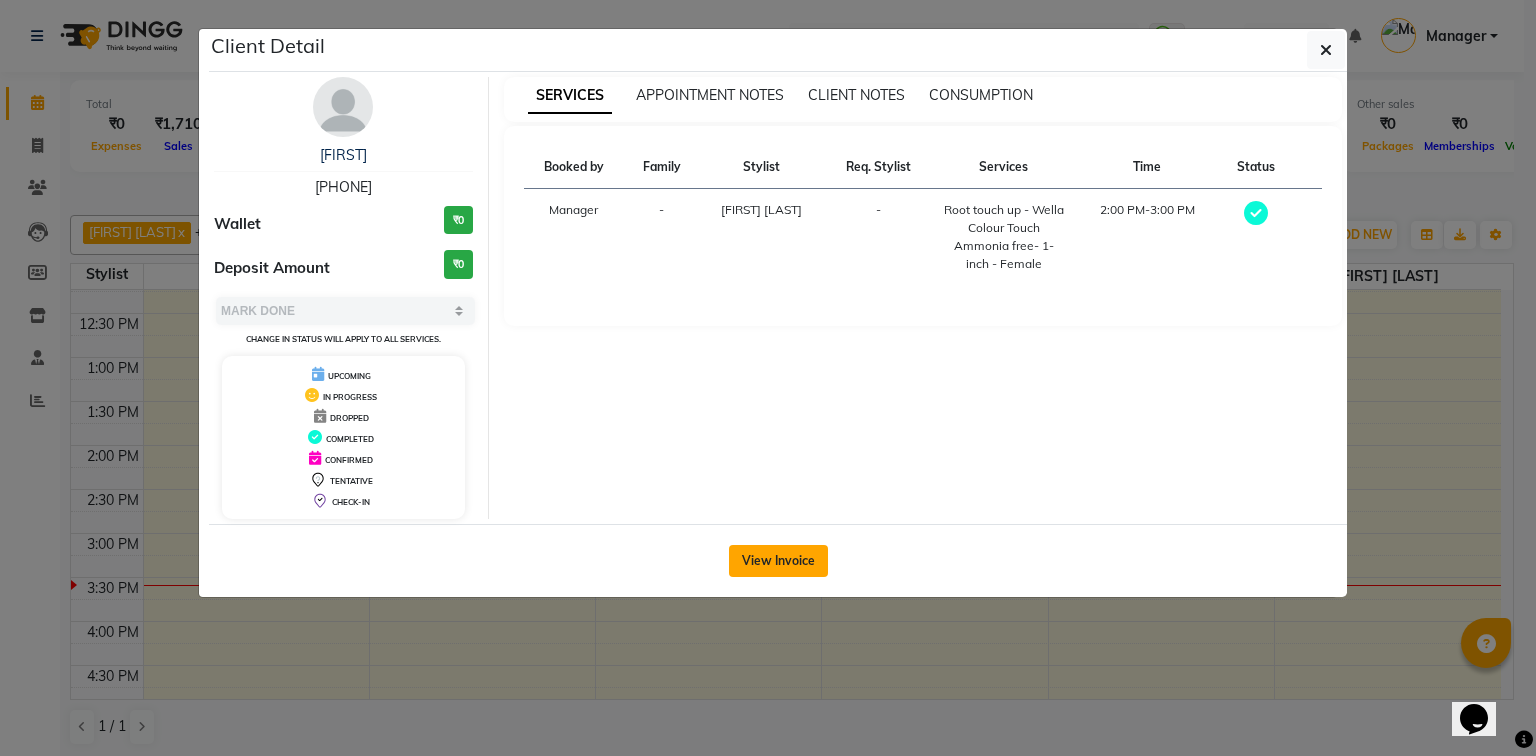 click on "View Invoice" 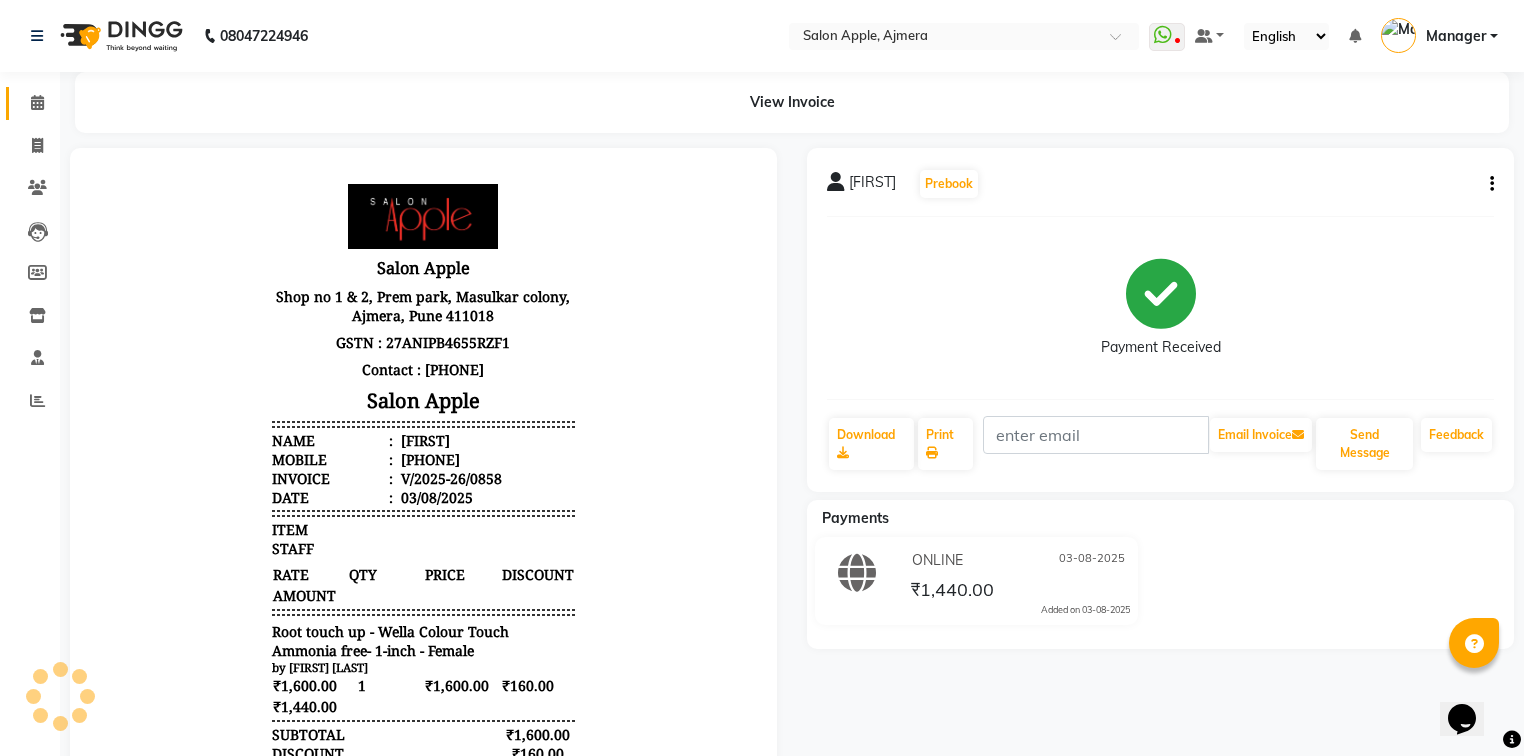 scroll, scrollTop: 0, scrollLeft: 0, axis: both 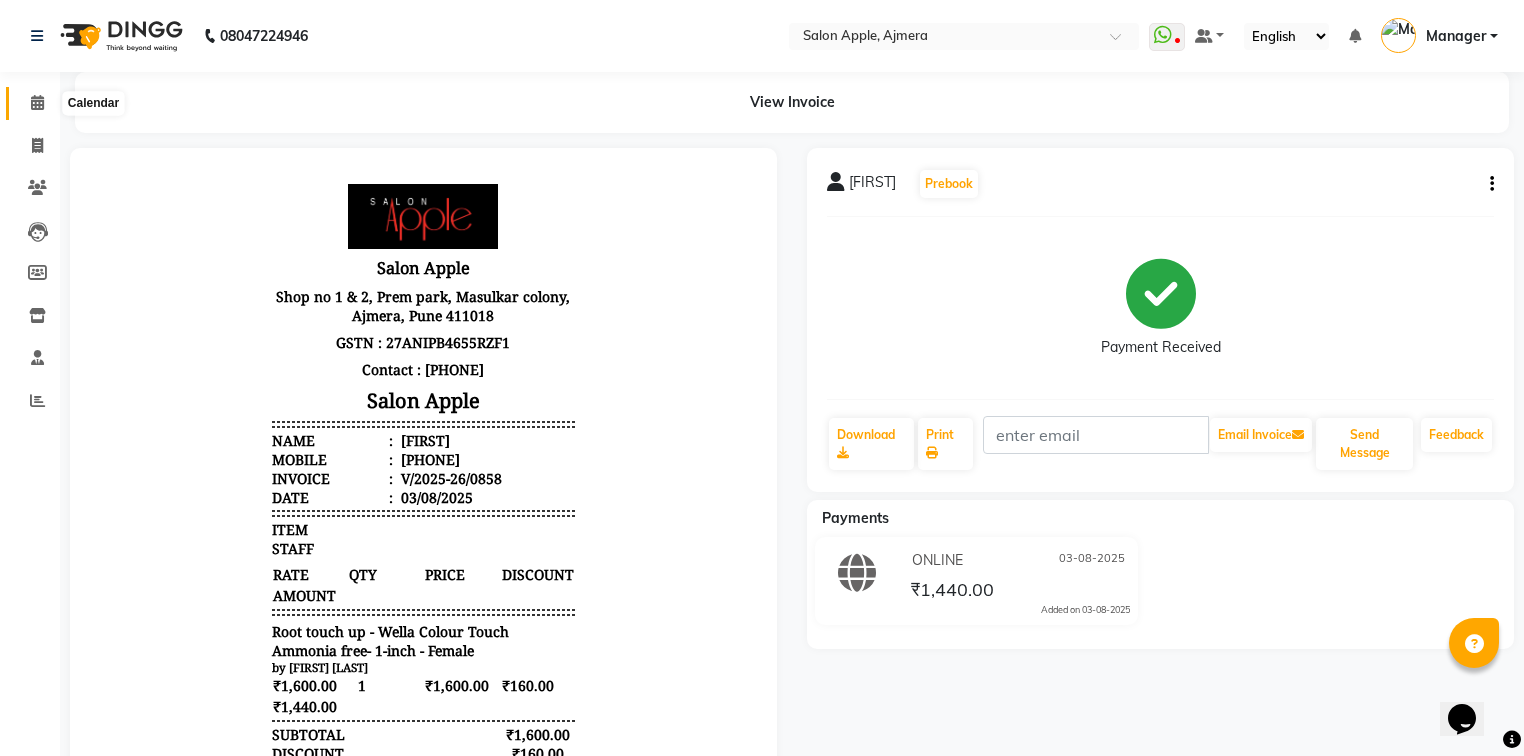 click 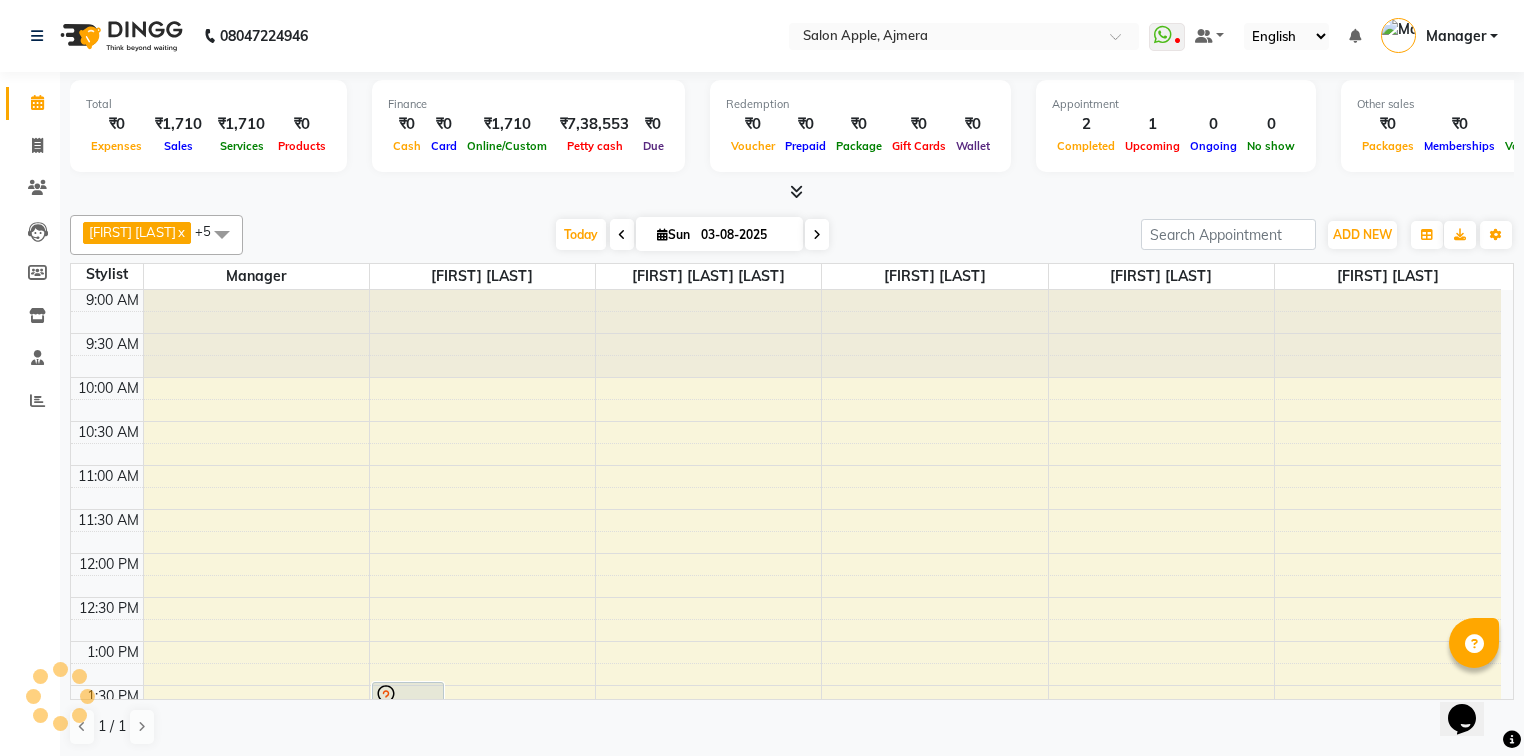 scroll, scrollTop: 0, scrollLeft: 0, axis: both 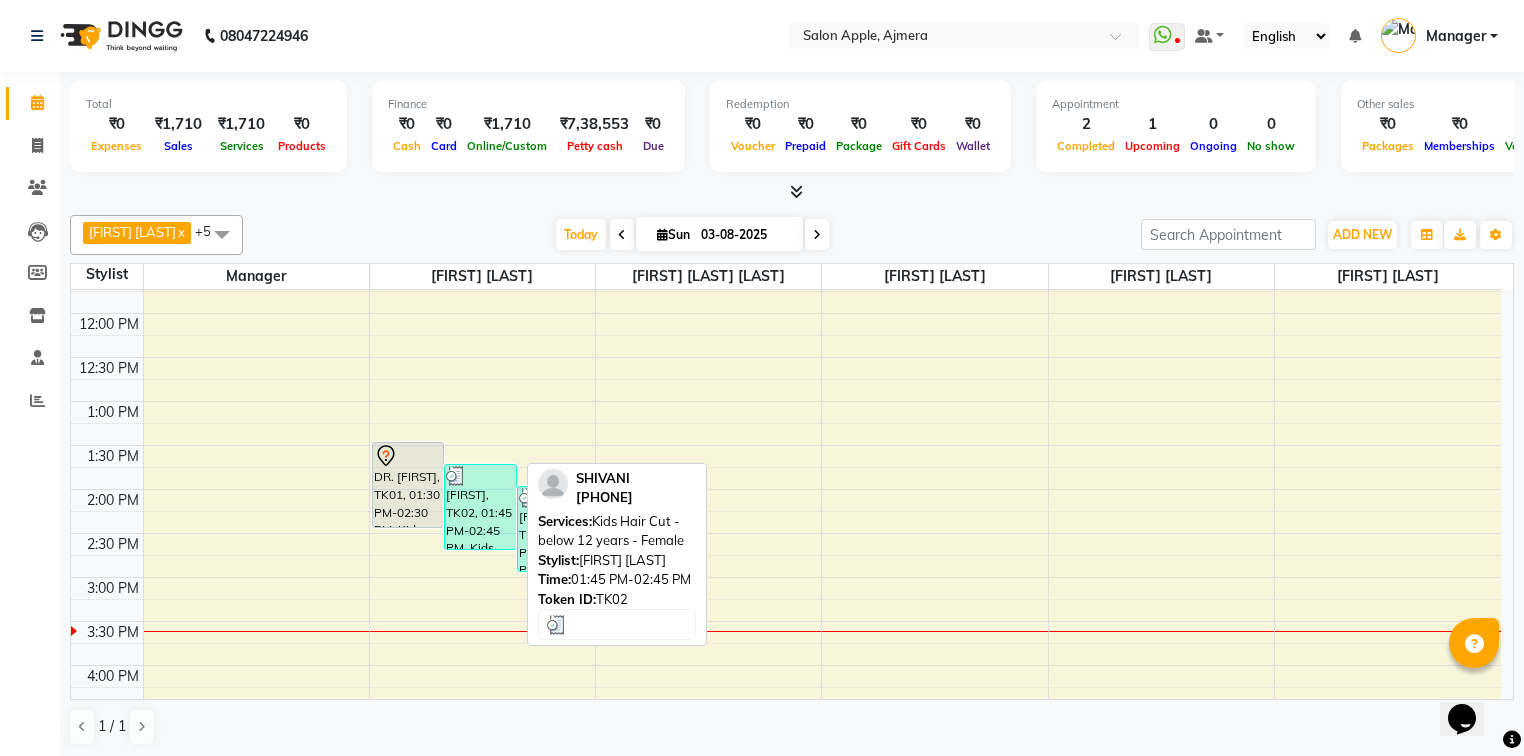 click on "[FIRST], TK02, 01:45 PM-02:45 PM, Kids Hair Cut - below 12 years - Female" at bounding box center (480, 507) 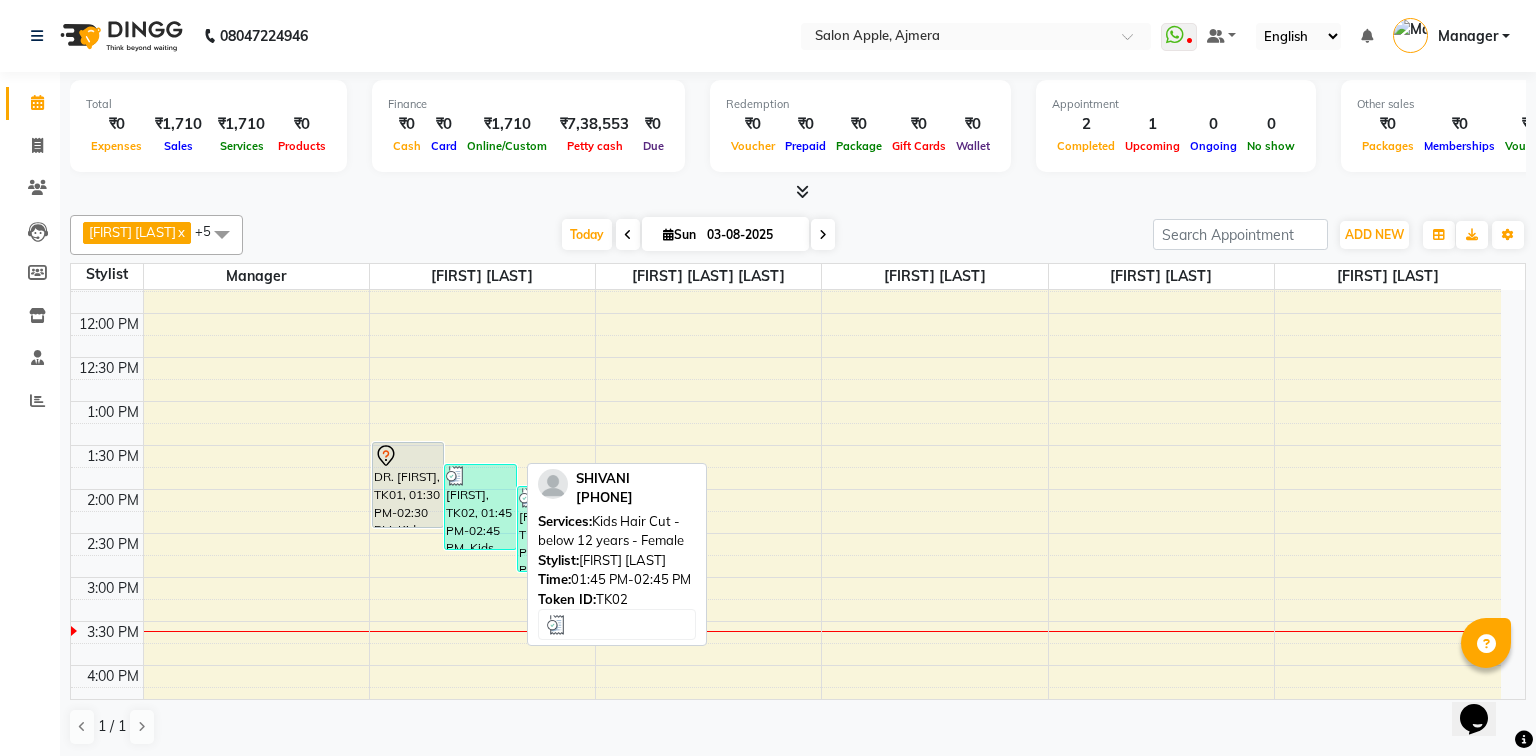 select on "3" 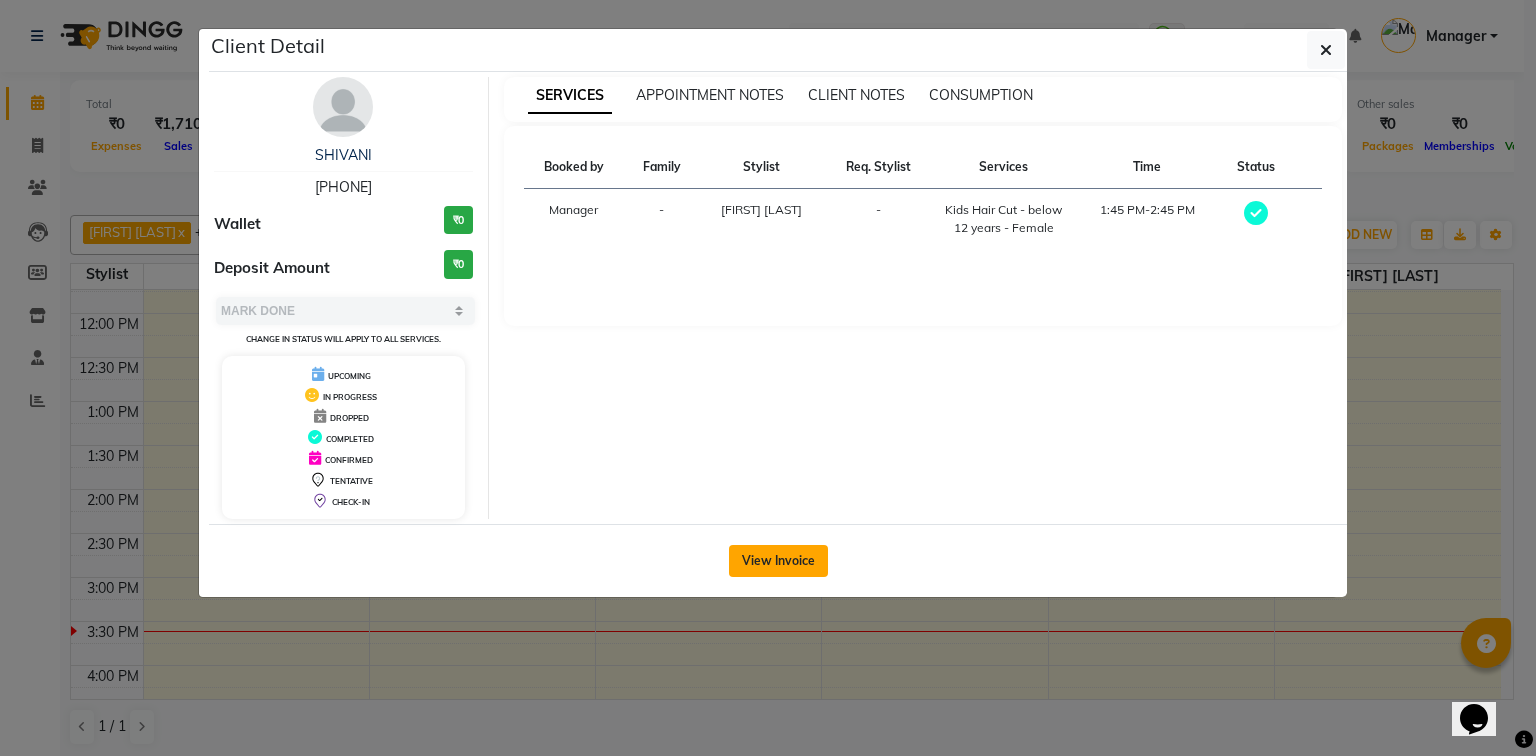 click on "View Invoice" 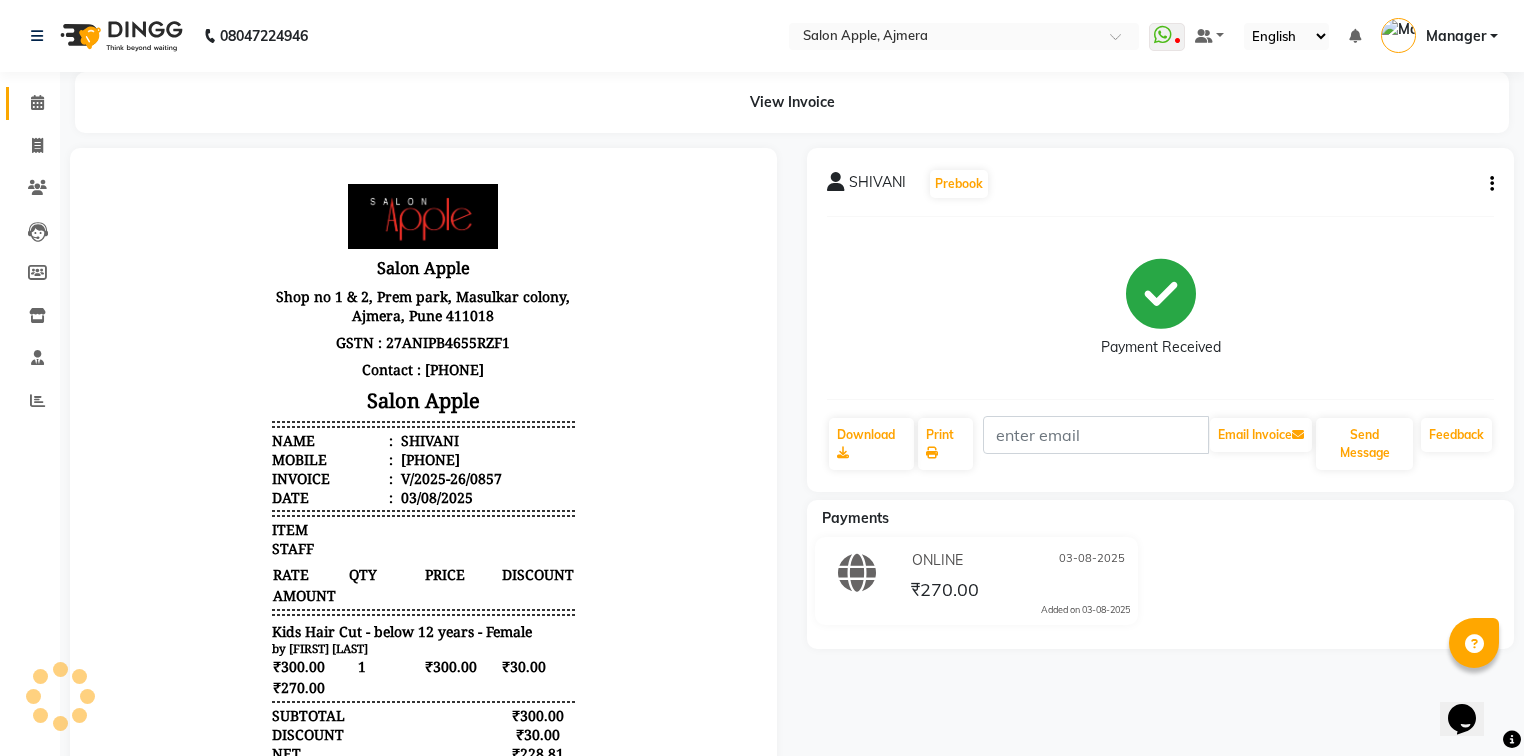 scroll, scrollTop: 0, scrollLeft: 0, axis: both 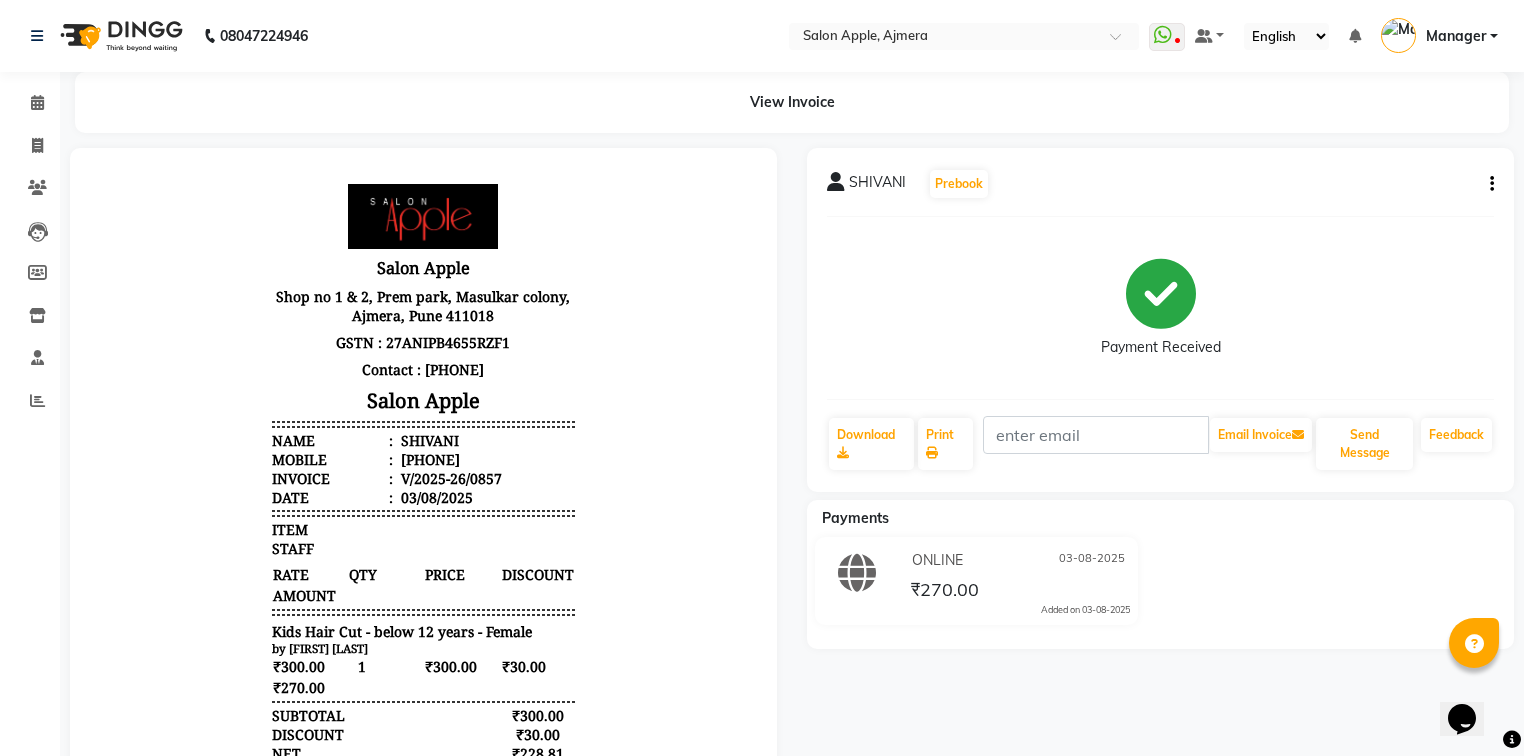 drag, startPoint x: 855, startPoint y: 490, endPoint x: 788, endPoint y: 384, distance: 125.39936 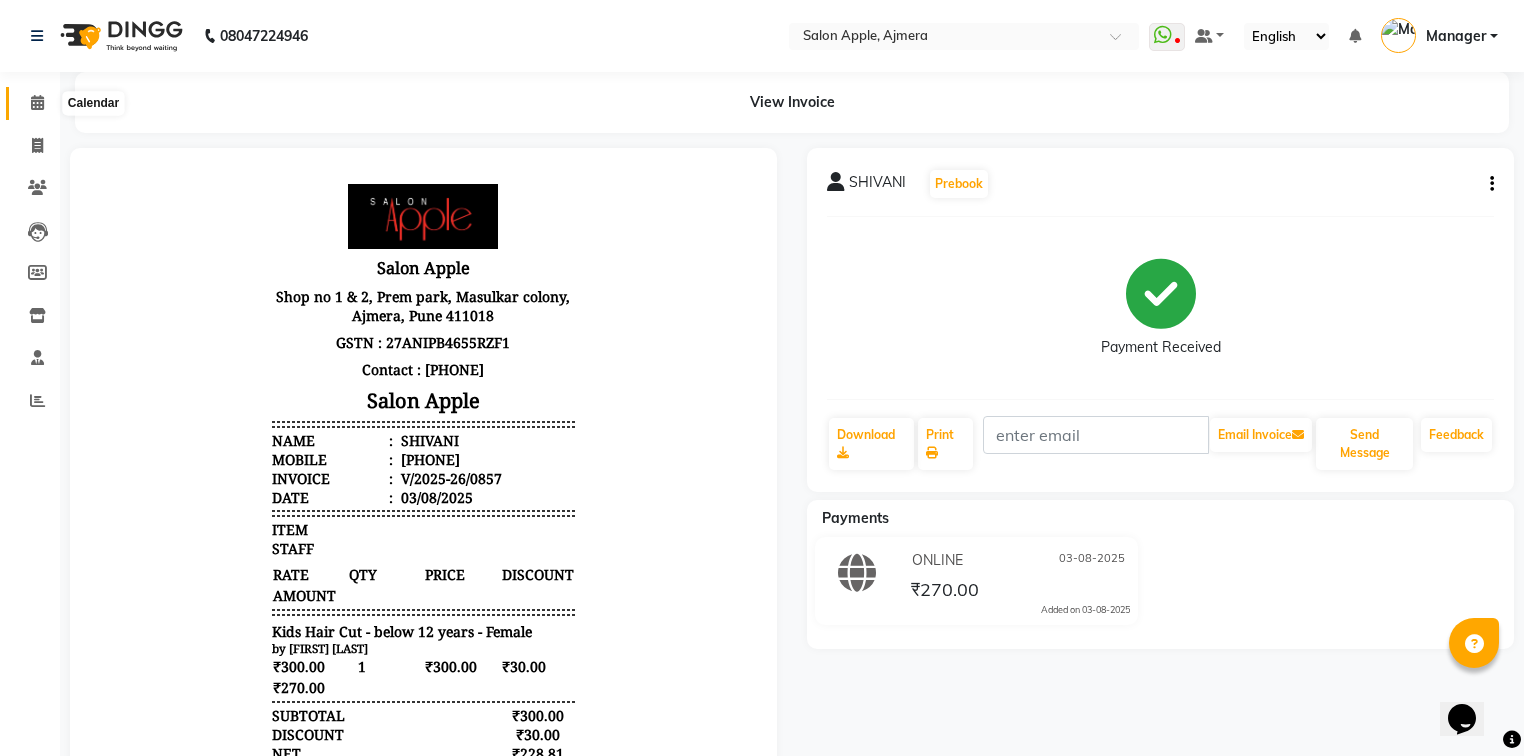 click 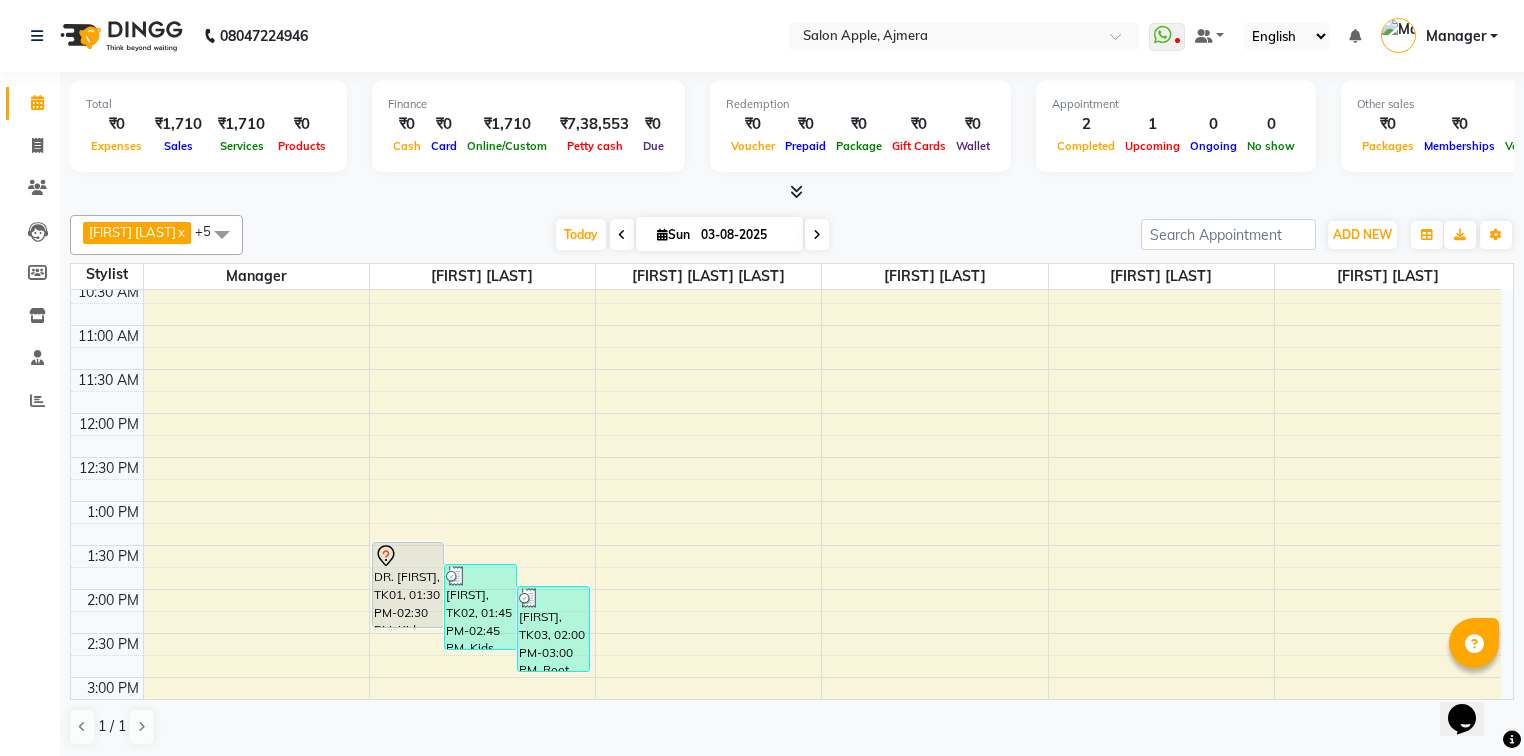 scroll, scrollTop: 0, scrollLeft: 0, axis: both 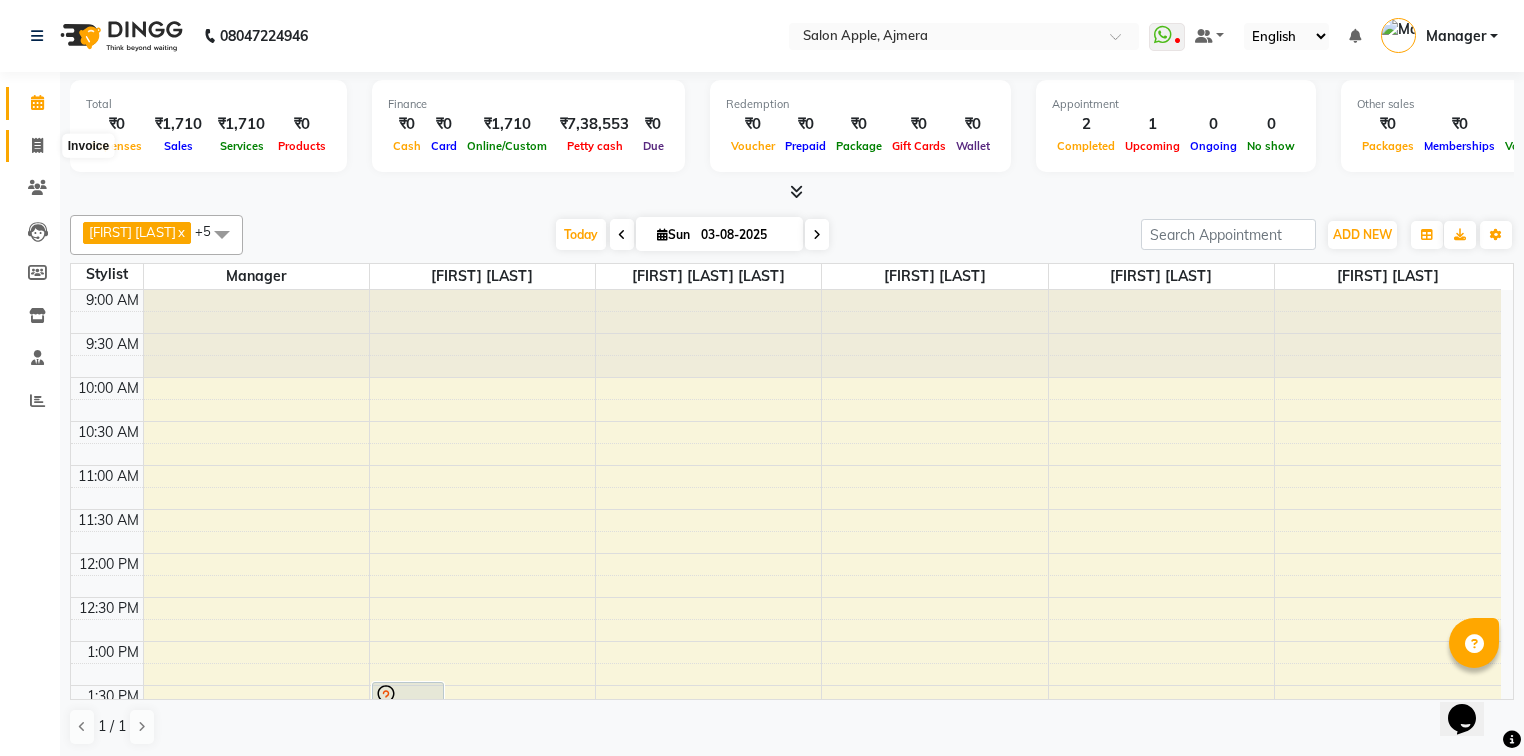 click 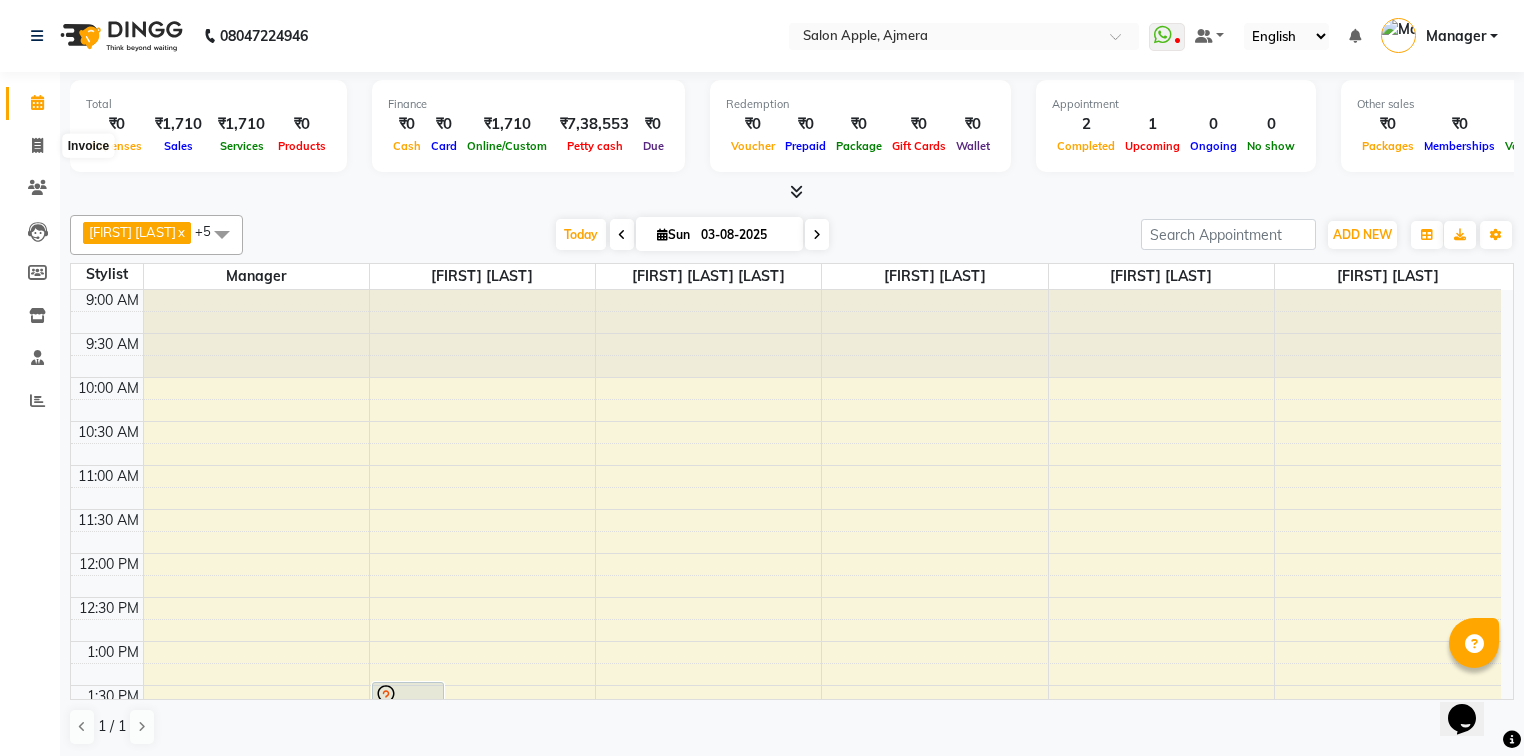 select on "4743" 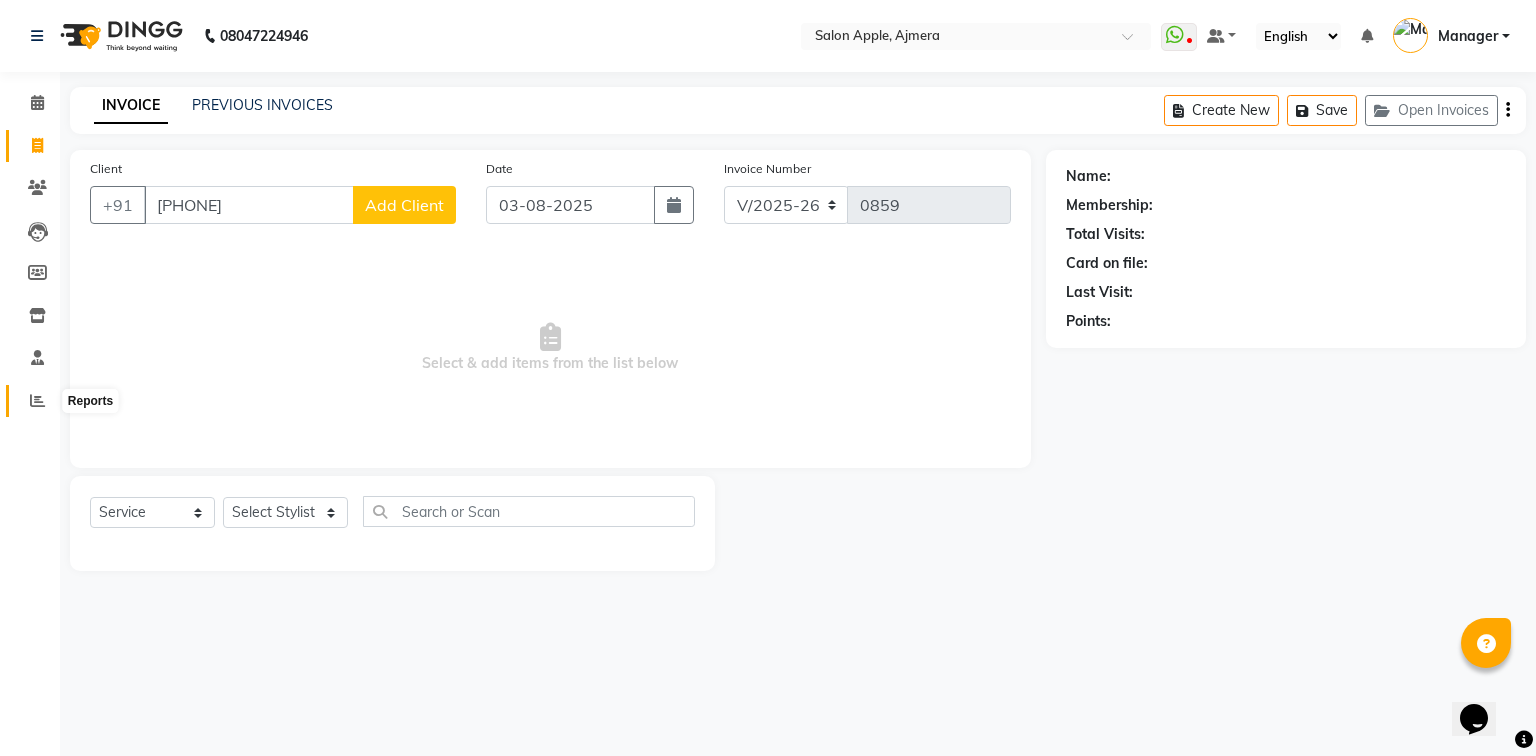 click 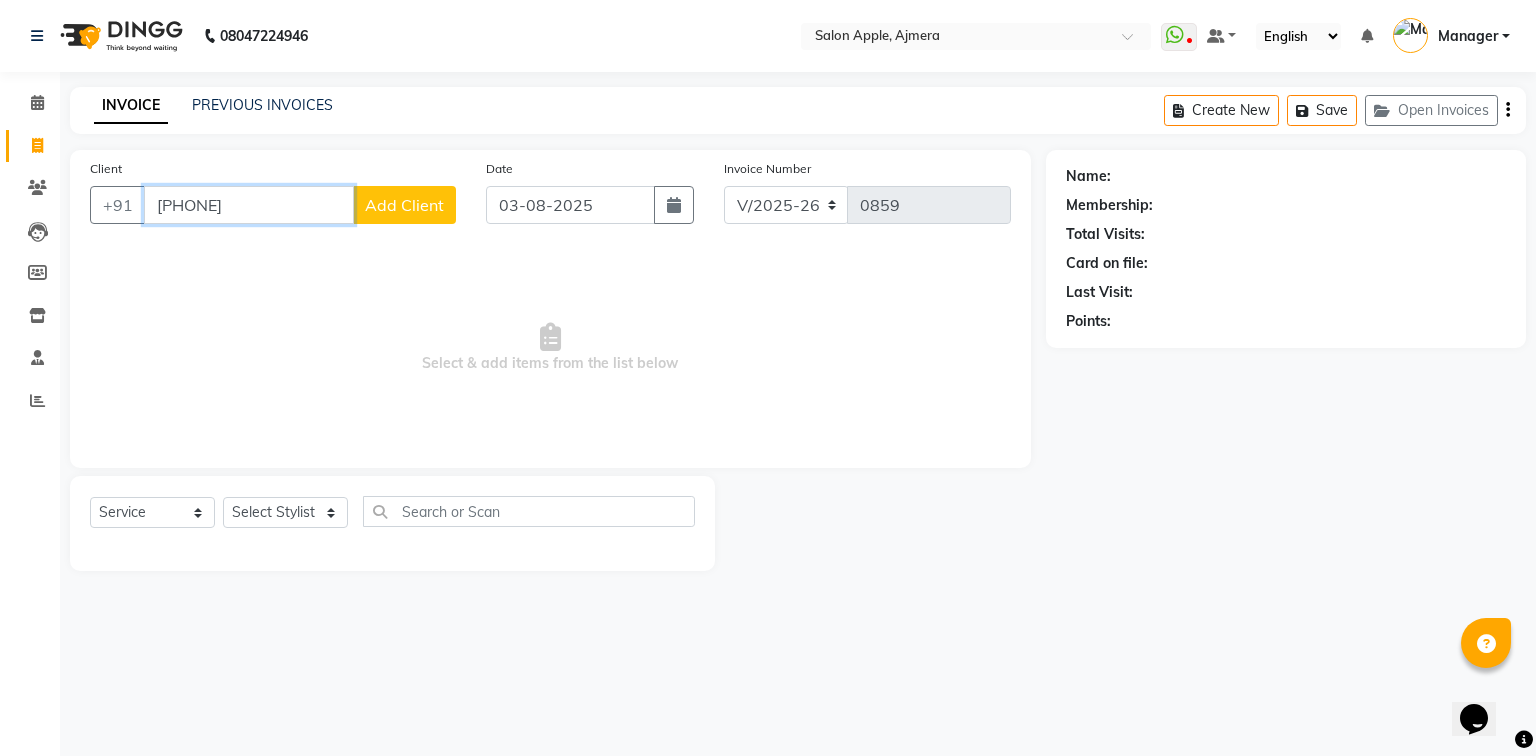 drag, startPoint x: 158, startPoint y: 203, endPoint x: 275, endPoint y: 221, distance: 118.37652 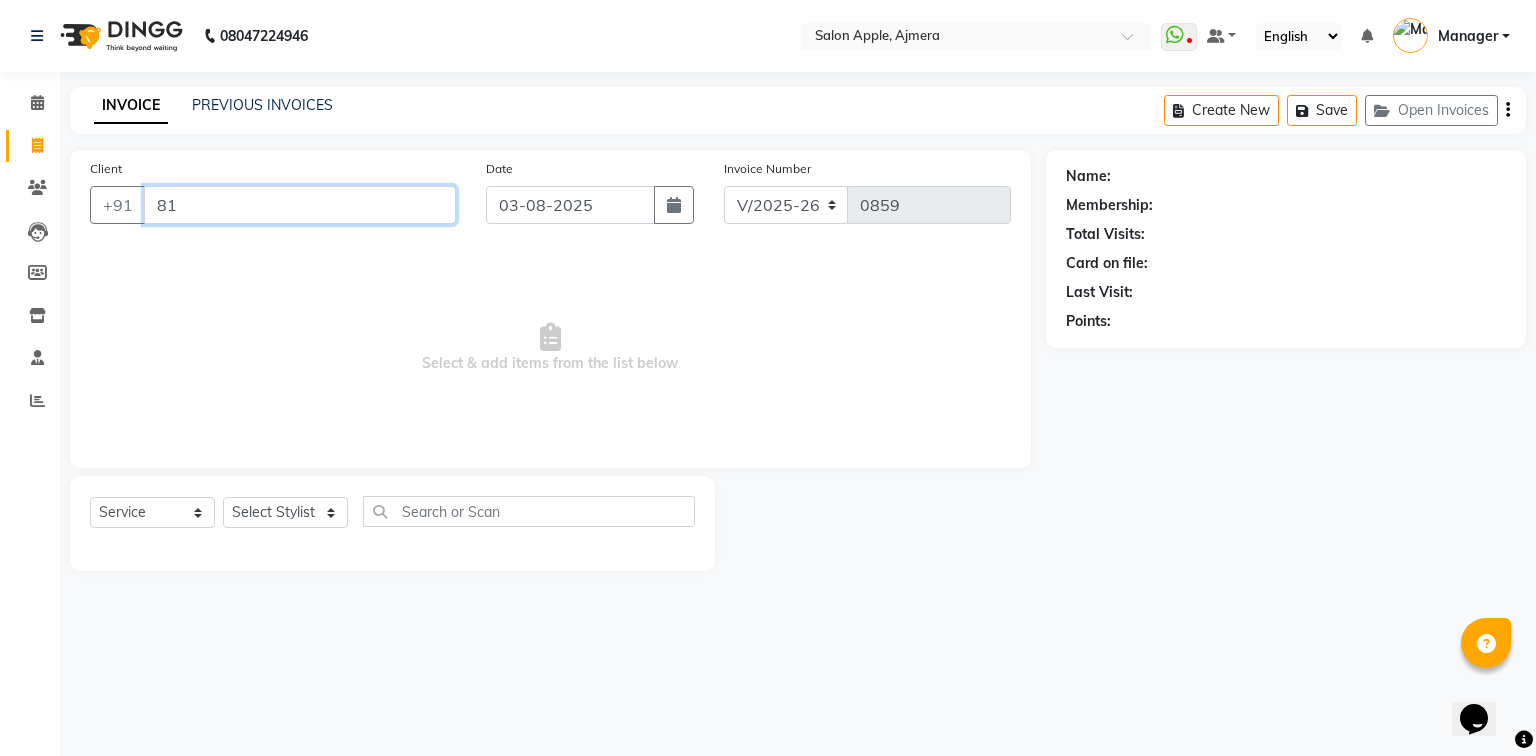 type on "8" 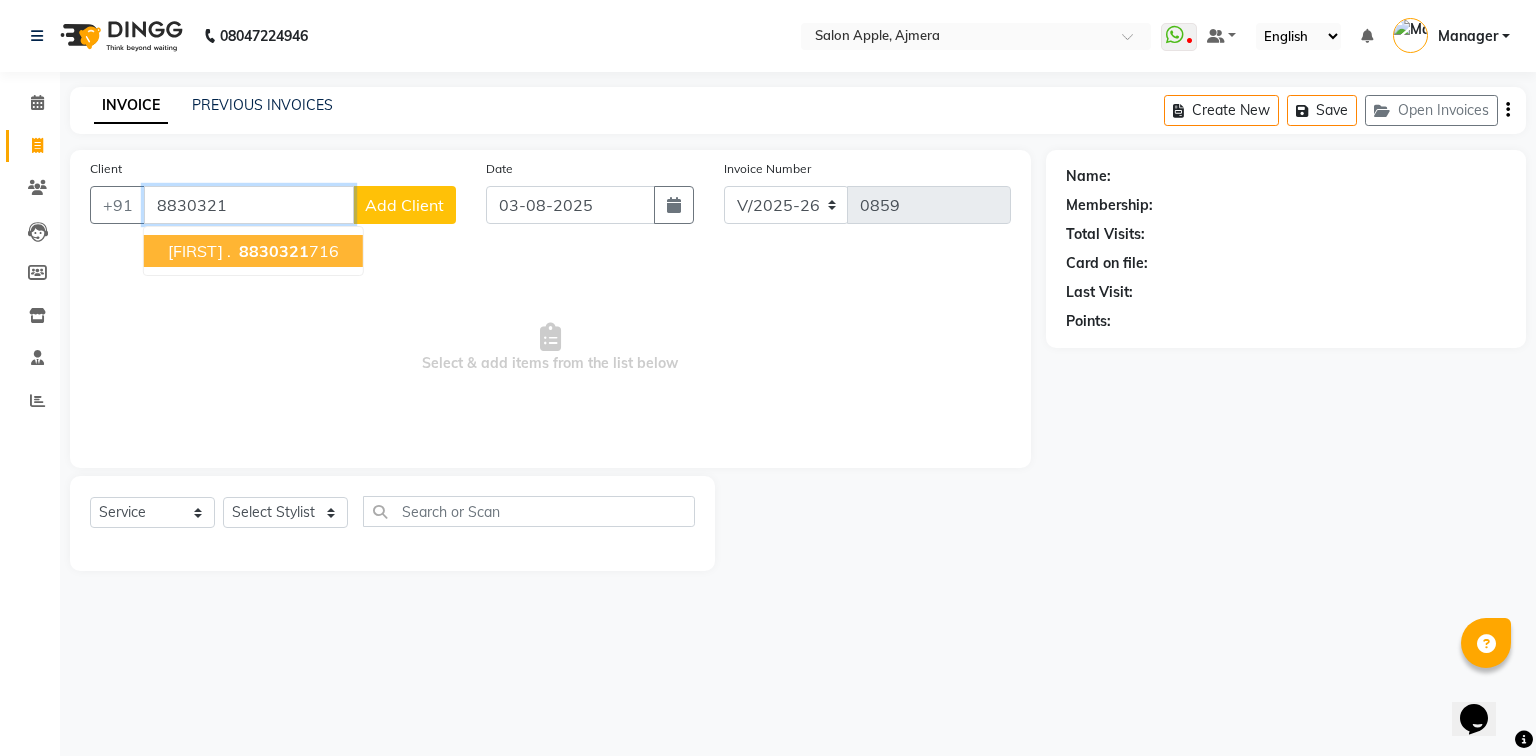 click on "[FIRST] ." at bounding box center [199, 251] 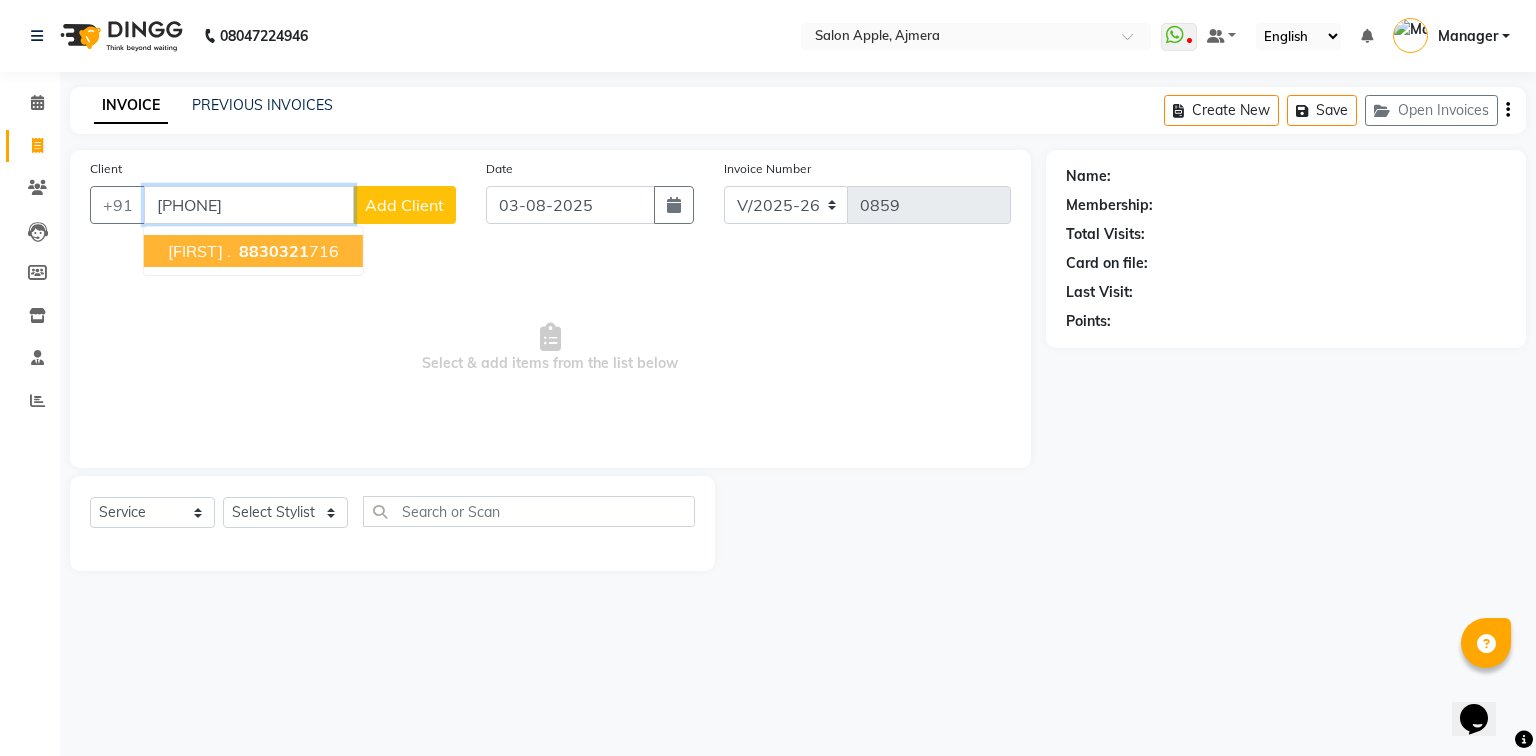 type on "[PHONE]" 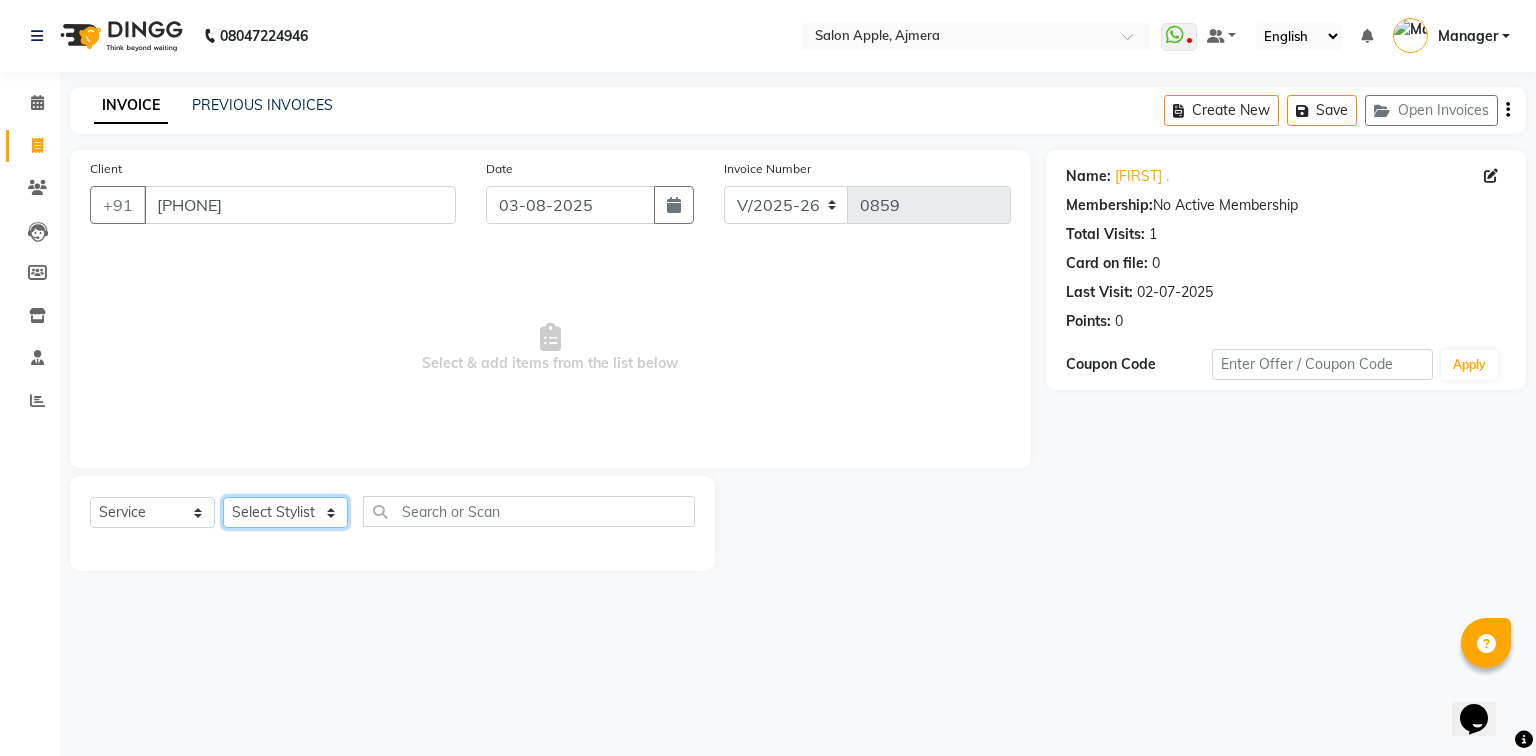 click on "Select Stylist [FIRST] [LAST] [FIRST] [LAST] [FIRST] [LAST]  Manager [FIRST] [LAST] [FIRST] [LAST] [FIRST] [LAST]" 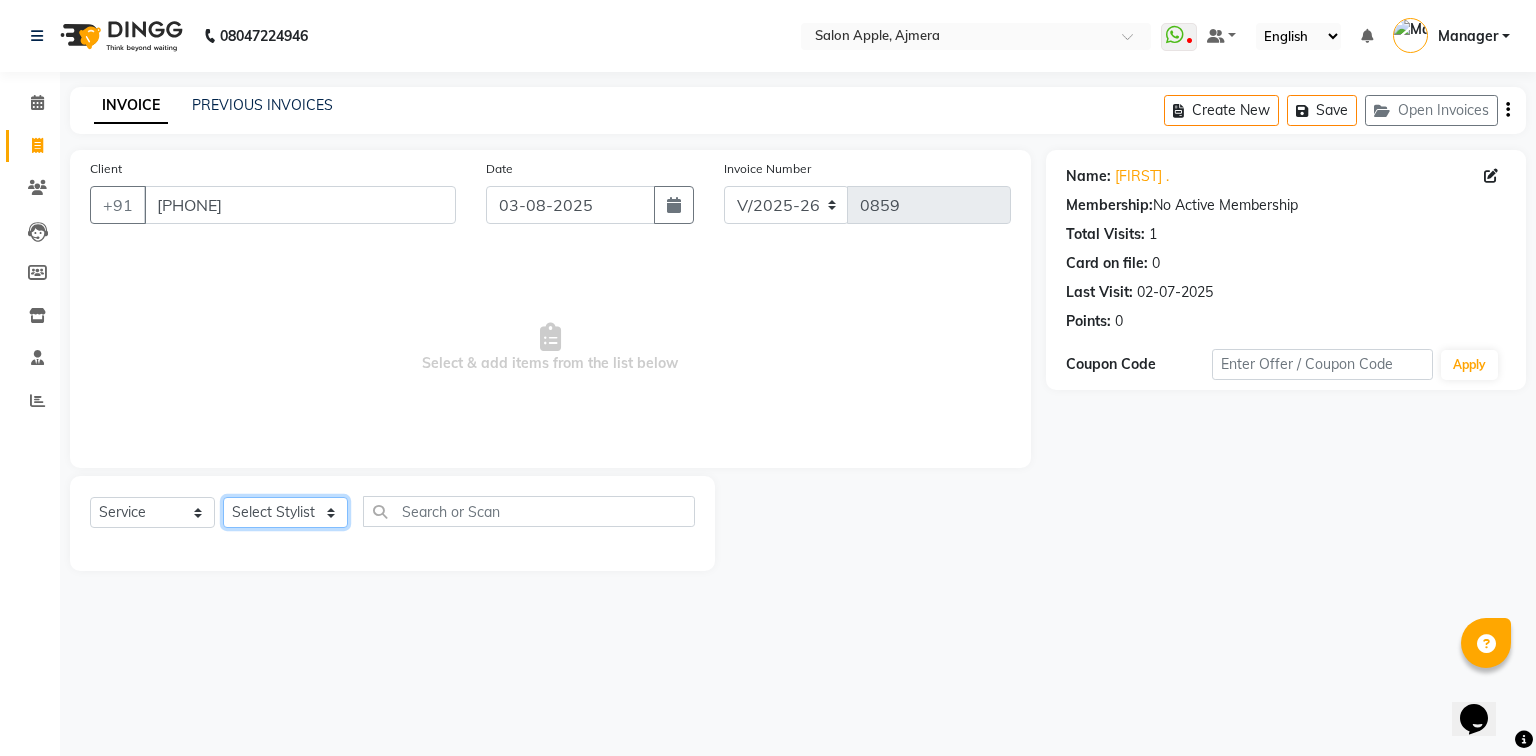 select on "78700" 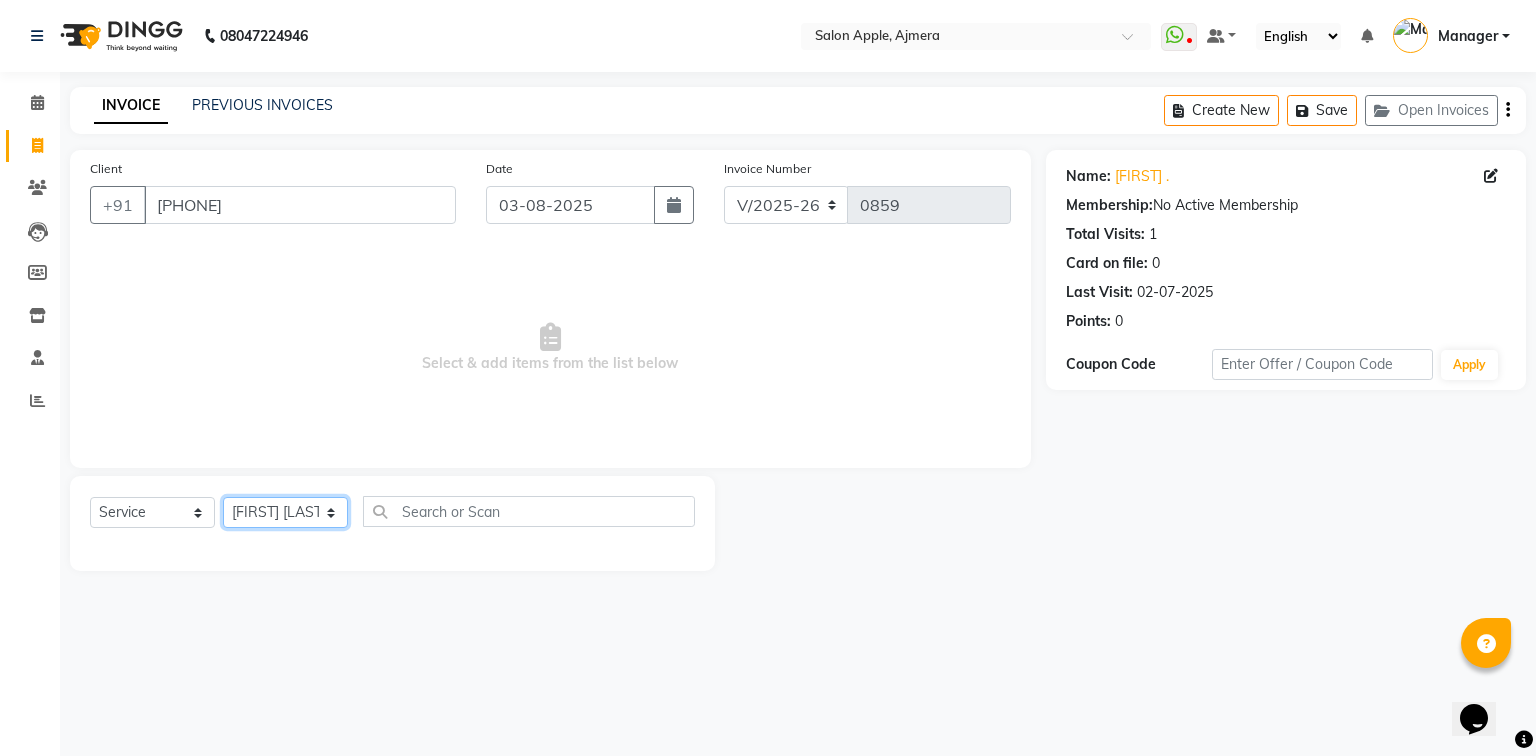 click on "Select Stylist [FIRST] [LAST] [FIRST] [LAST] [FIRST] [LAST]  Manager [FIRST] [LAST] [FIRST] [LAST] [FIRST] [LAST]" 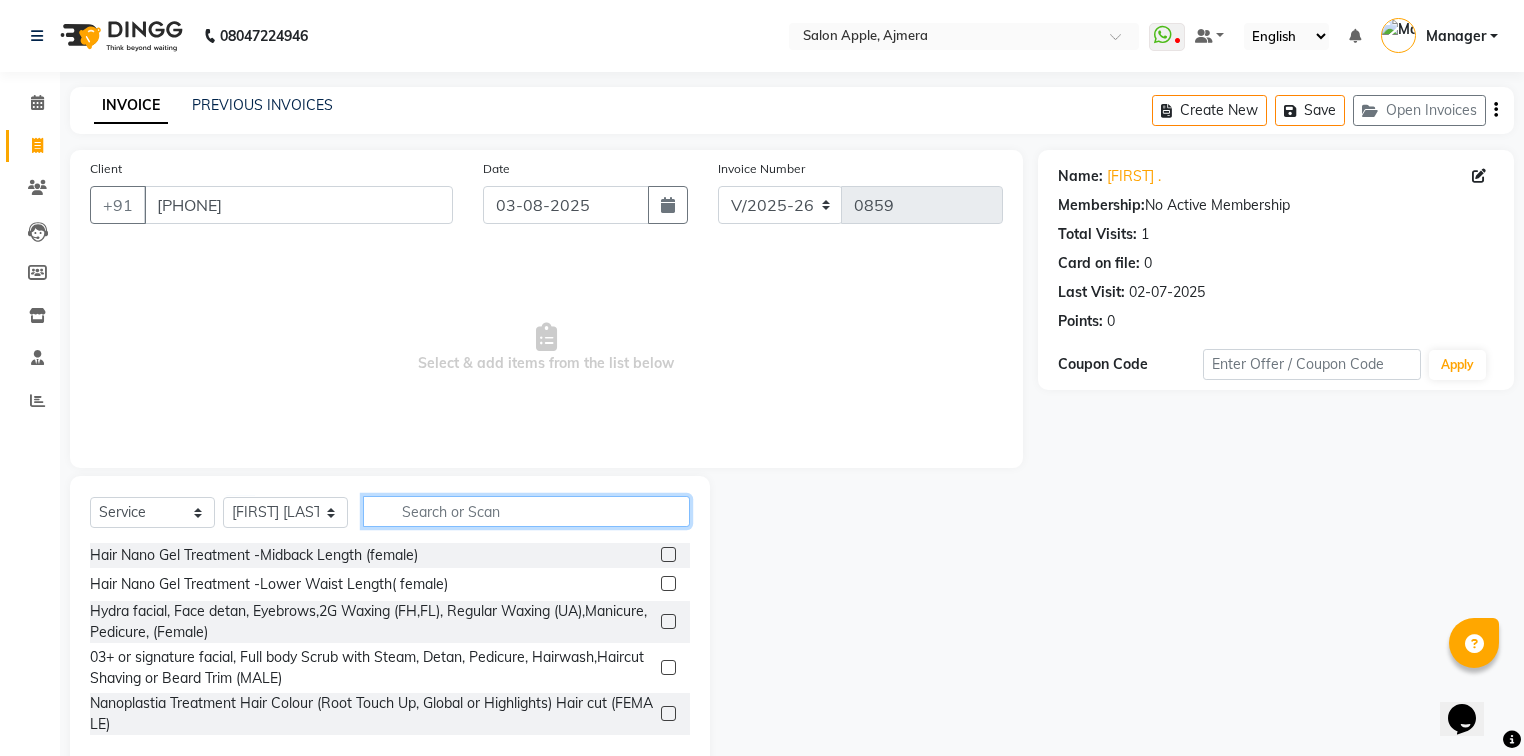 click 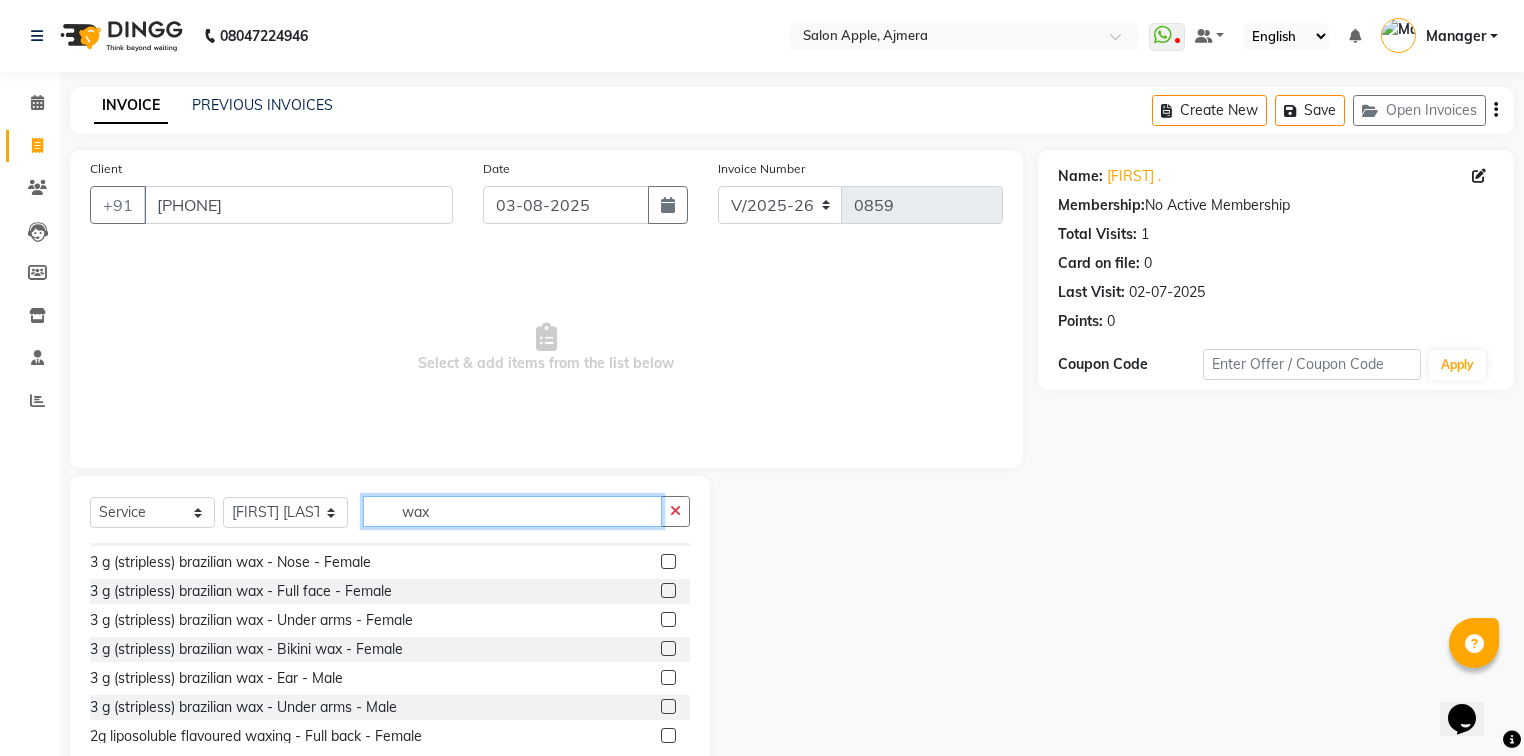 scroll, scrollTop: 1284, scrollLeft: 0, axis: vertical 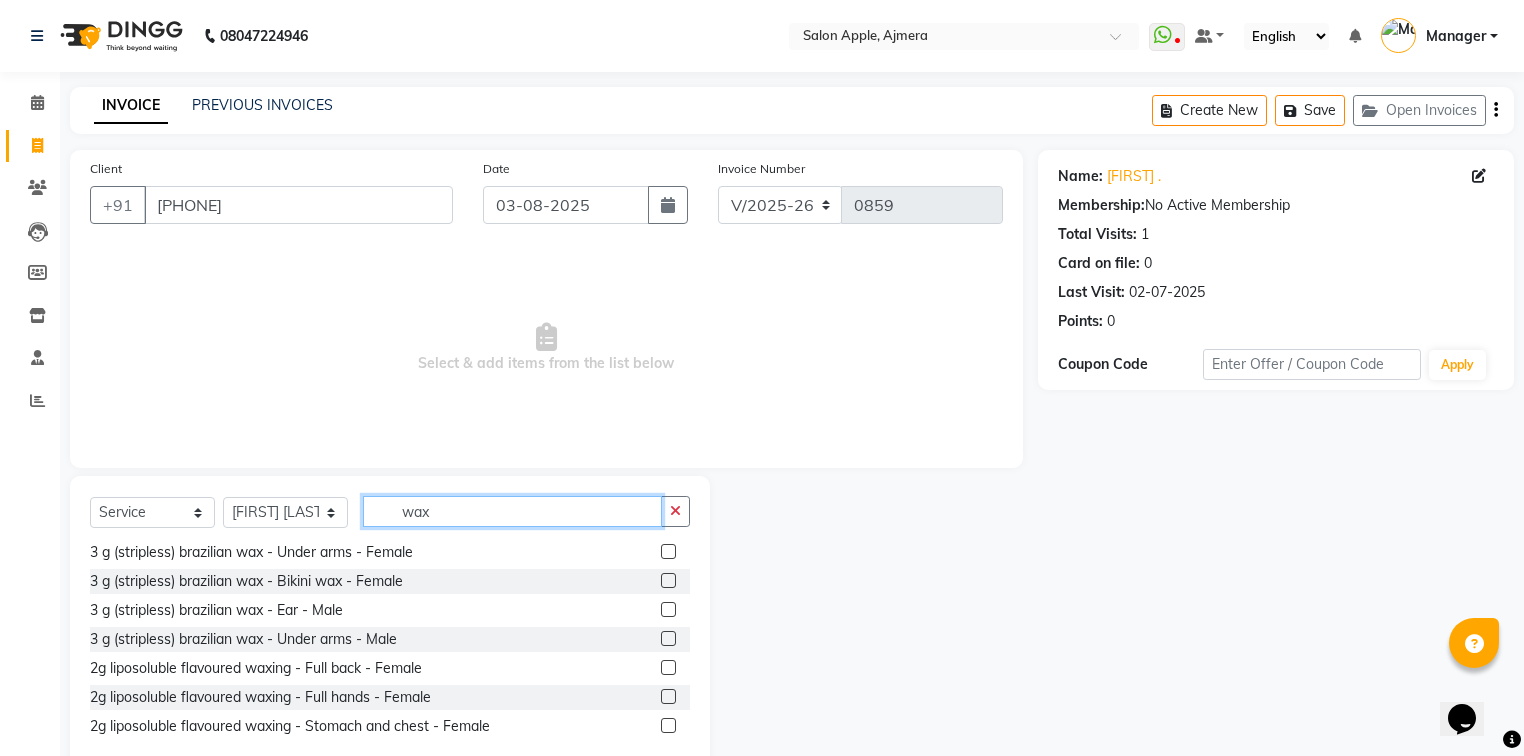 type on "wax" 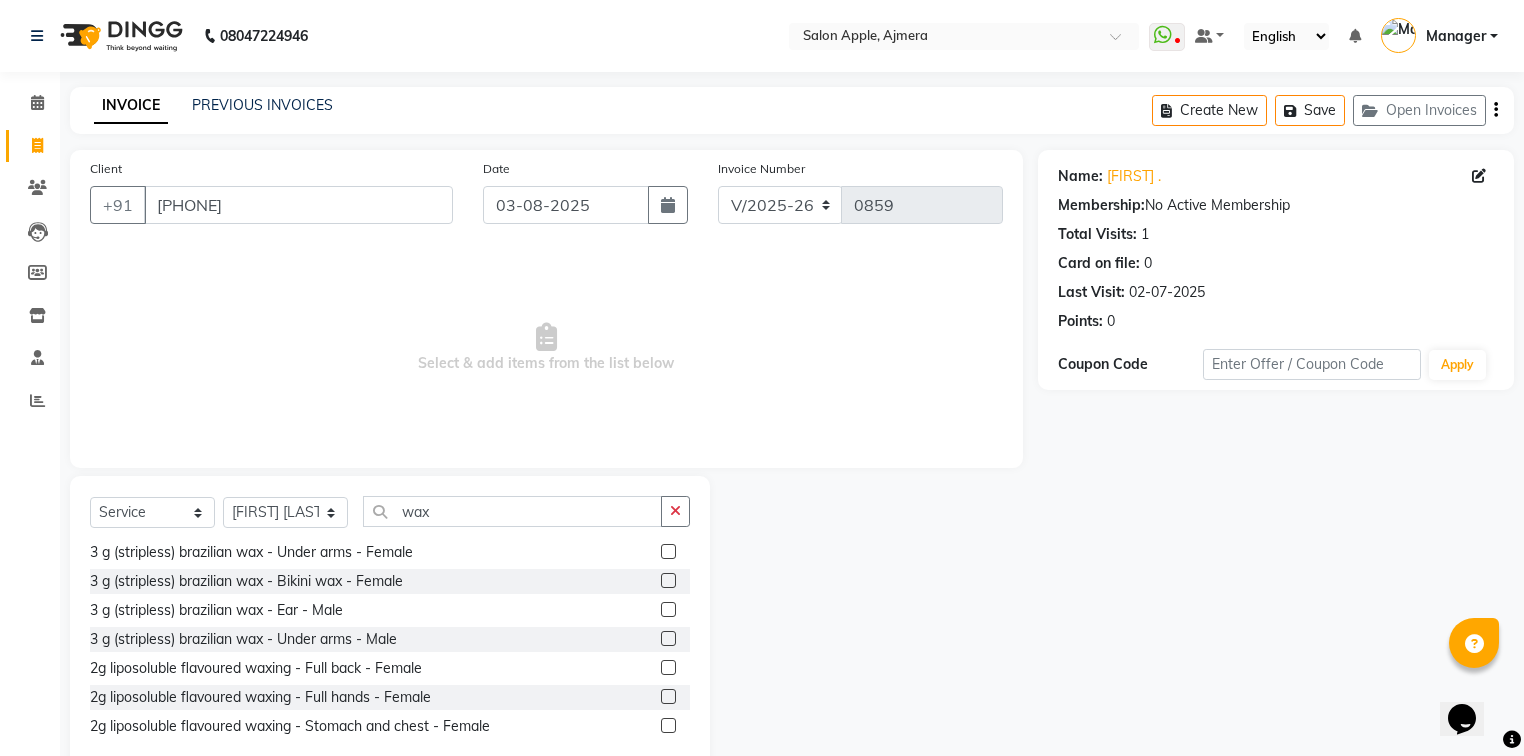 drag, startPoint x: 686, startPoint y: 738, endPoint x: 1288, endPoint y: 519, distance: 640.59735 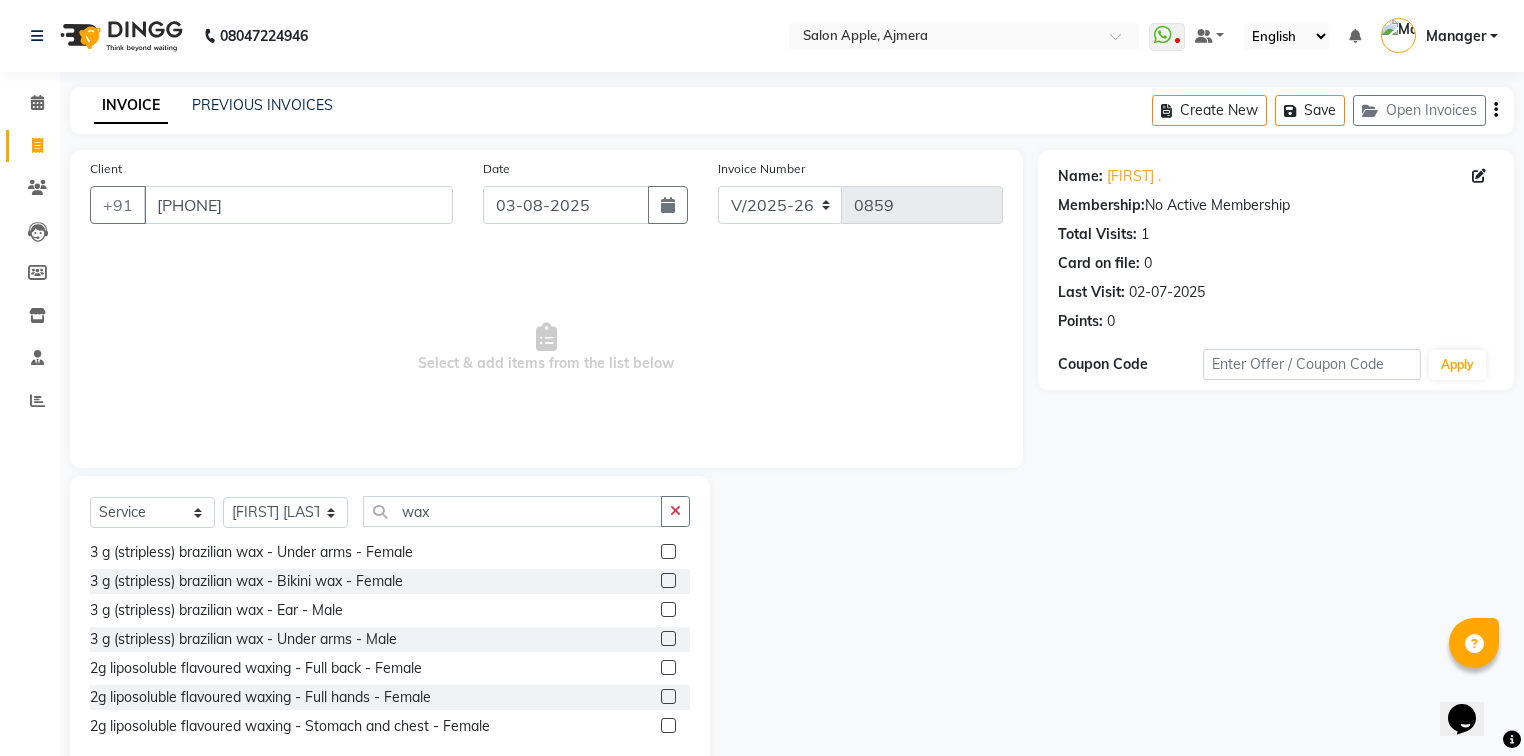click 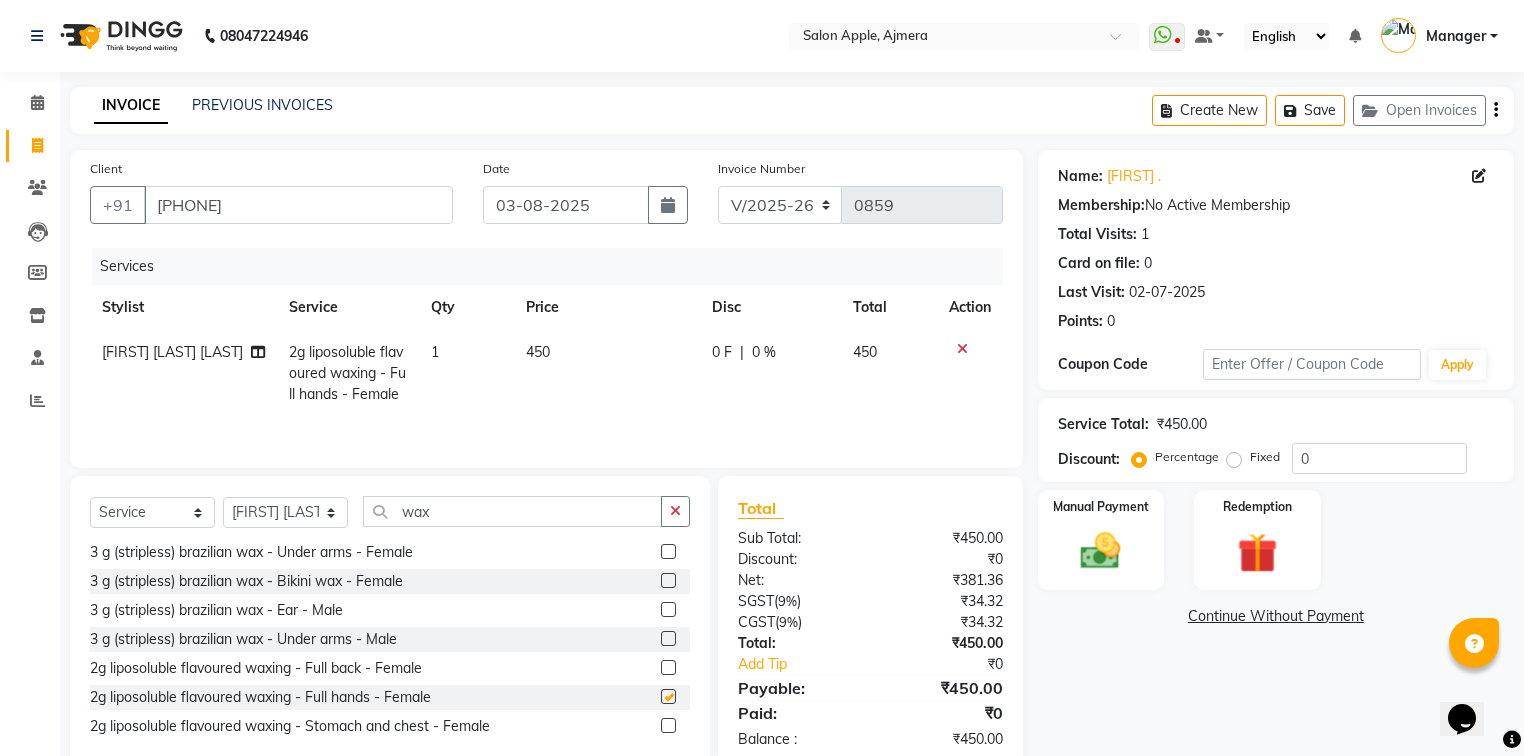 checkbox on "false" 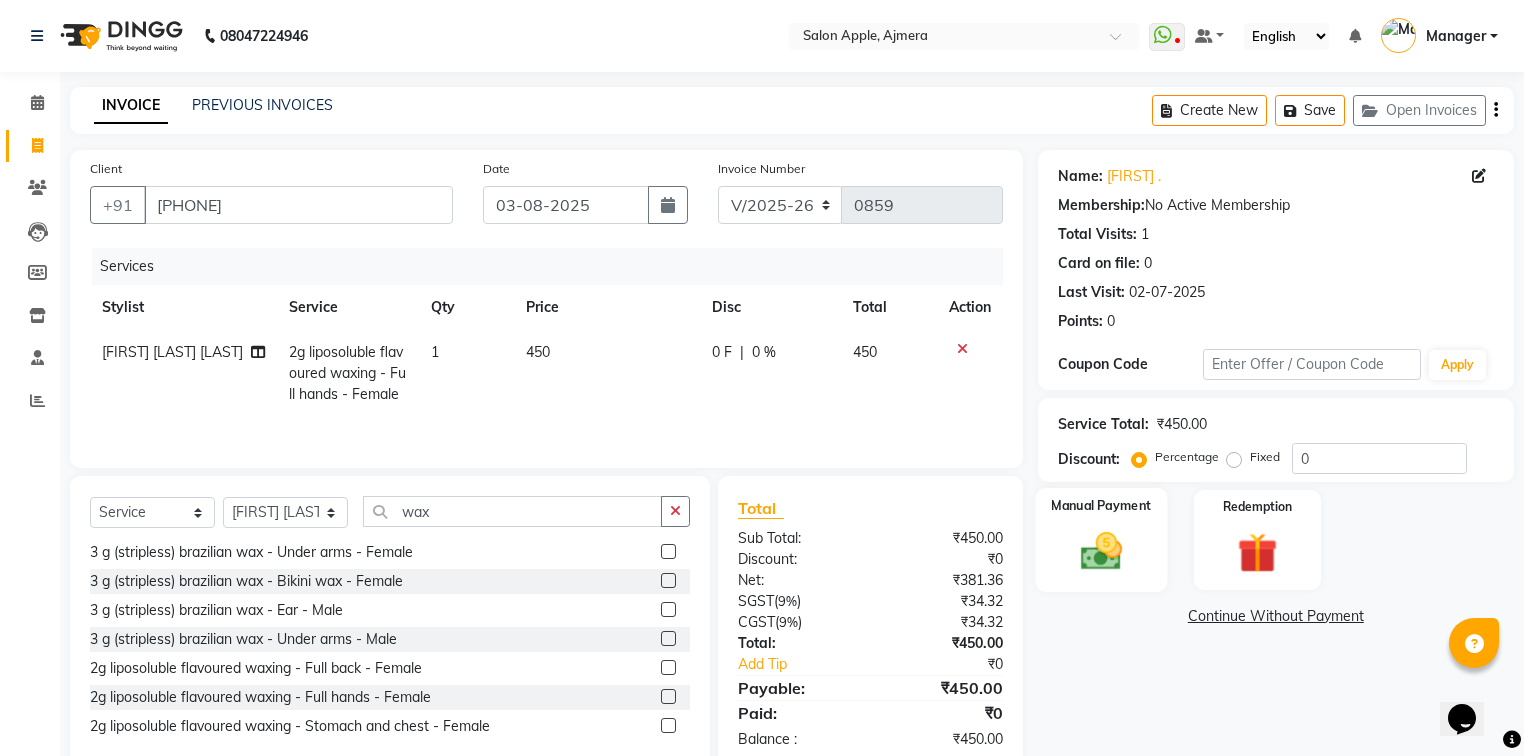 click 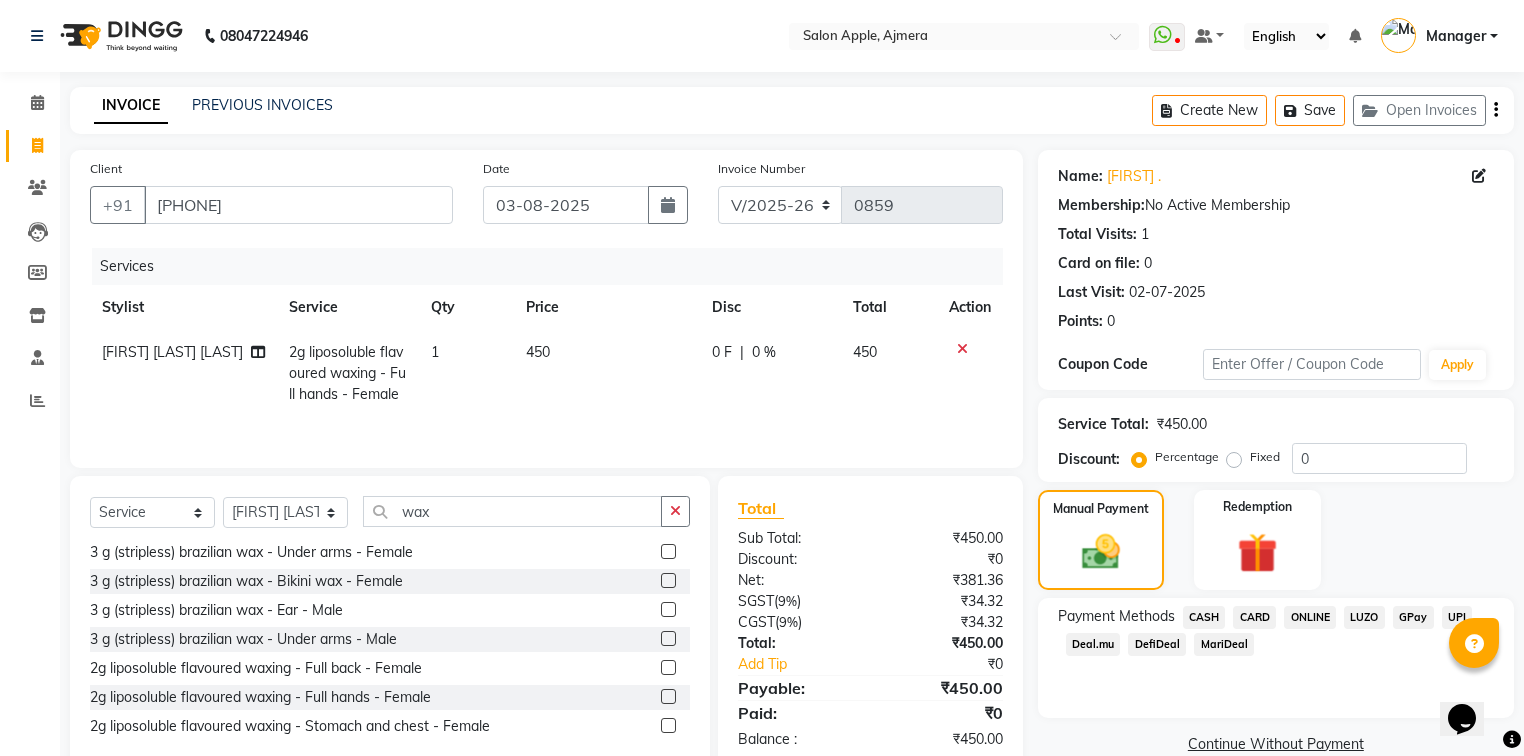 click on "ONLINE" 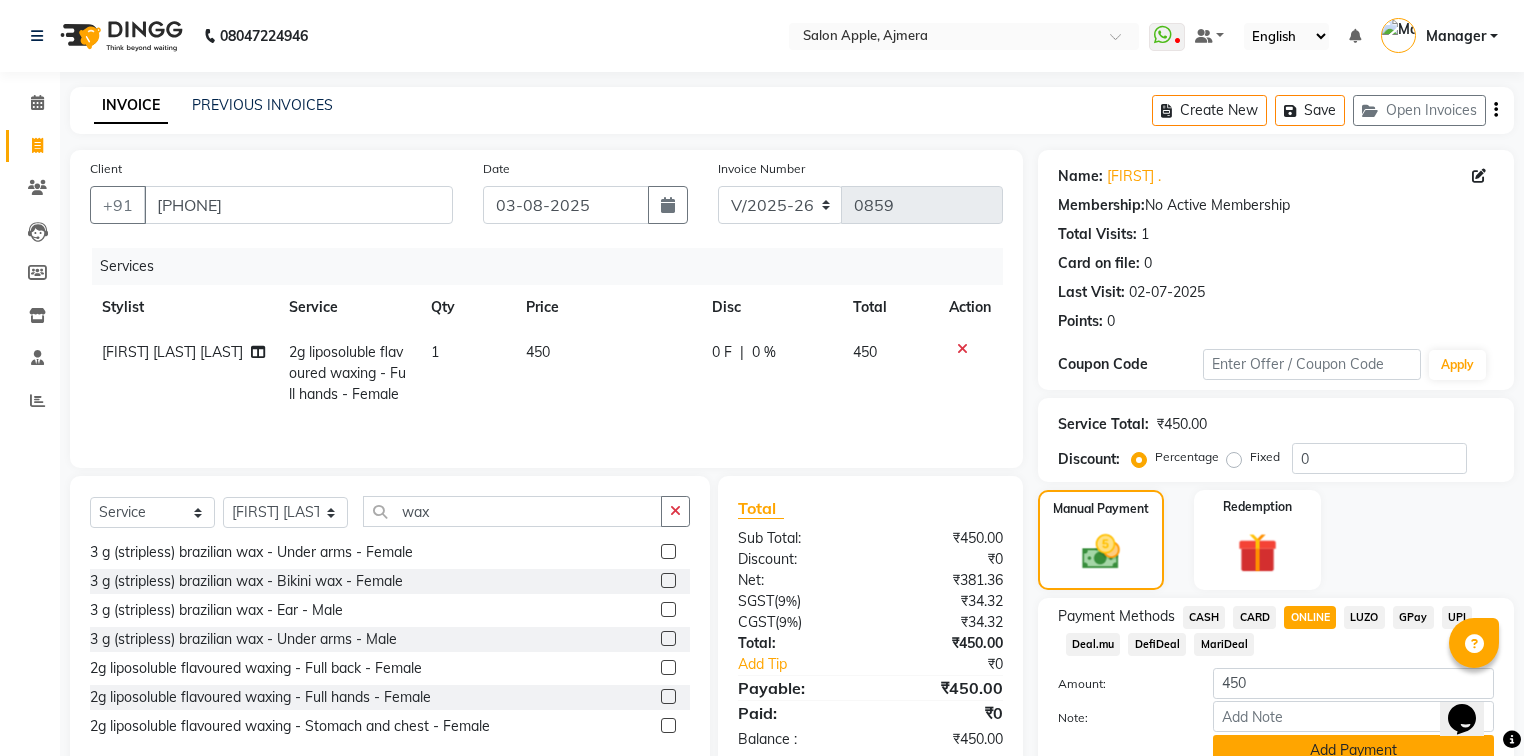 click on "Add Payment" 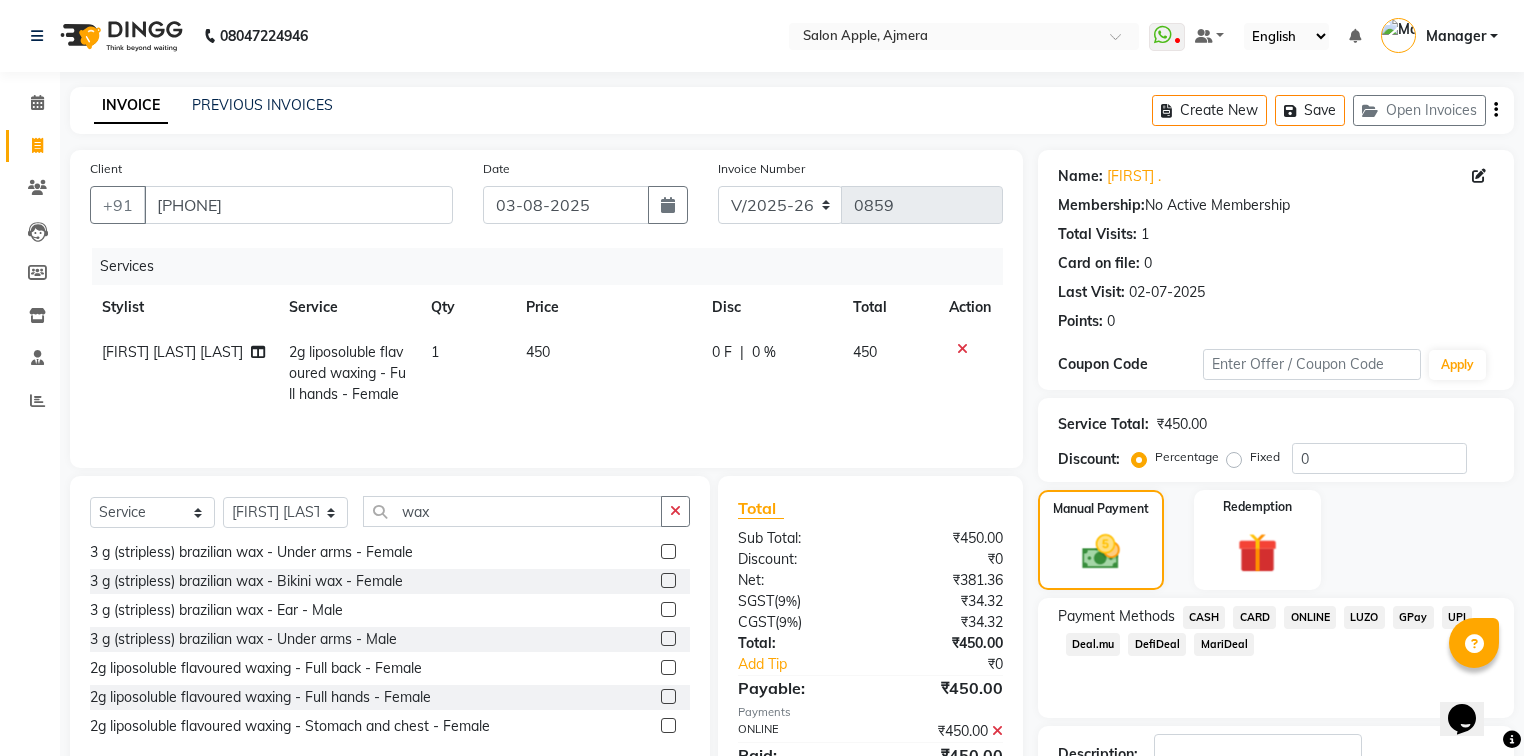 scroll, scrollTop: 144, scrollLeft: 0, axis: vertical 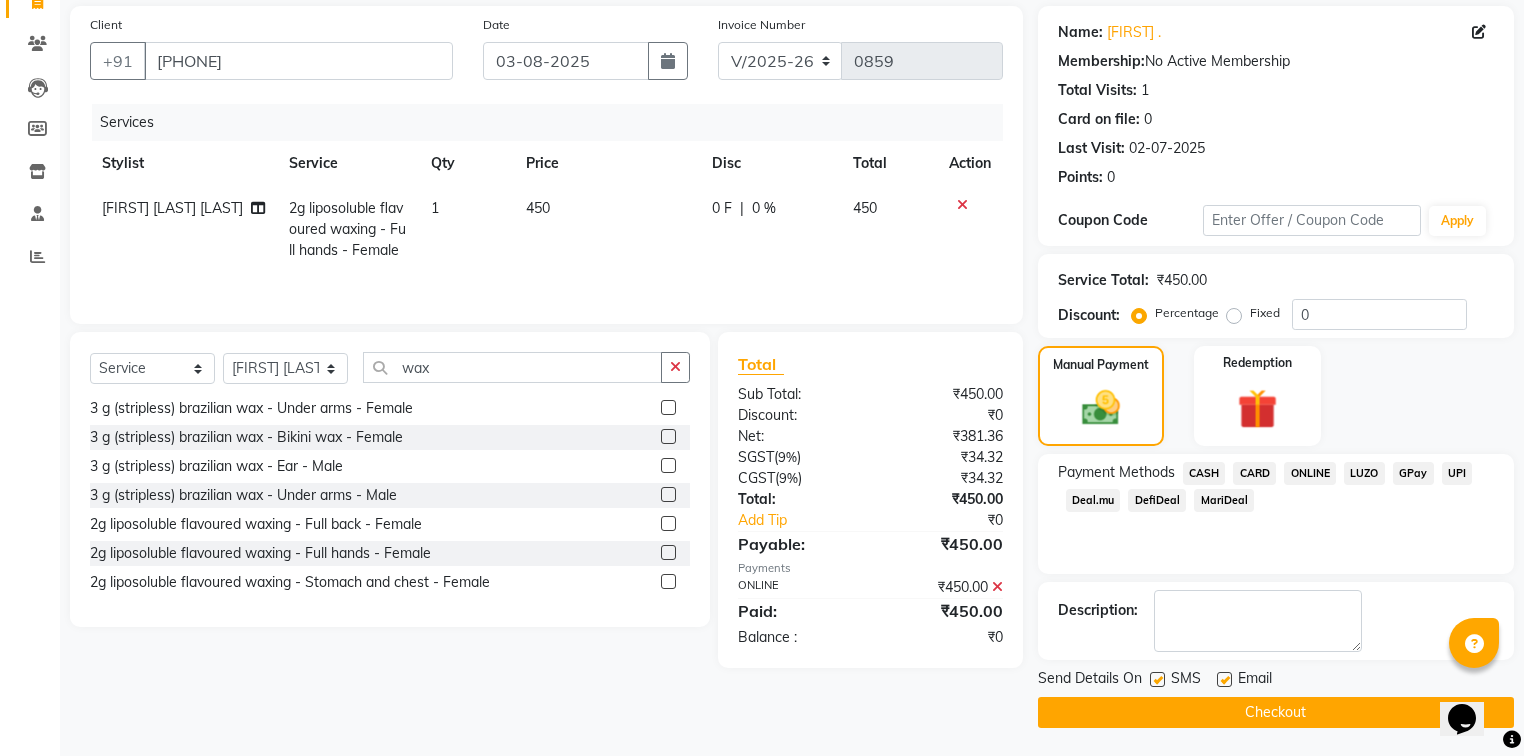 click on "Checkout" 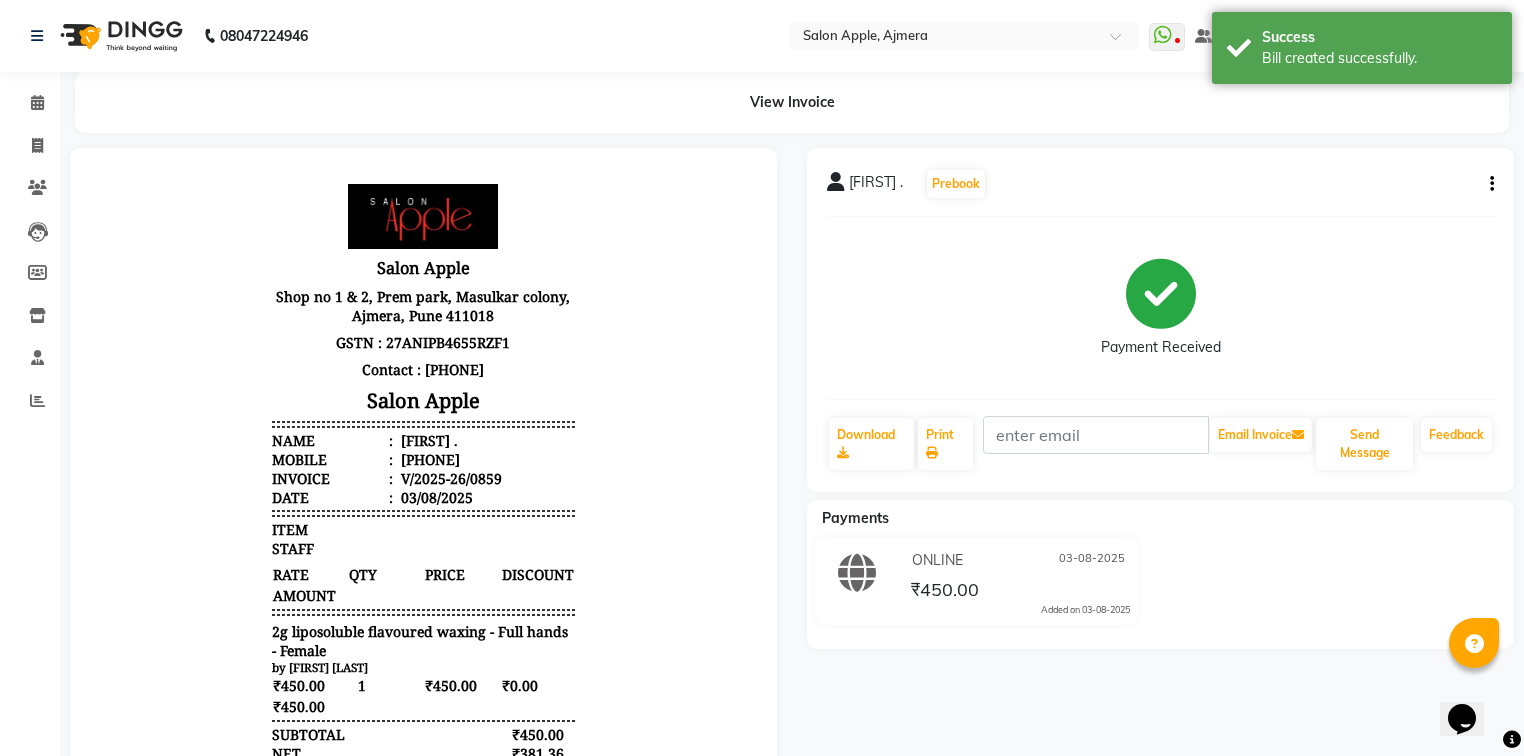 scroll, scrollTop: 0, scrollLeft: 0, axis: both 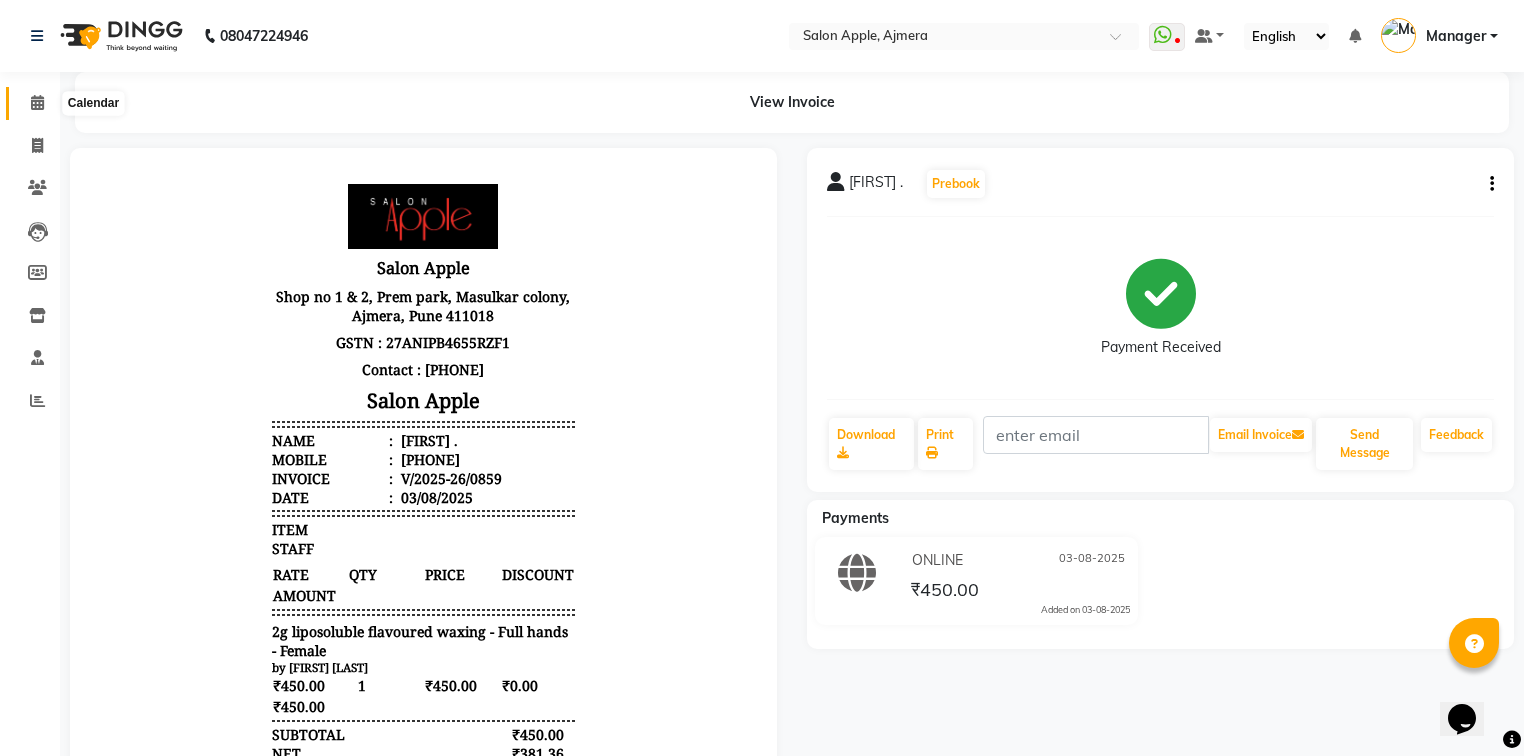 click 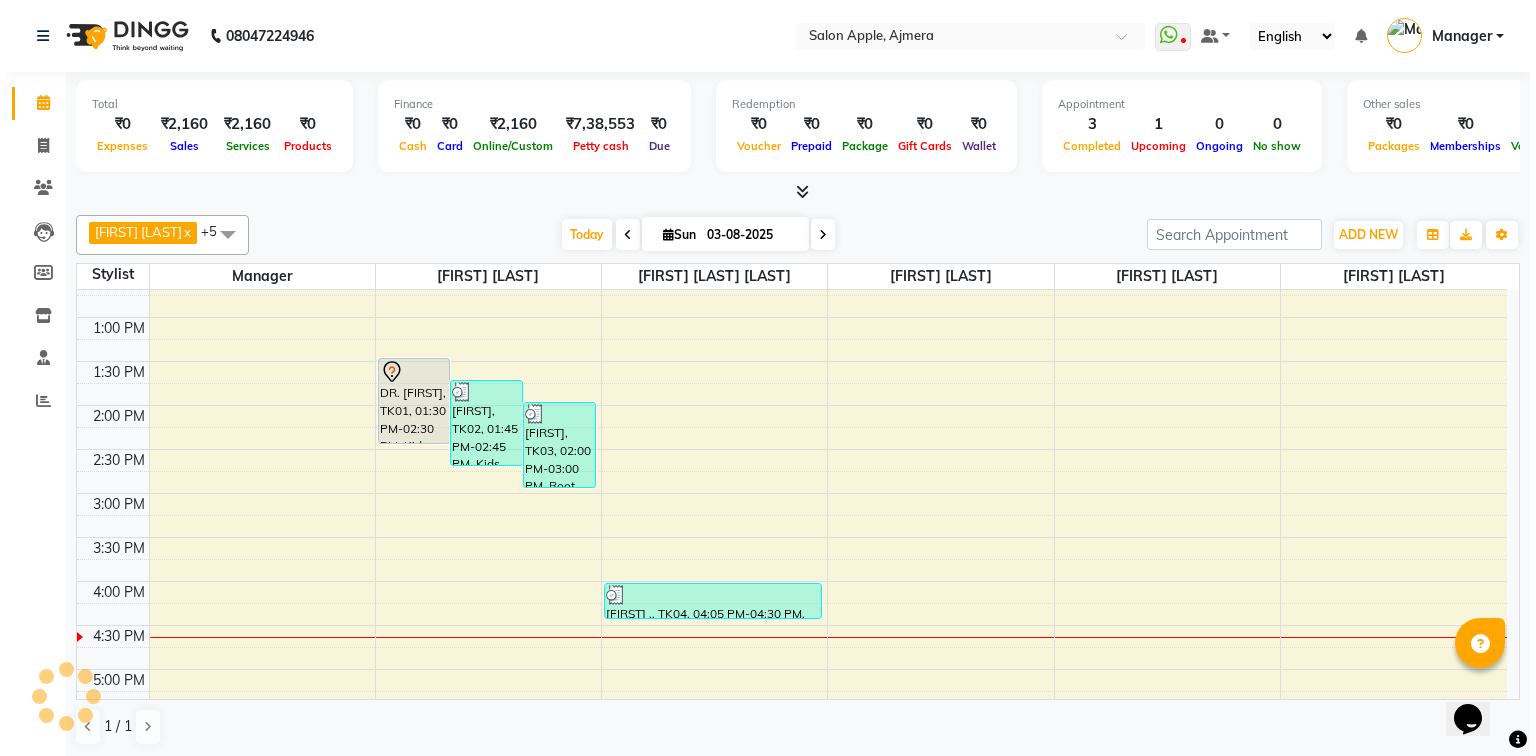 scroll, scrollTop: 400, scrollLeft: 0, axis: vertical 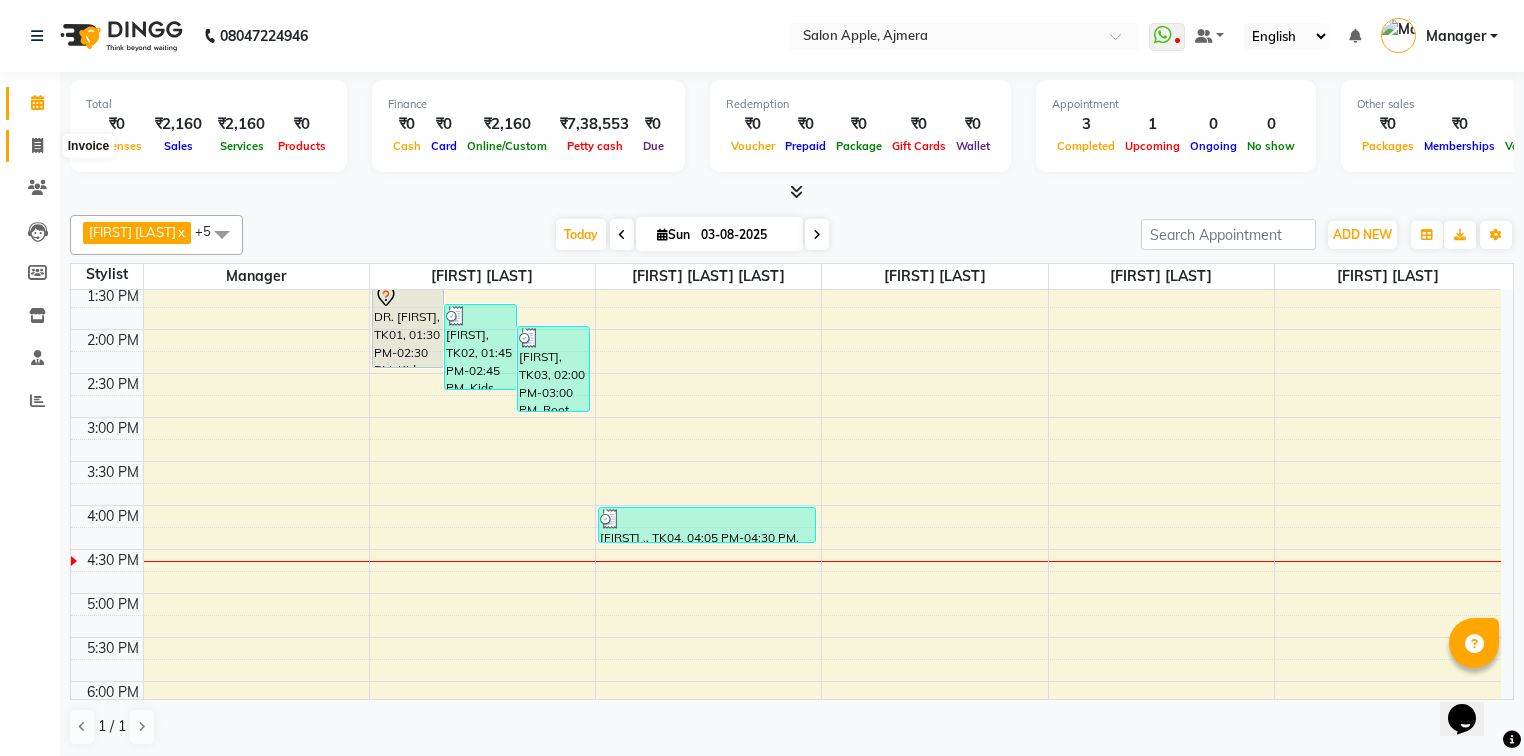 click 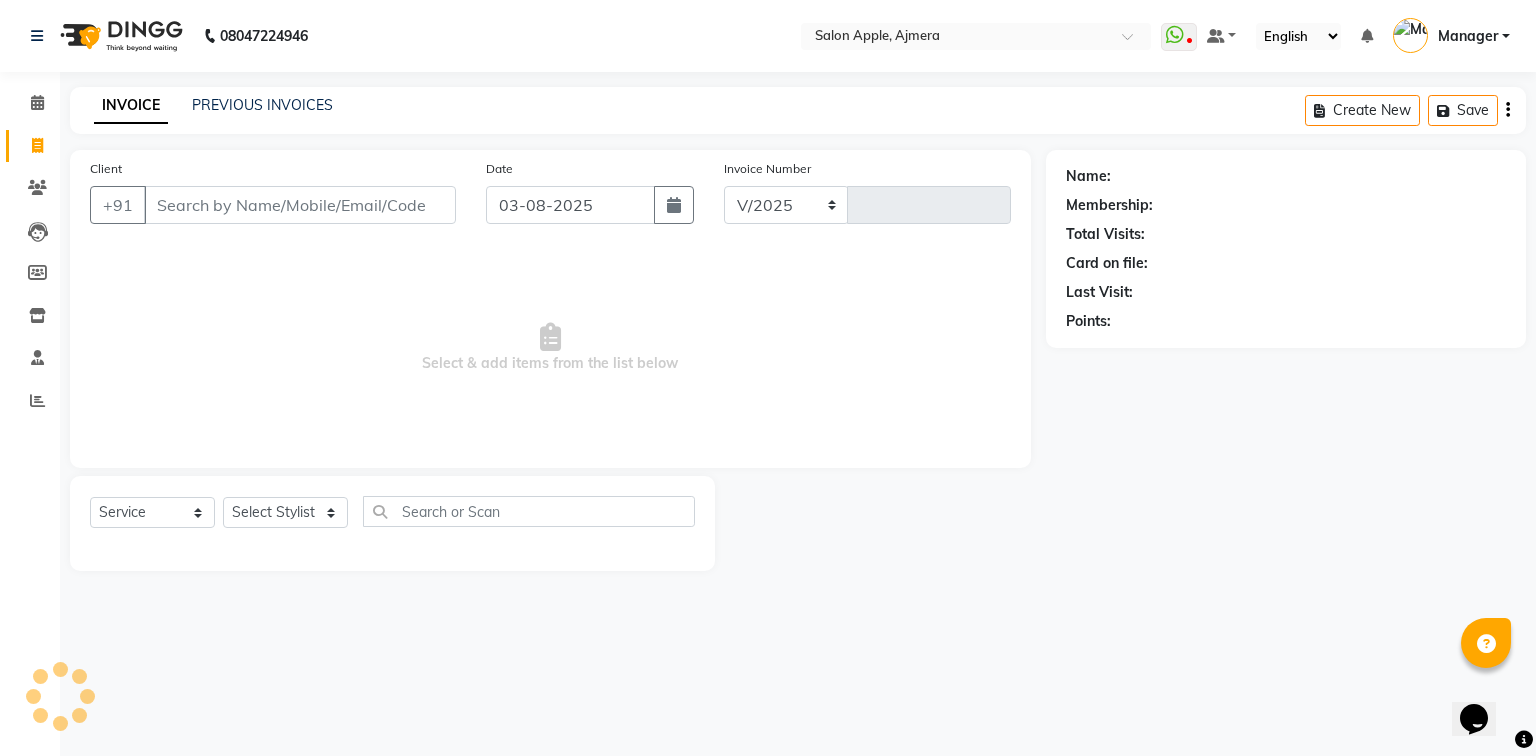 select on "4743" 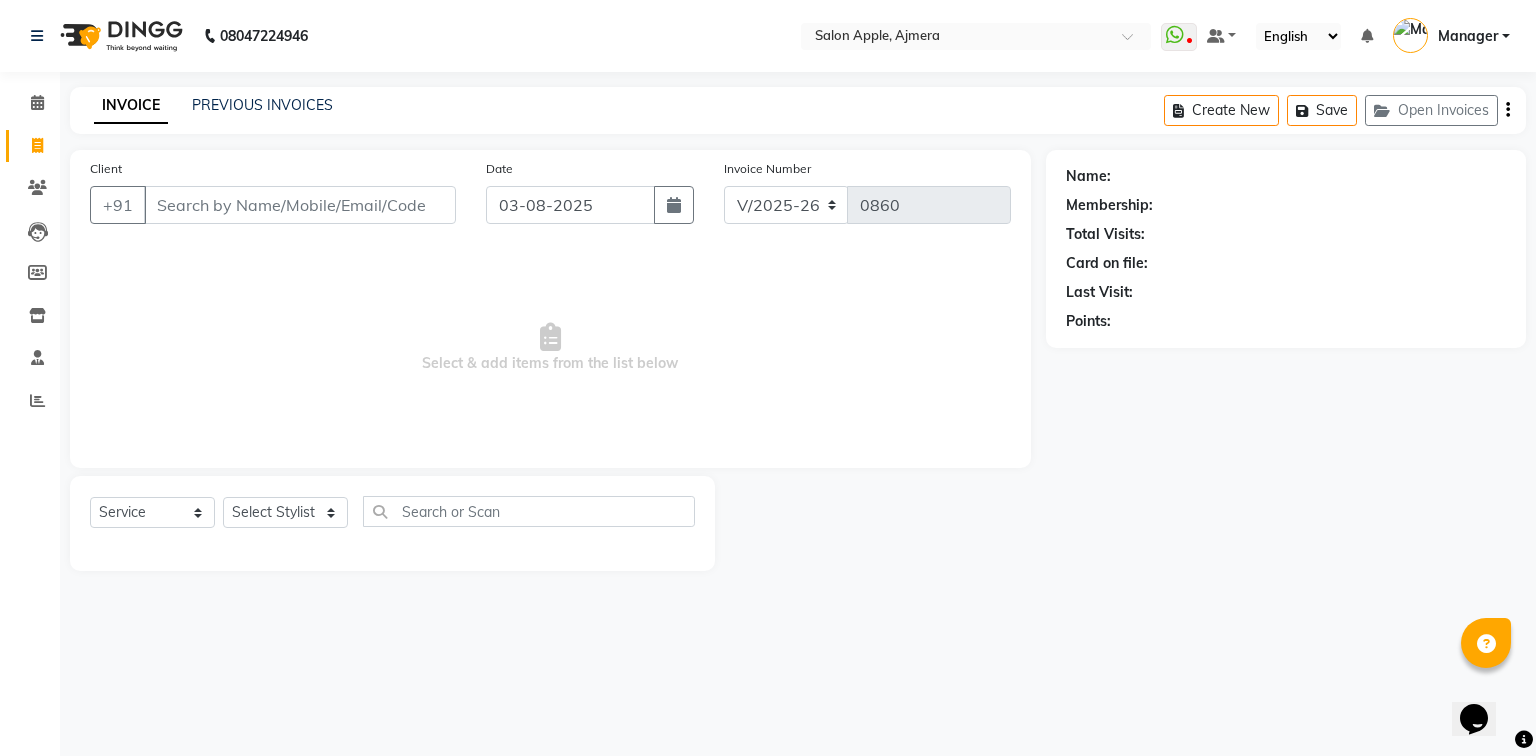 click on "Client" at bounding box center [300, 205] 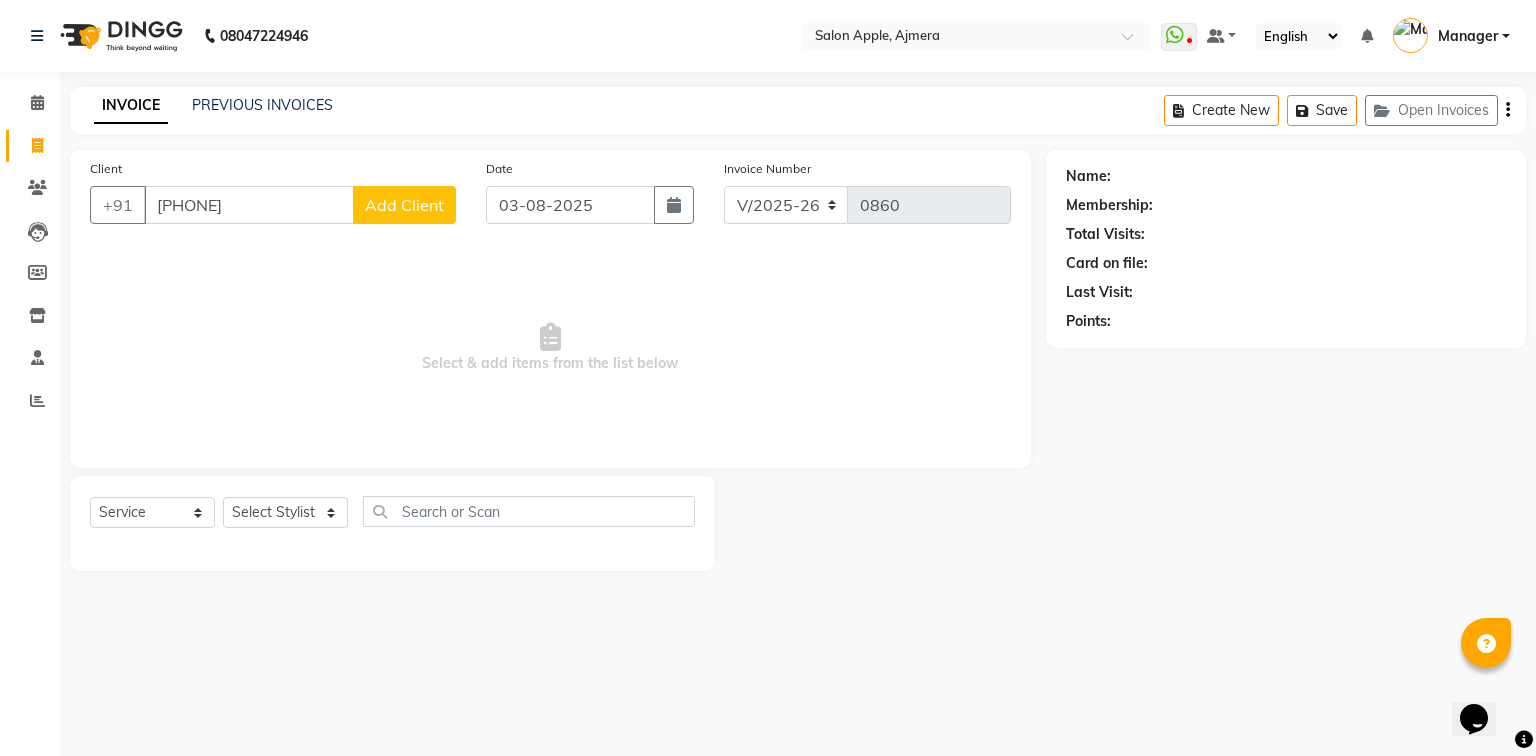 type on "[PHONE]" 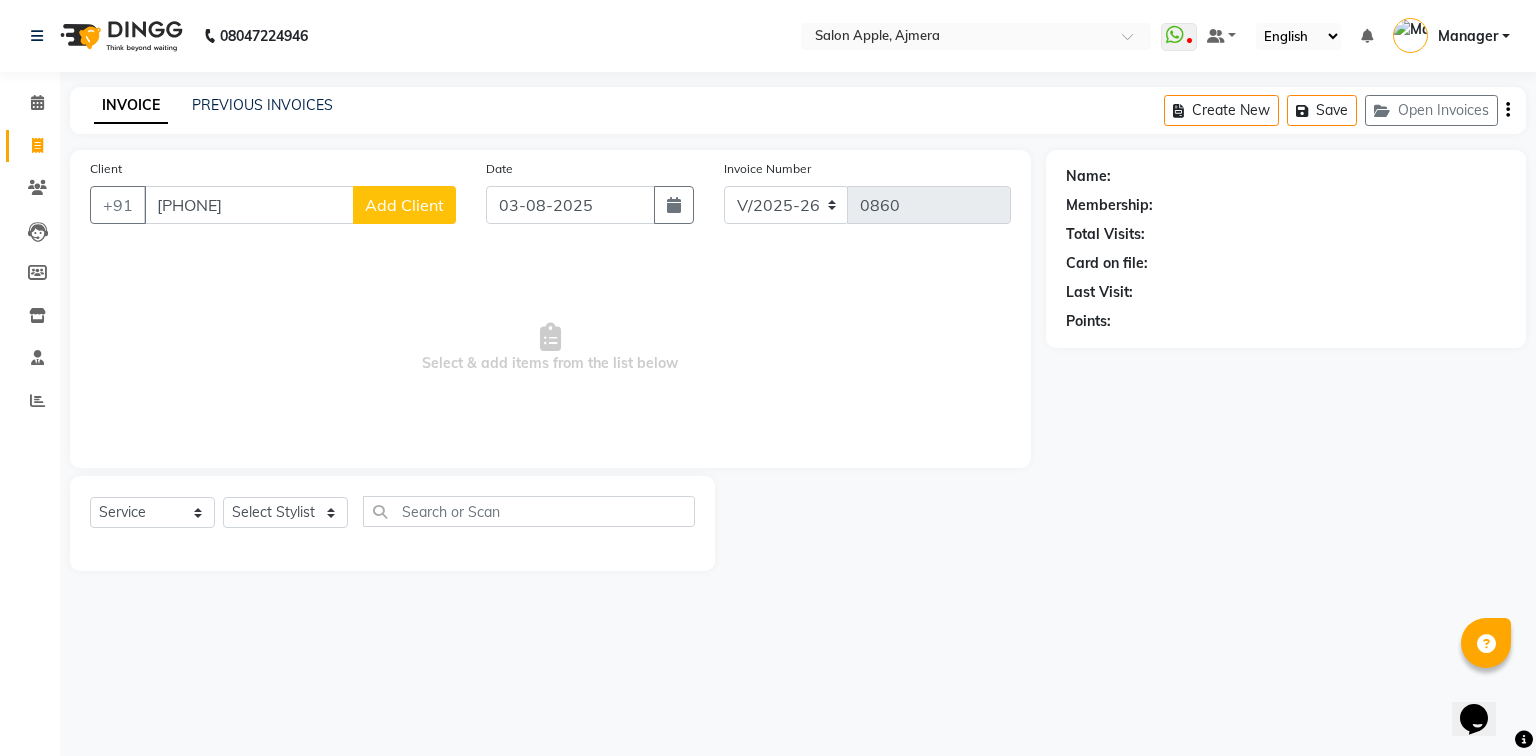 select on "22" 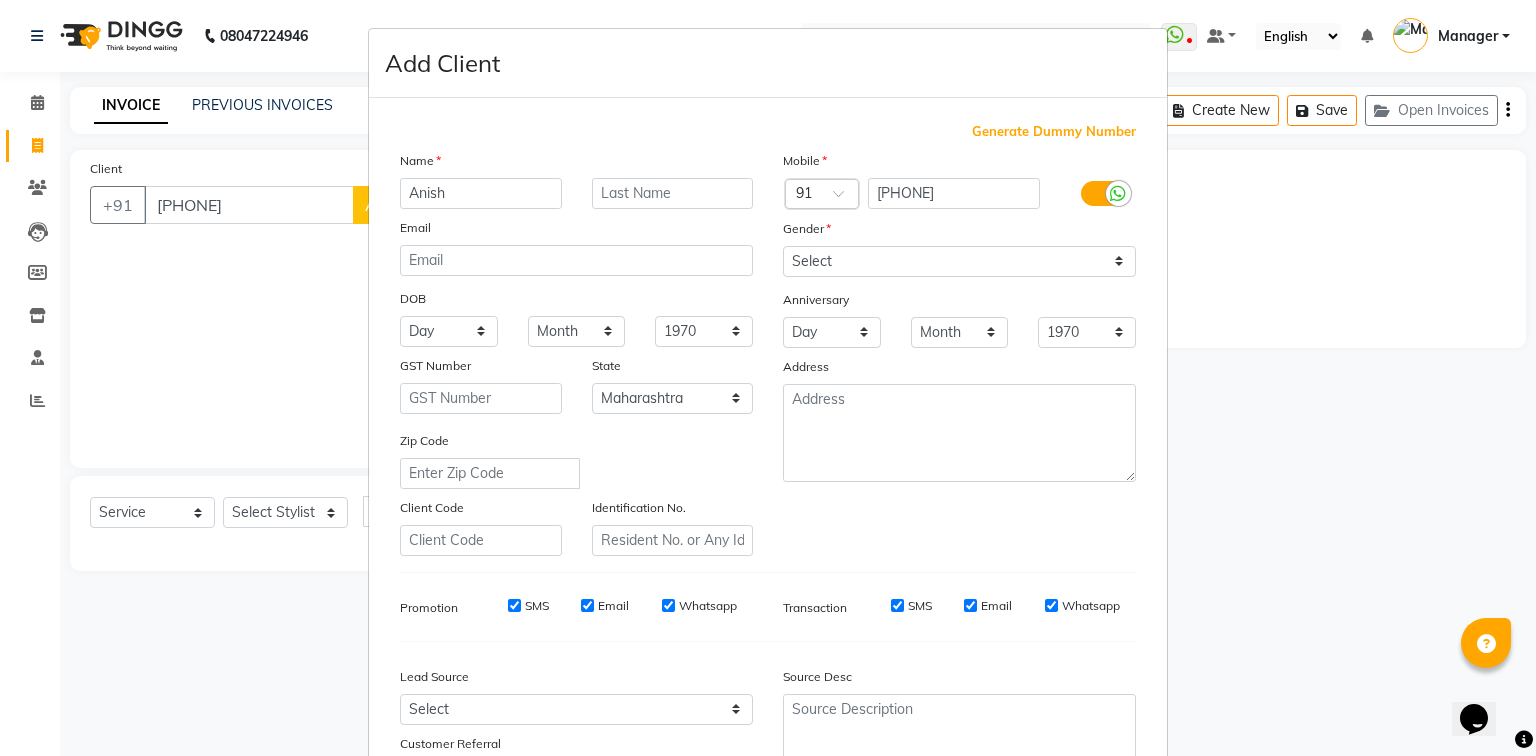 type on "Anish" 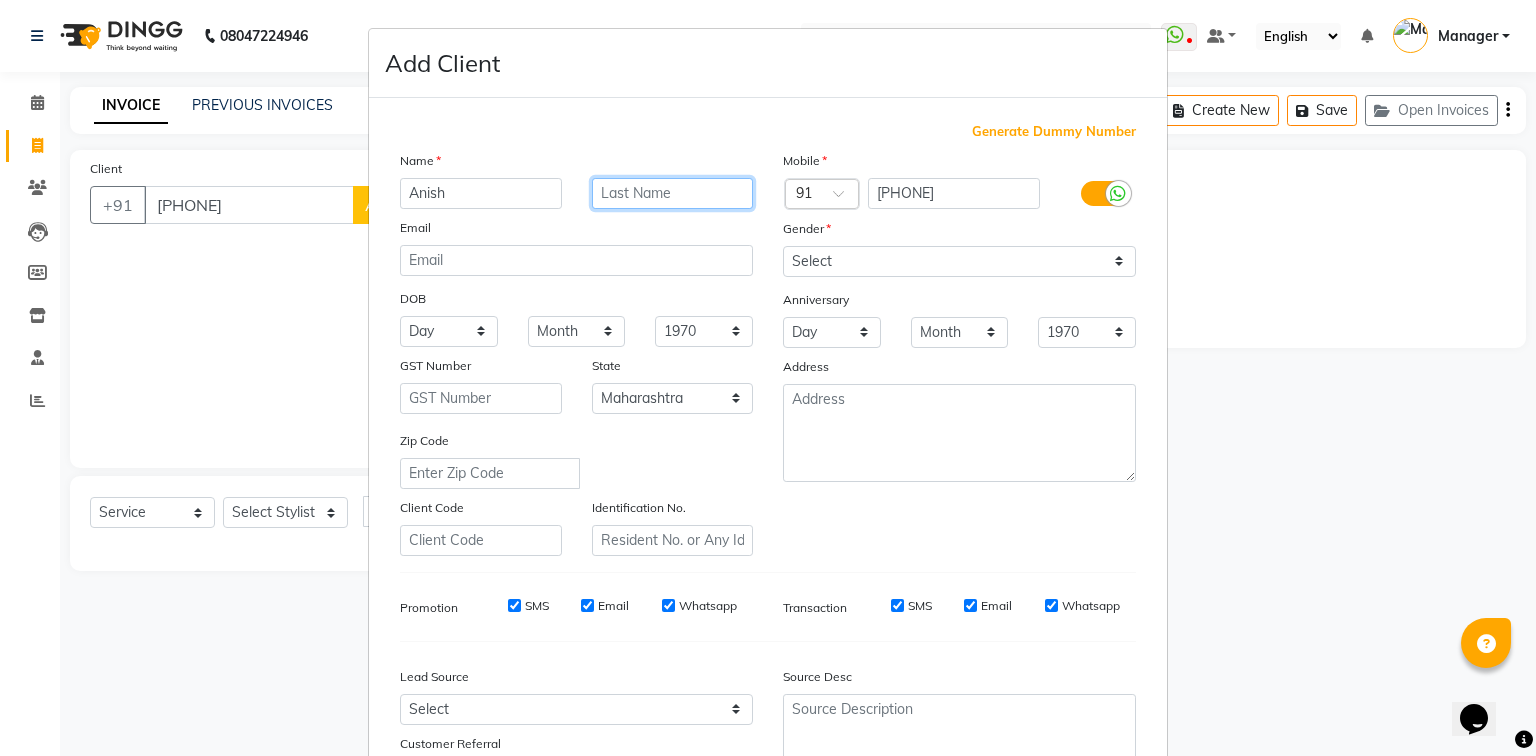 click at bounding box center [673, 193] 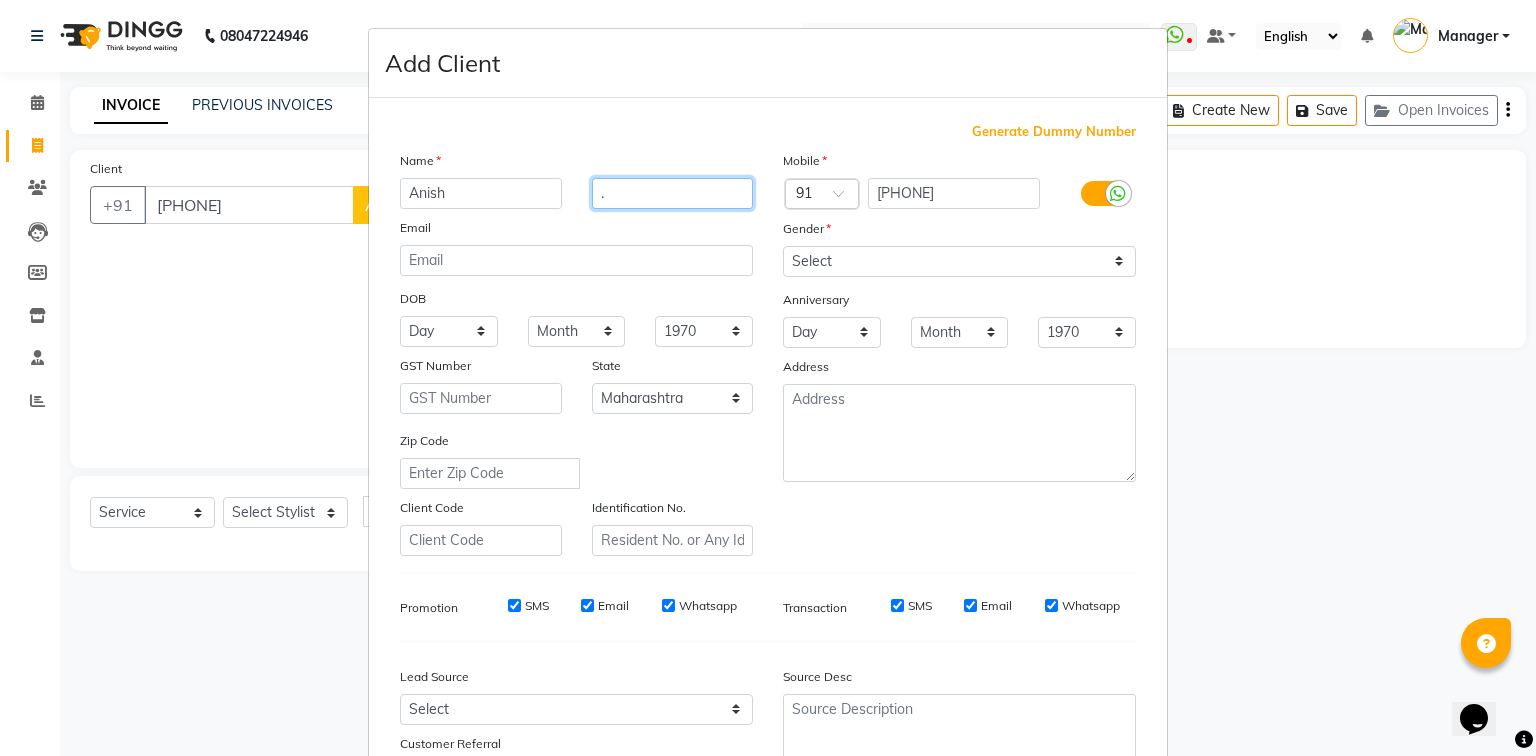 type on "." 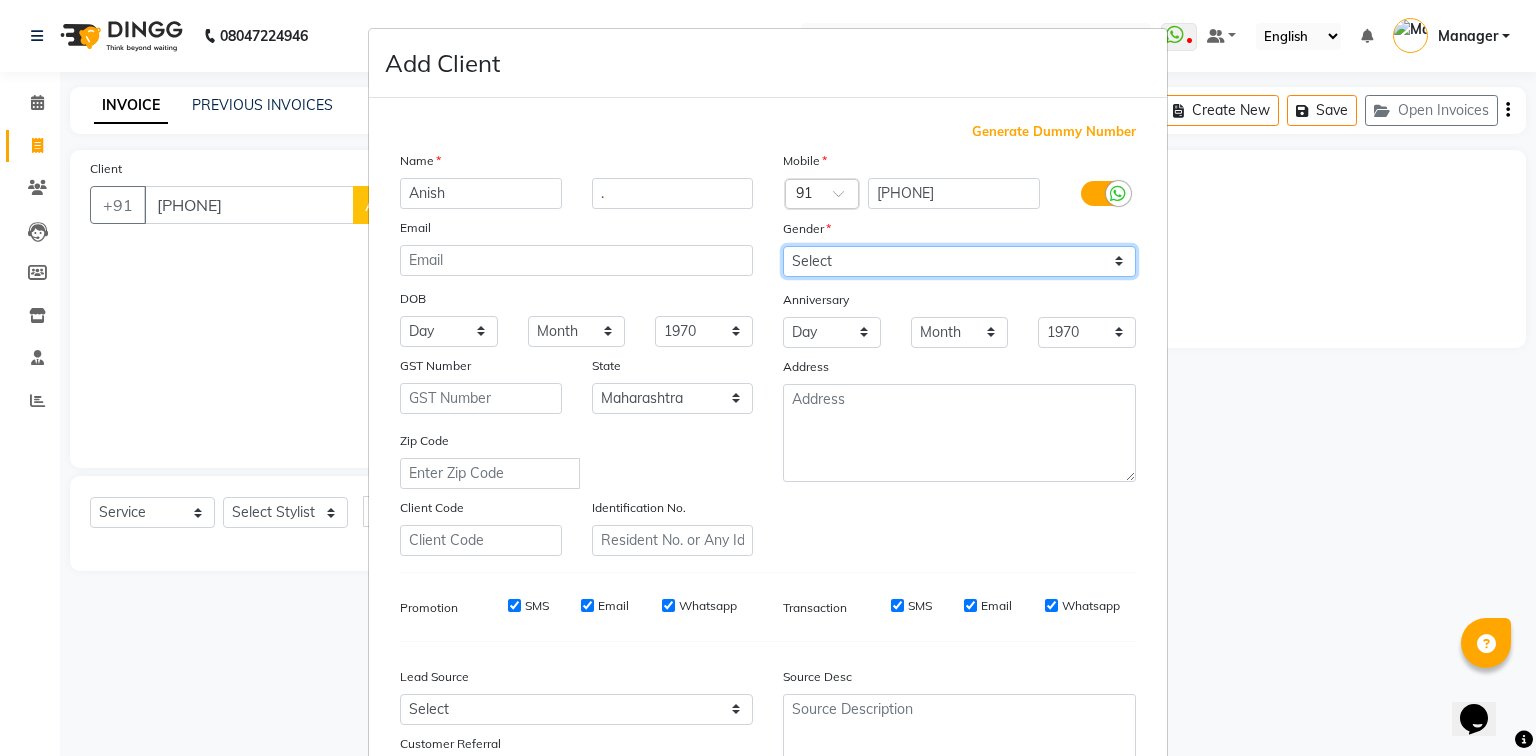 click on "Select Male Female Other Prefer Not To Say" at bounding box center (959, 261) 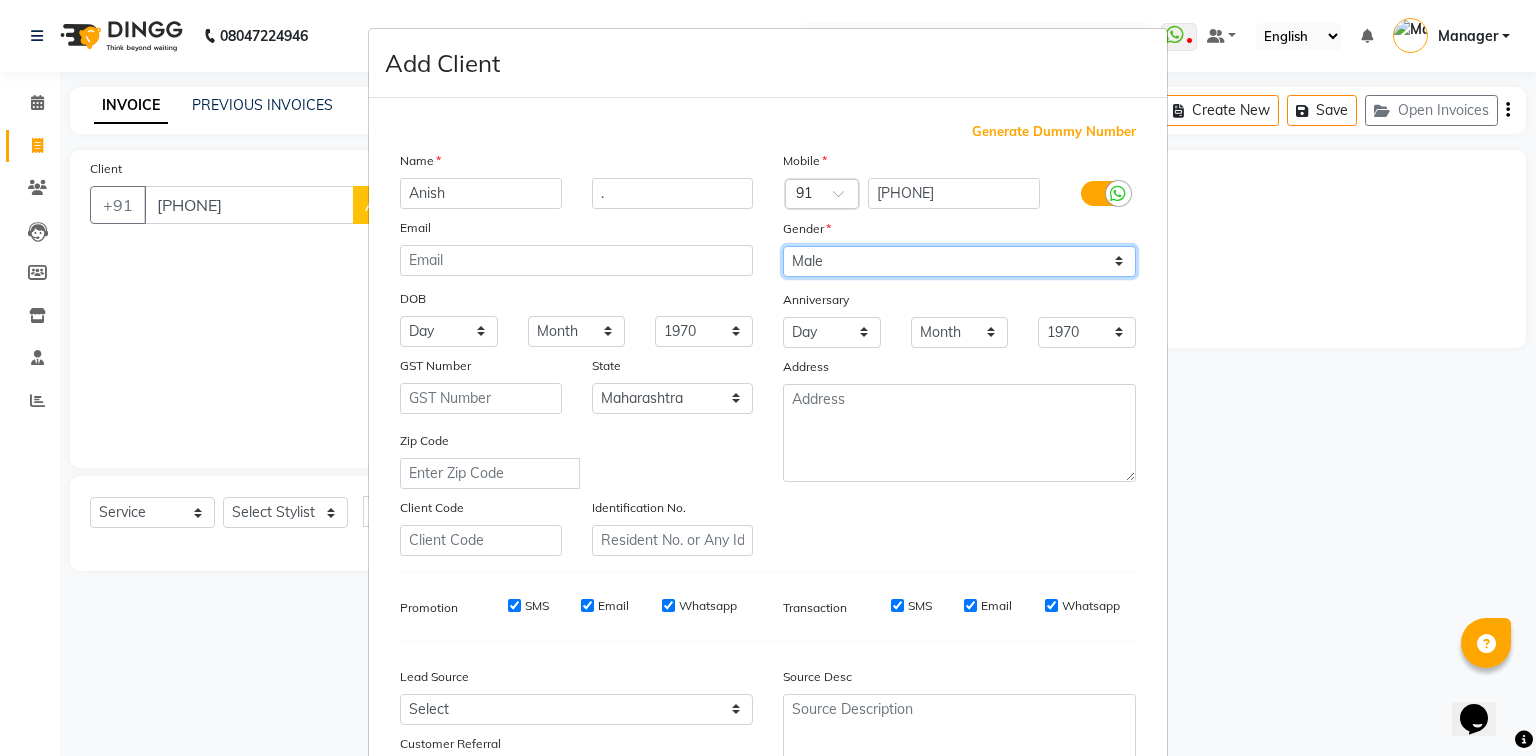 click on "Select Male Female Other Prefer Not To Say" at bounding box center (959, 261) 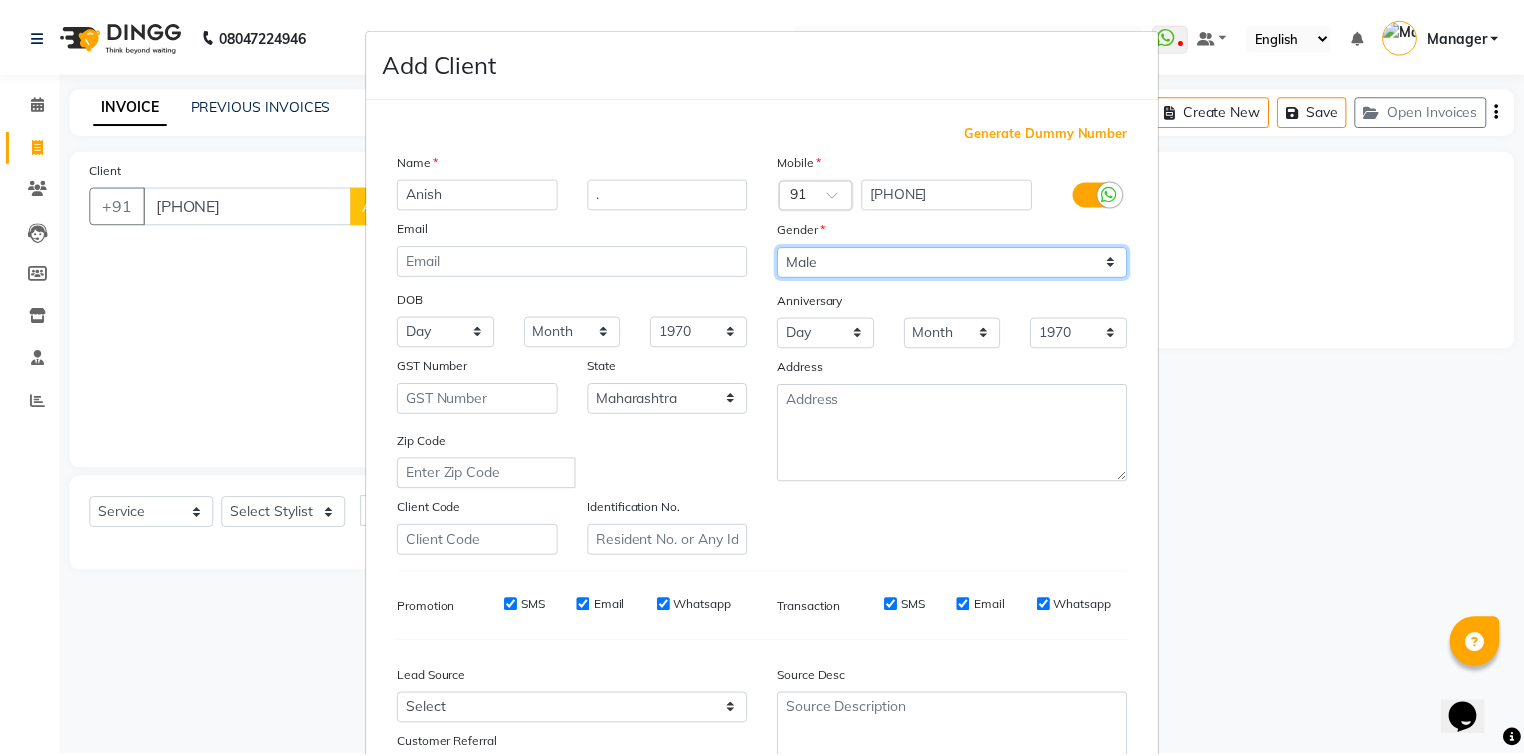 scroll, scrollTop: 176, scrollLeft: 0, axis: vertical 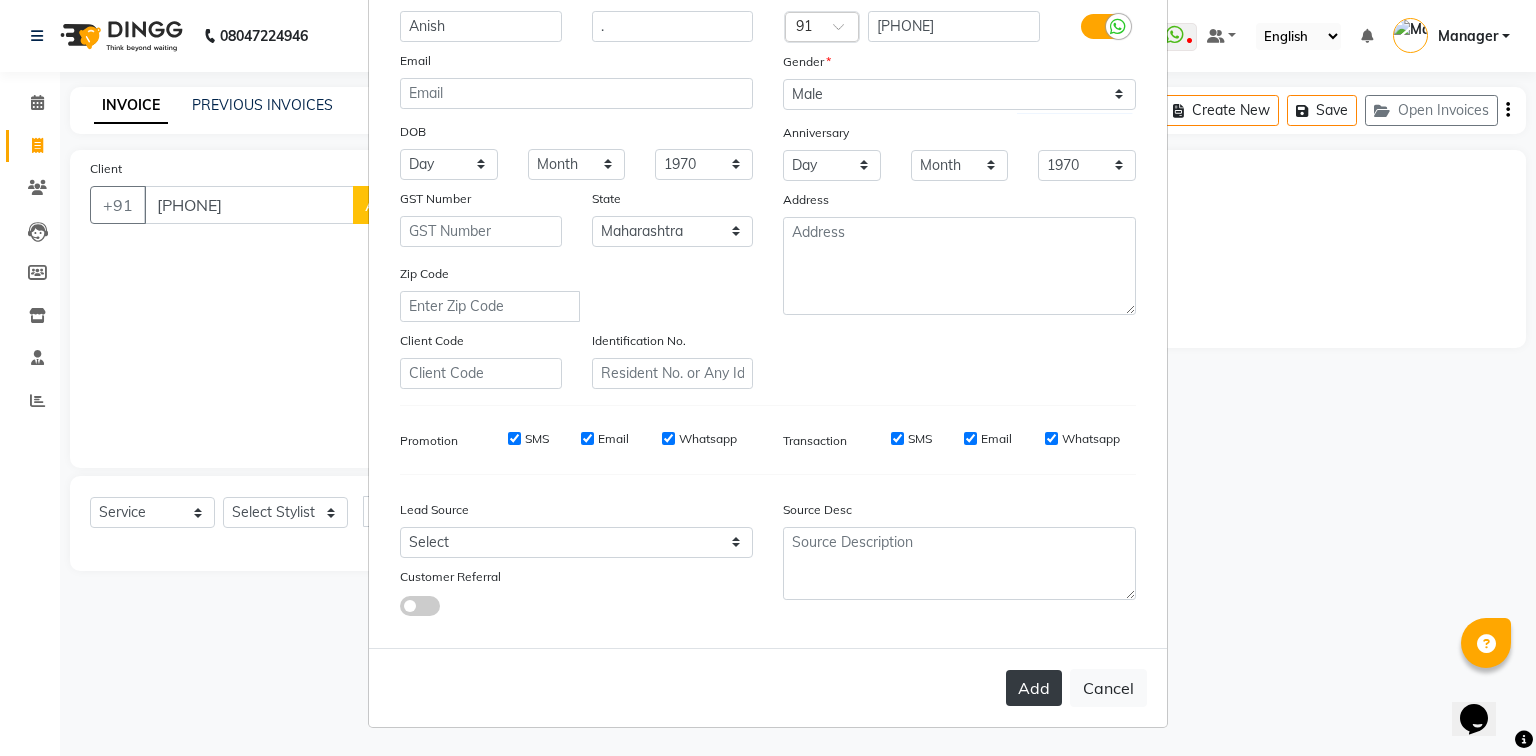 drag, startPoint x: 1012, startPoint y: 689, endPoint x: 1025, endPoint y: 694, distance: 13.928389 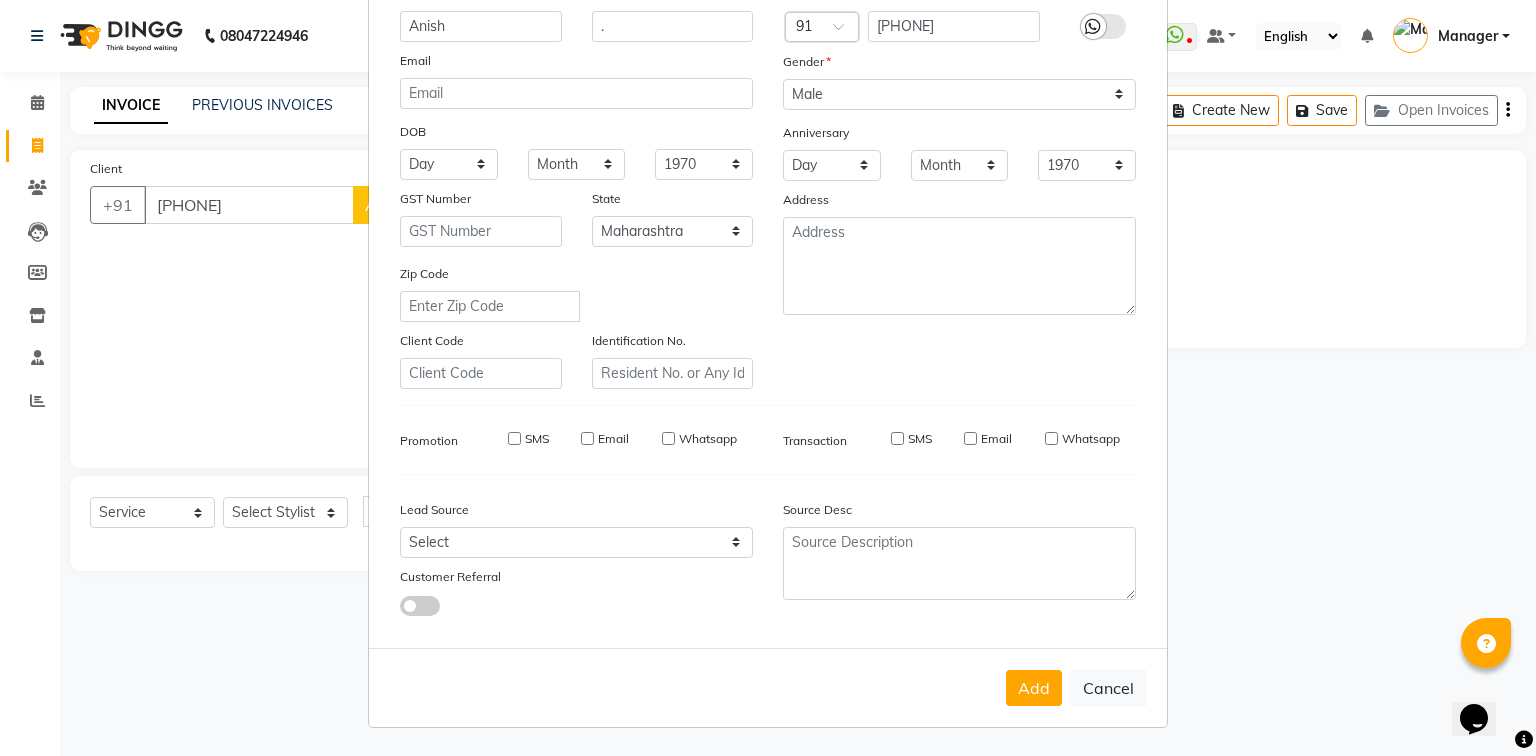 type 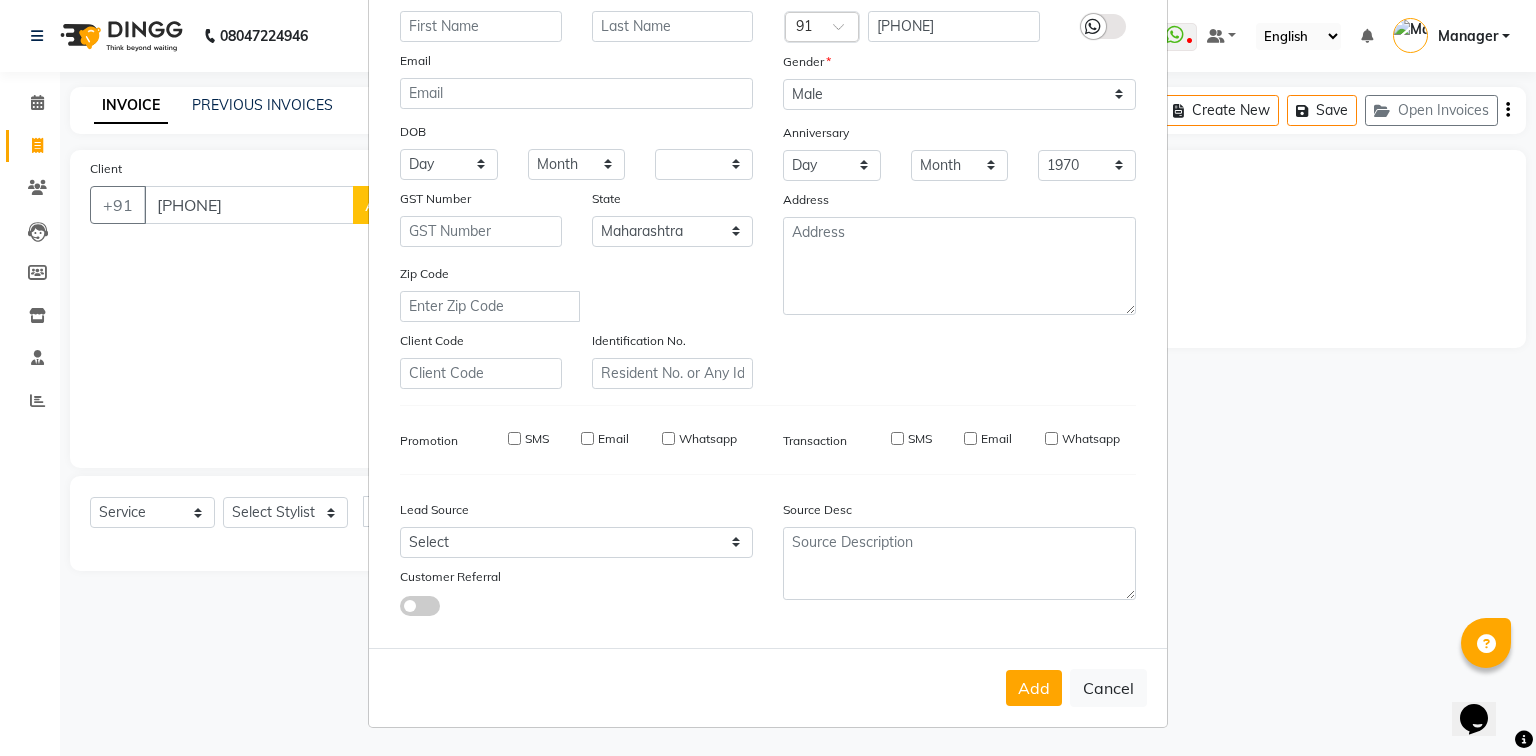select on "null" 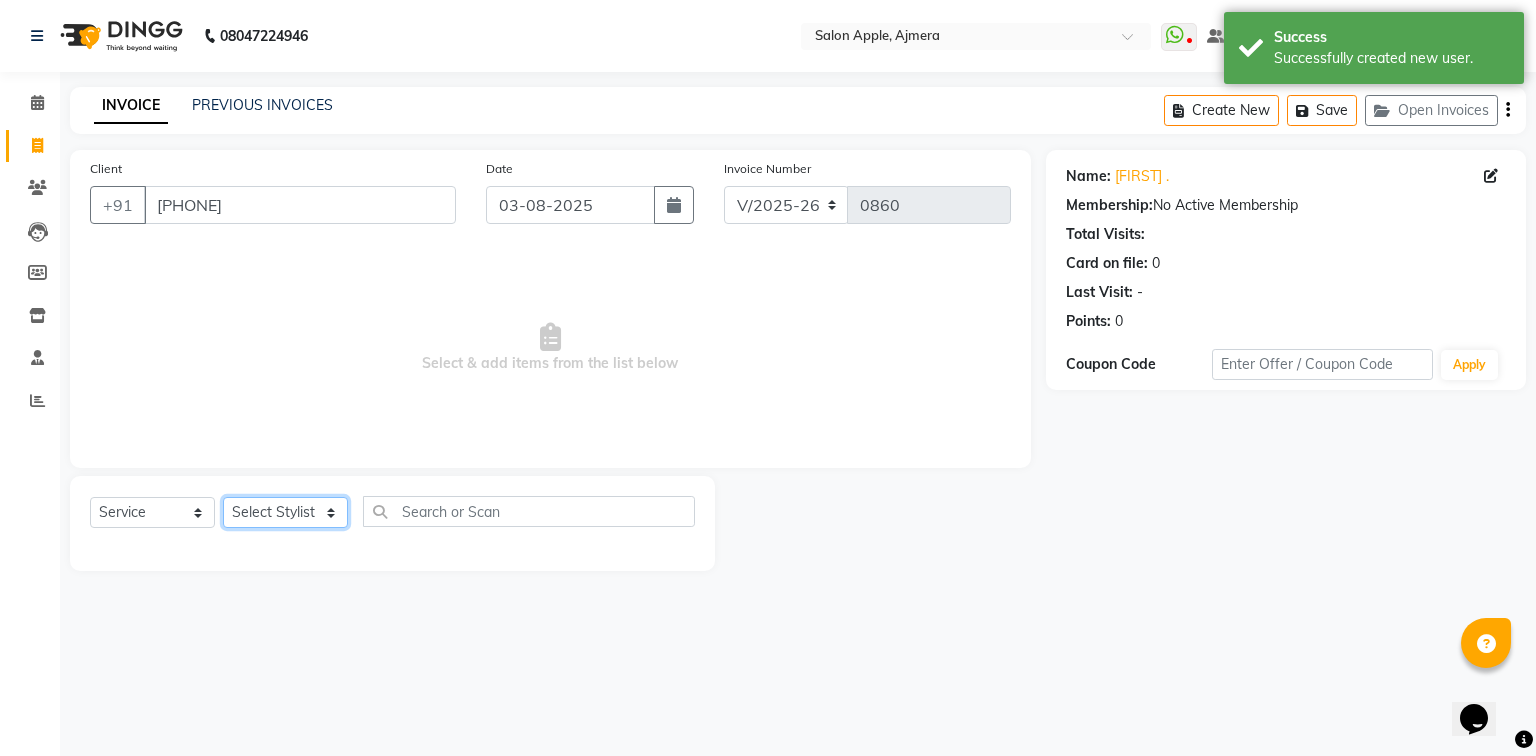 click on "Select Stylist [FIRST] [LAST] [FIRST] [LAST] [FIRST] [LAST]  Manager [FIRST] [LAST] [FIRST] [LAST] [FIRST] [LAST]" 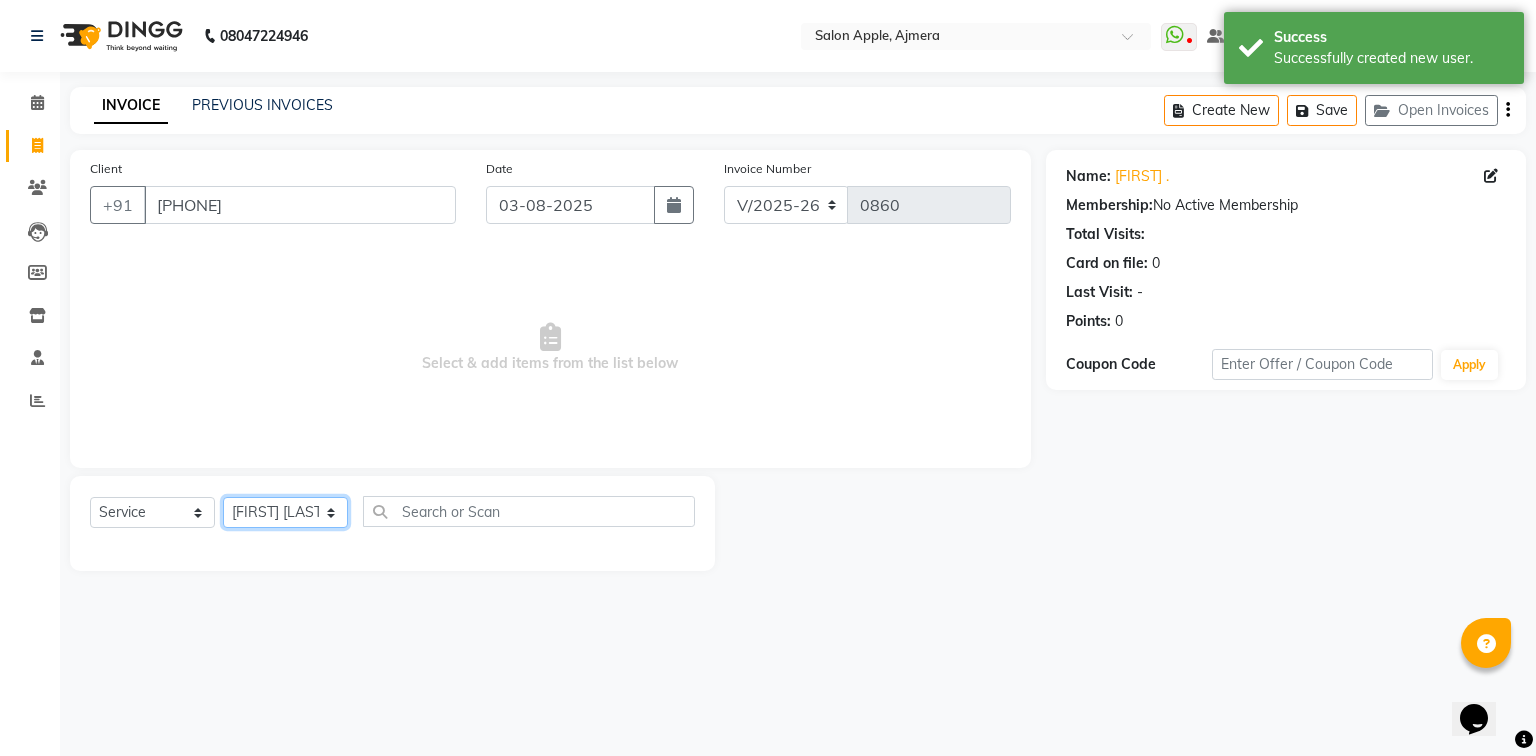 click on "Select Stylist [FIRST] [LAST] [FIRST] [LAST] [FIRST] [LAST]  Manager [FIRST] [LAST] [FIRST] [LAST] [FIRST] [LAST]" 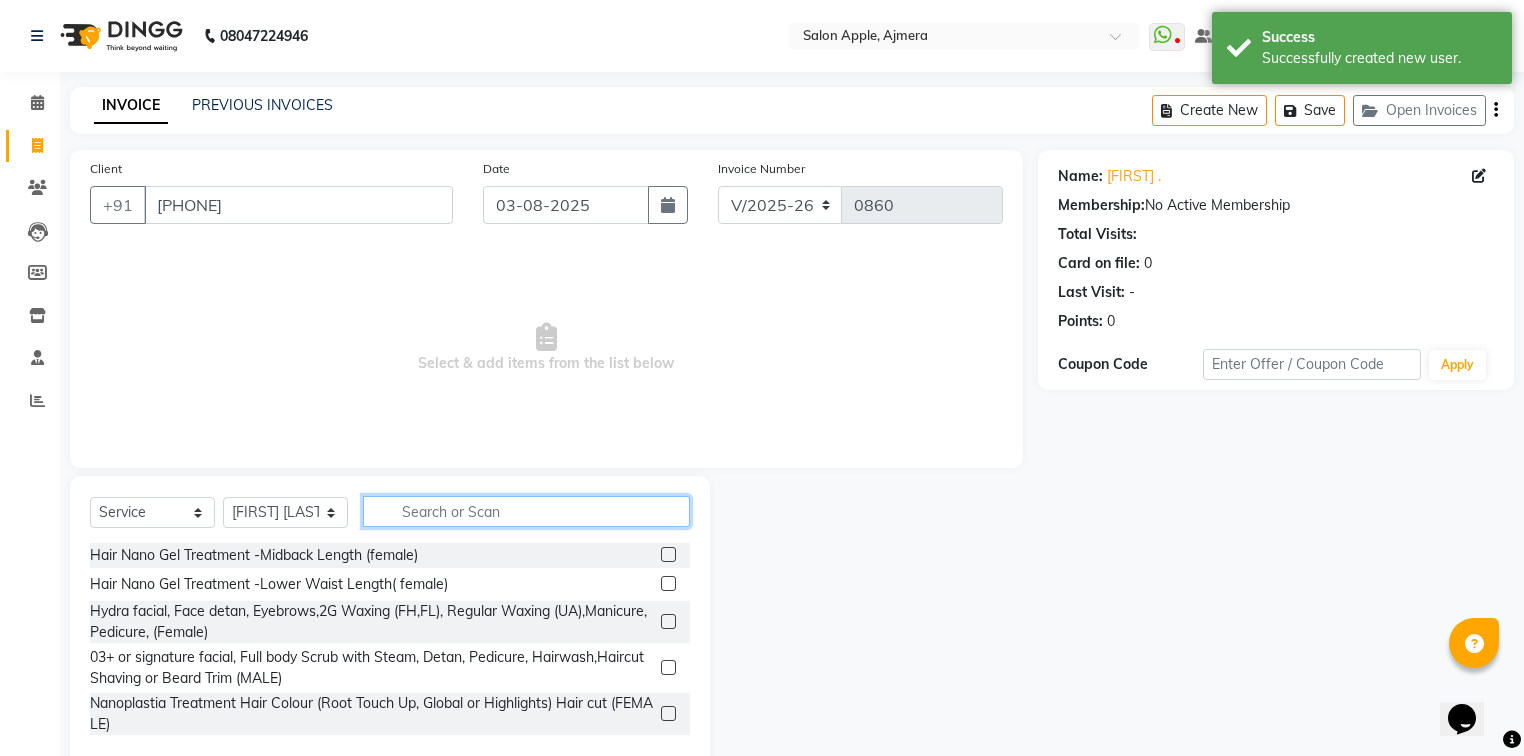 click 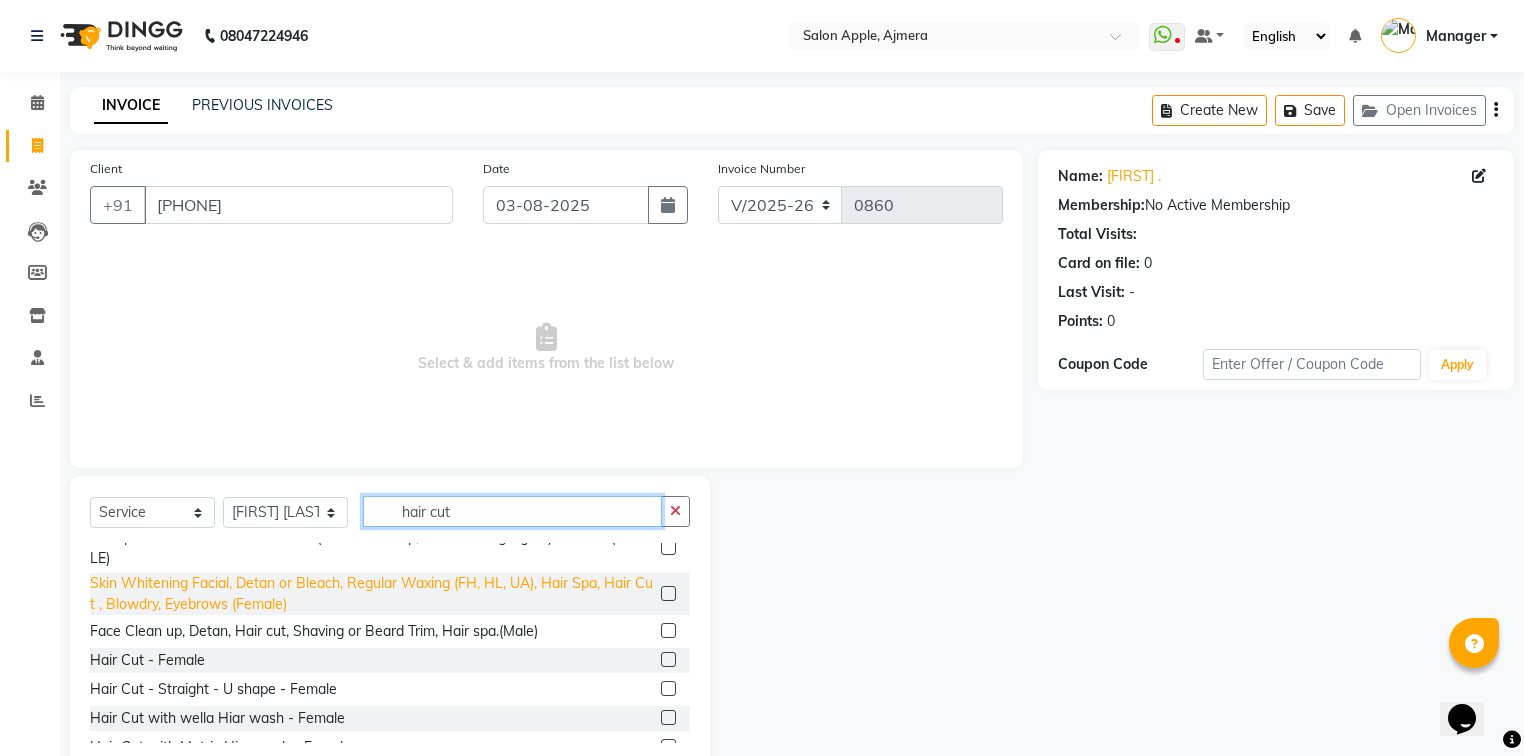 scroll, scrollTop: 160, scrollLeft: 0, axis: vertical 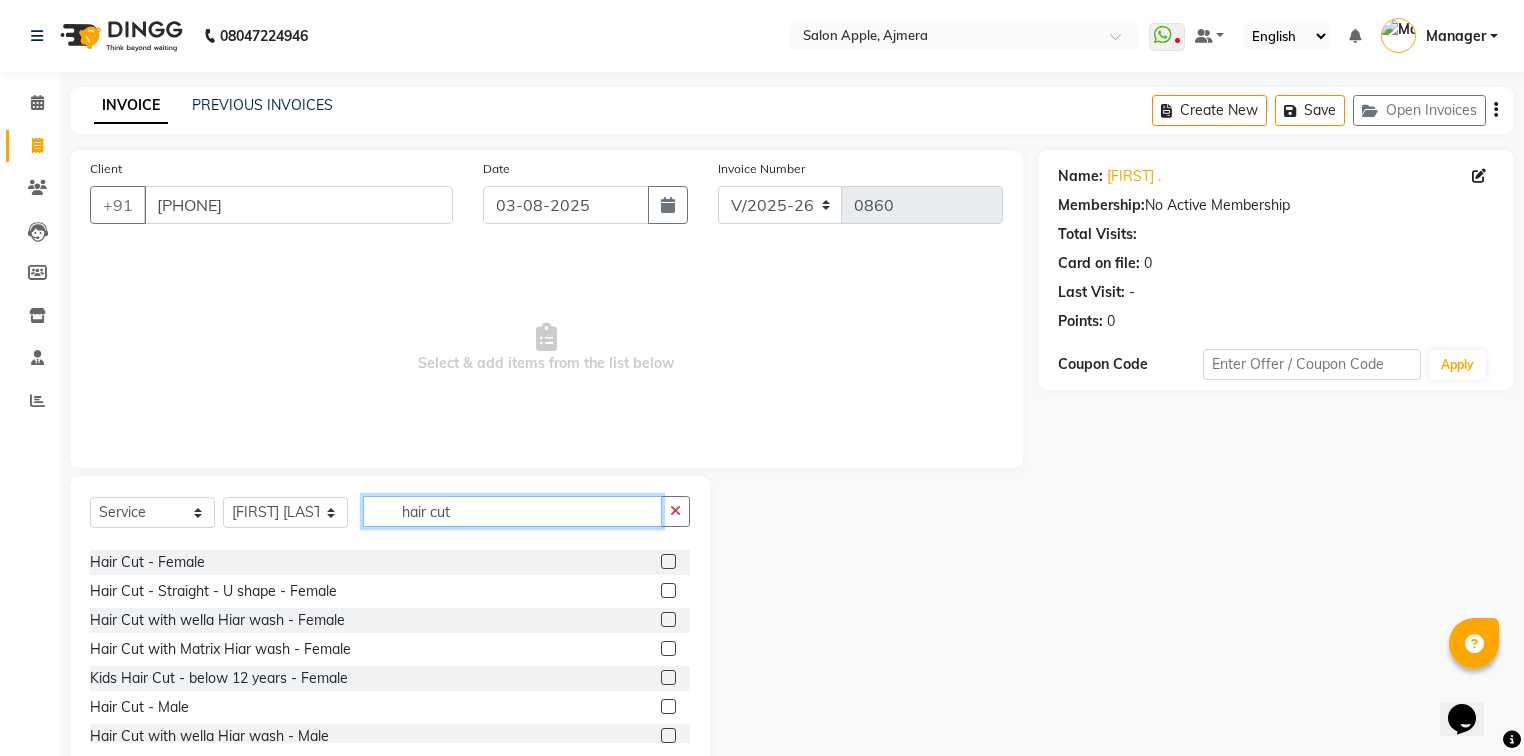 type on "hair cut" 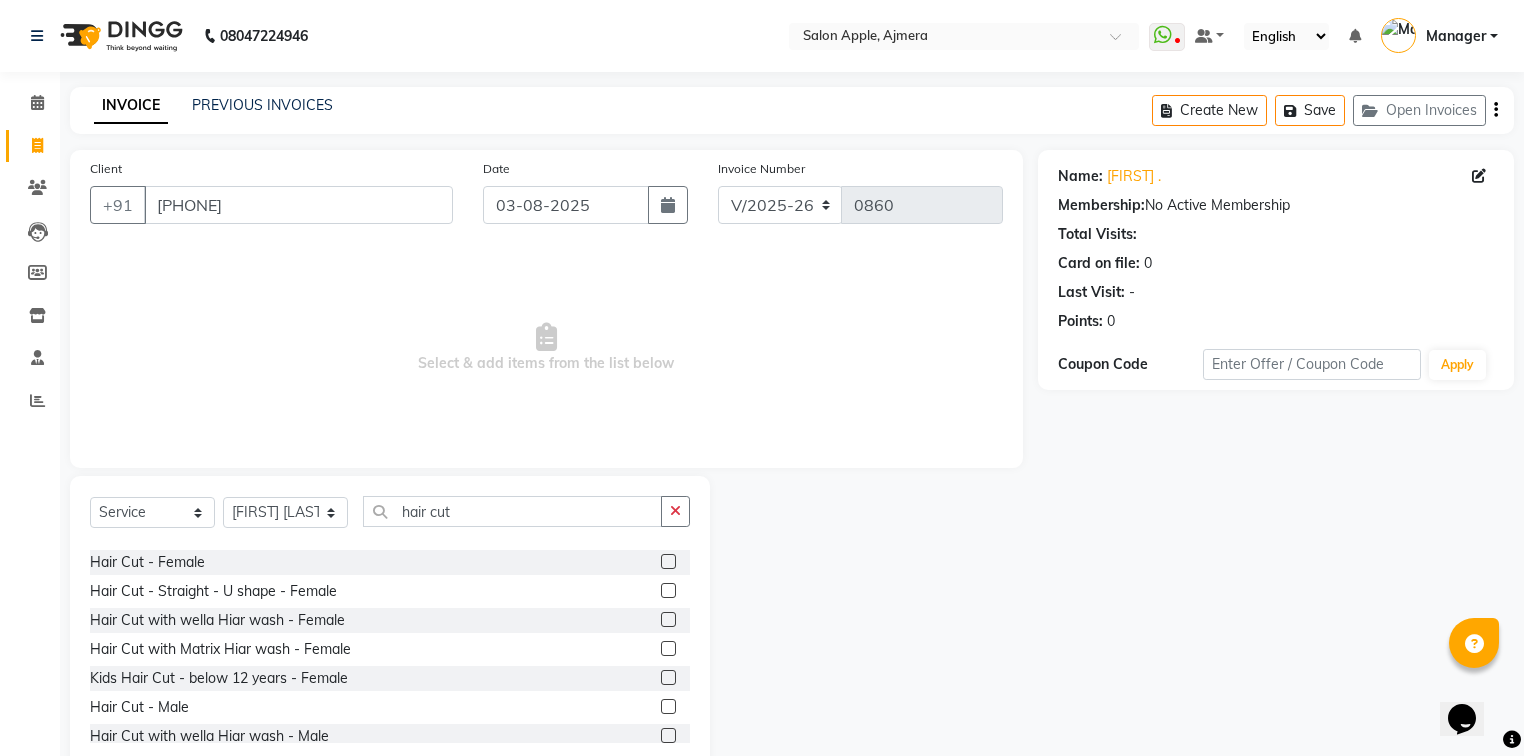 click 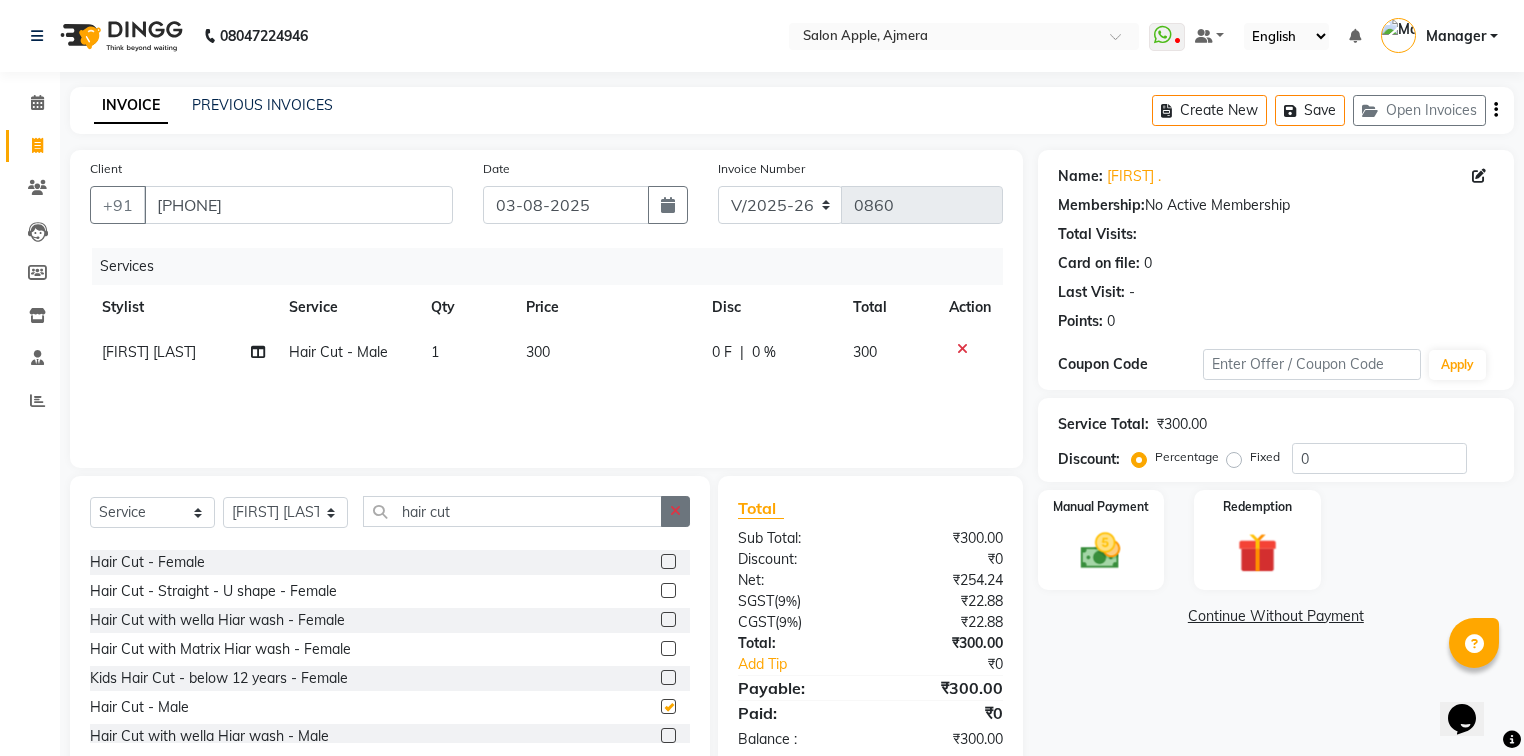 checkbox on "false" 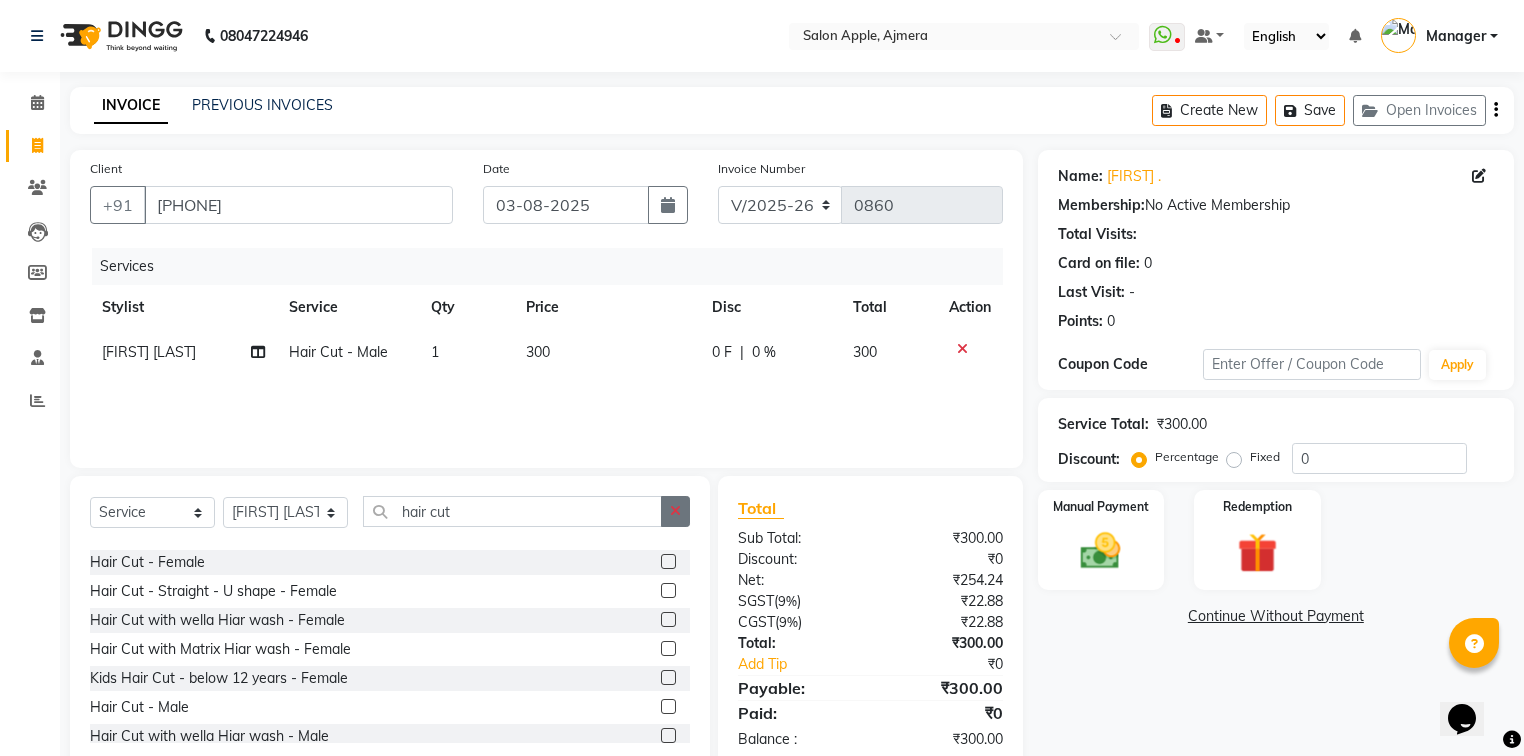 click 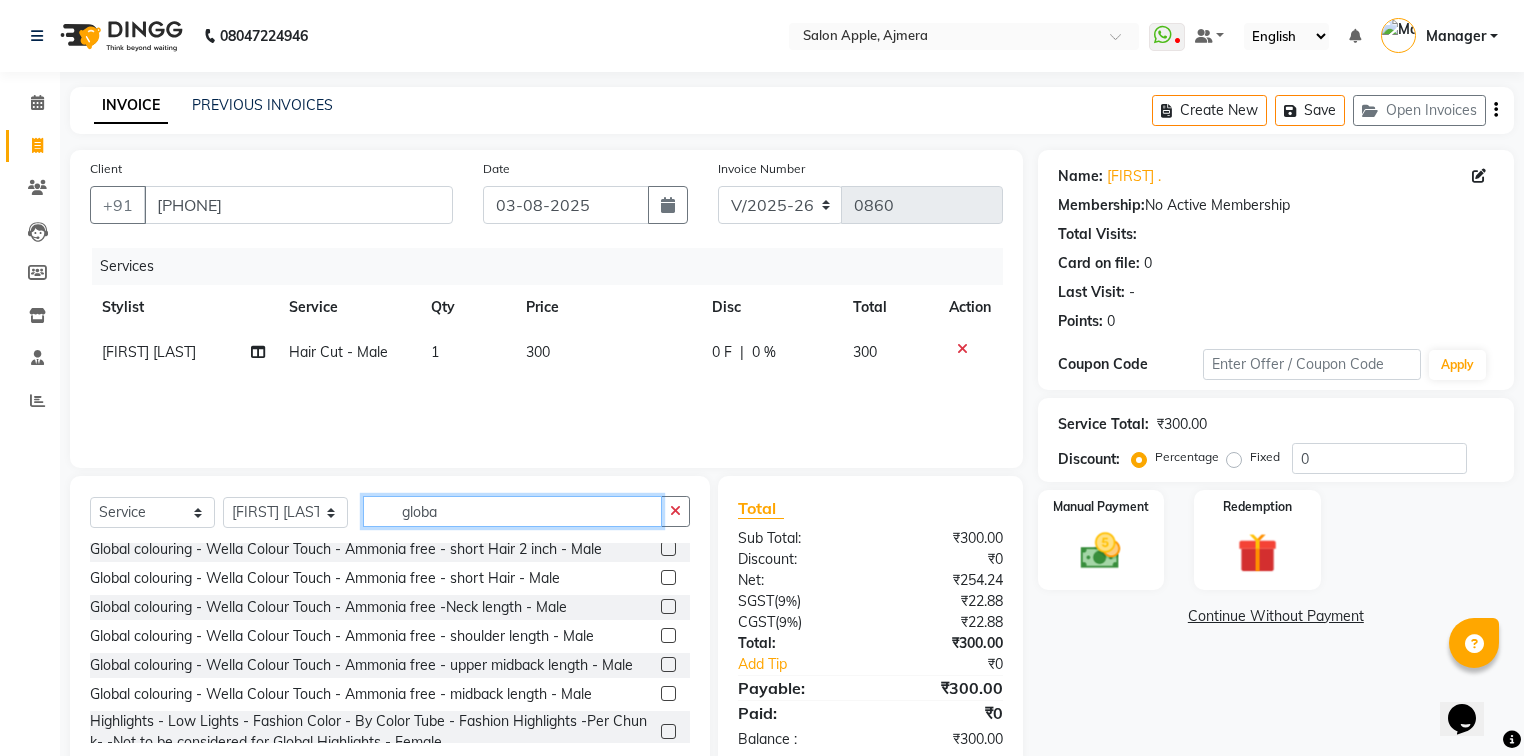scroll, scrollTop: 885, scrollLeft: 0, axis: vertical 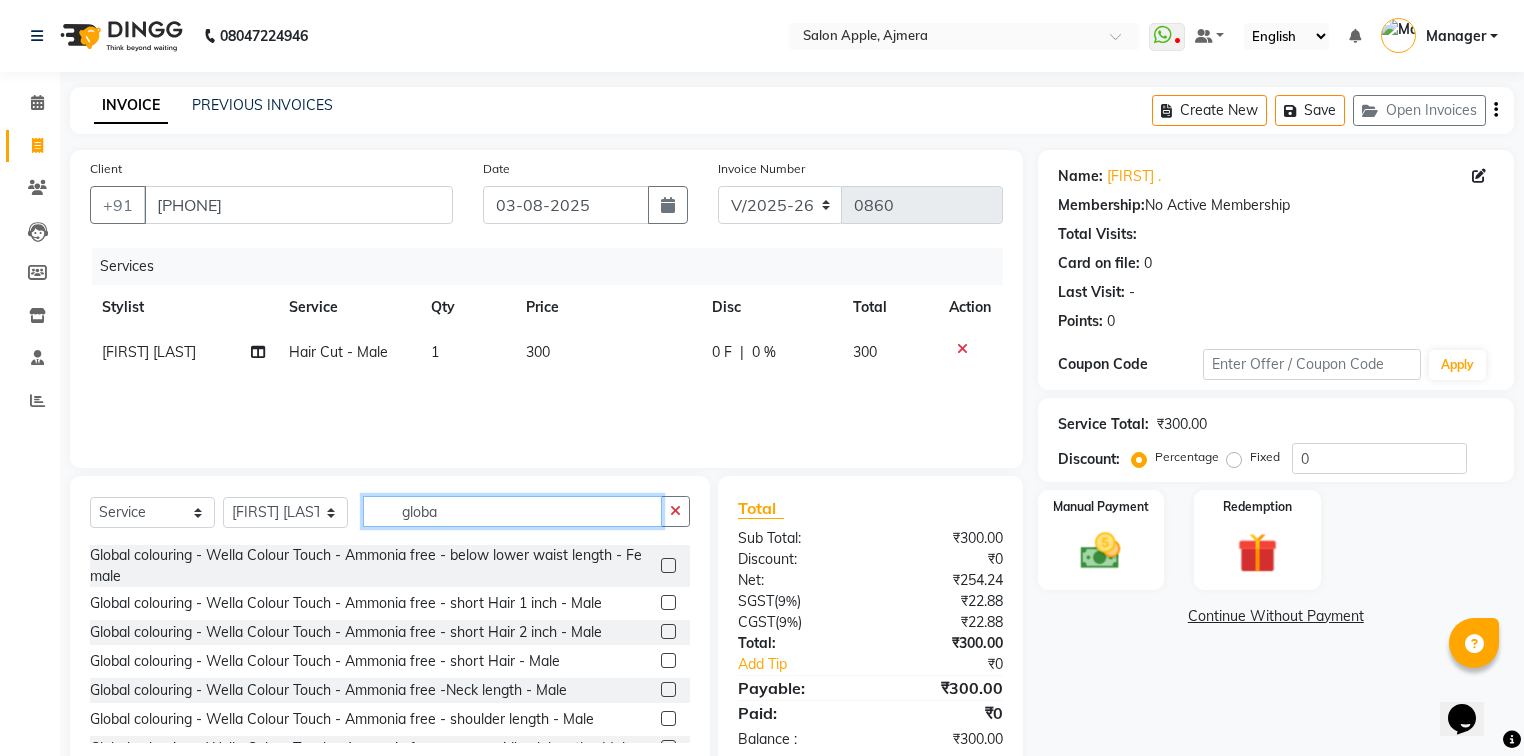 type on "globa" 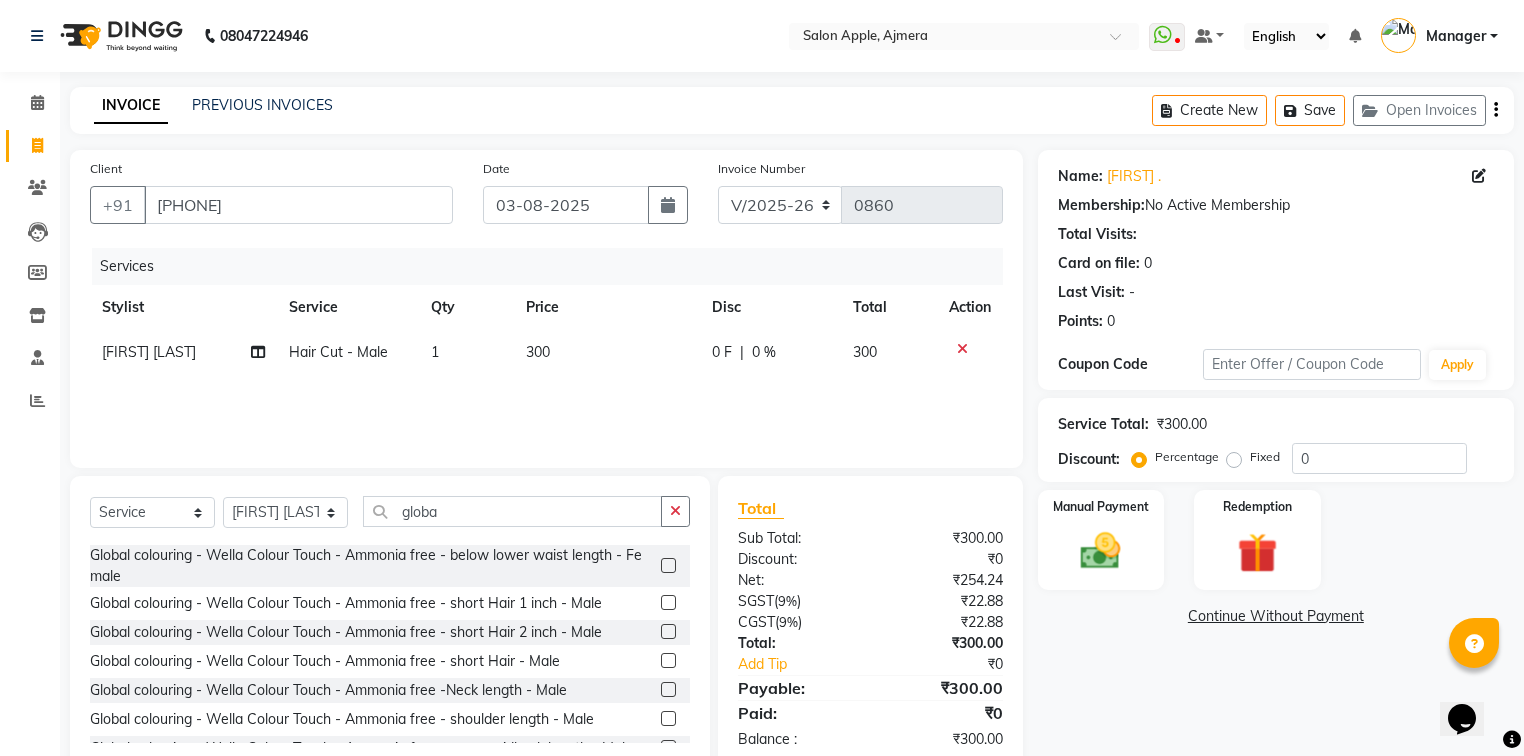 click 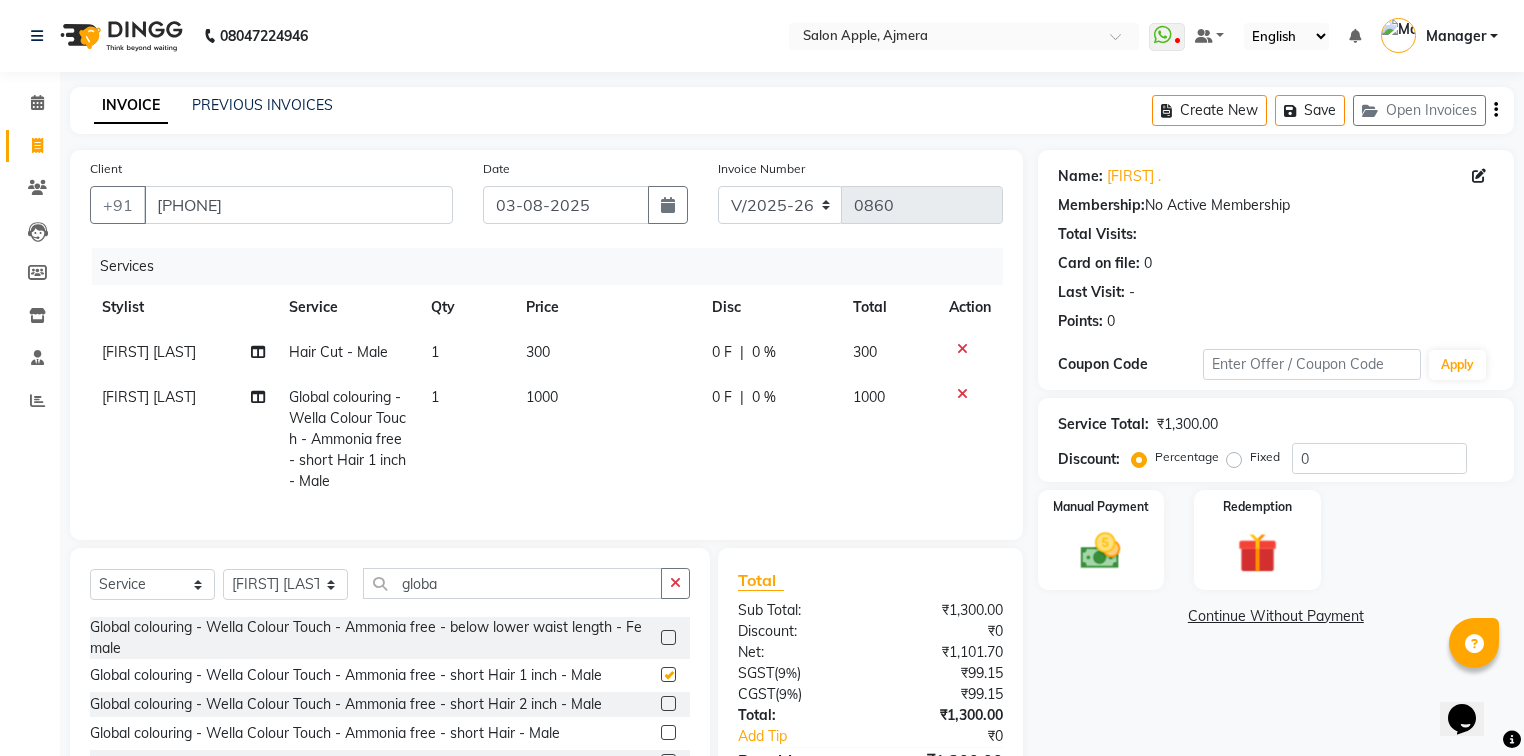 checkbox on "false" 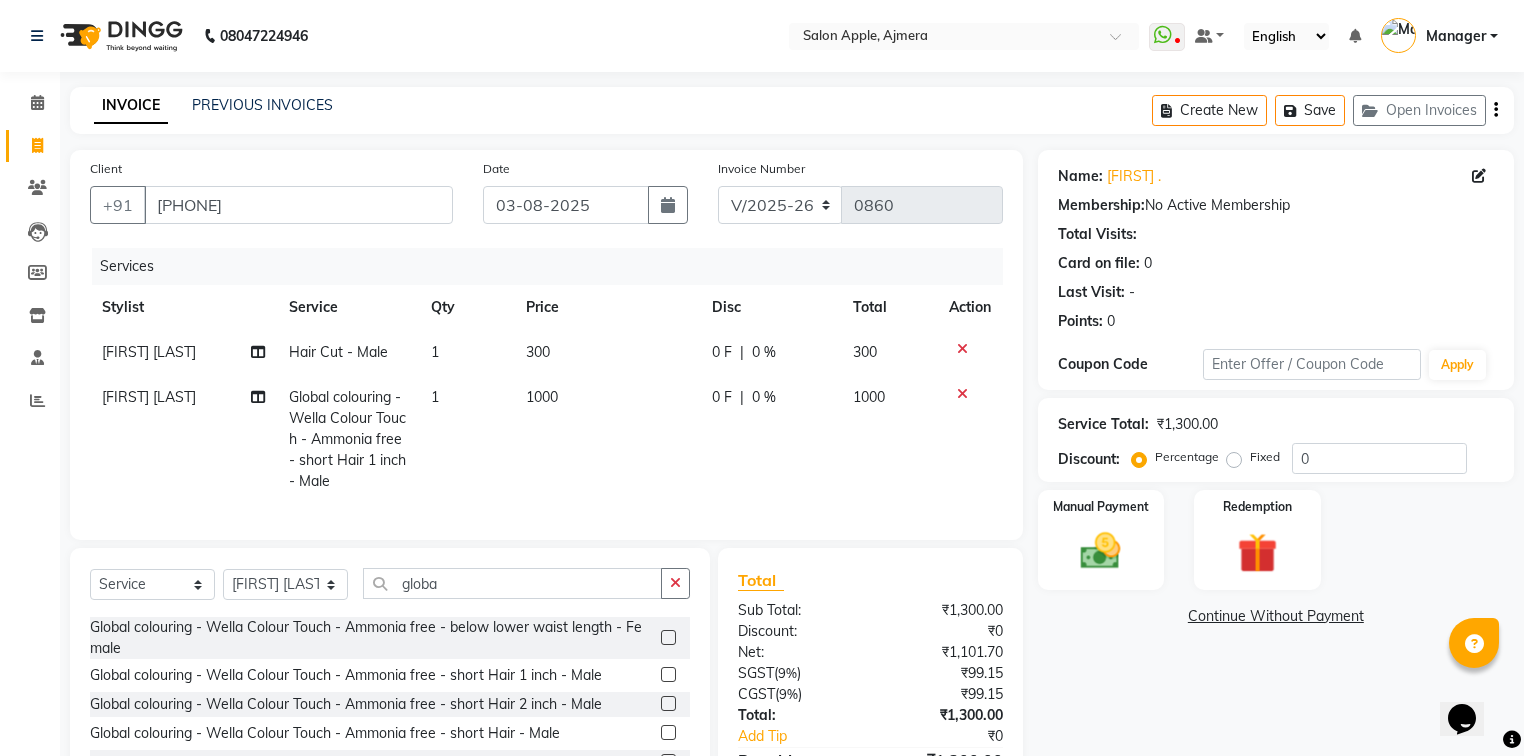 click 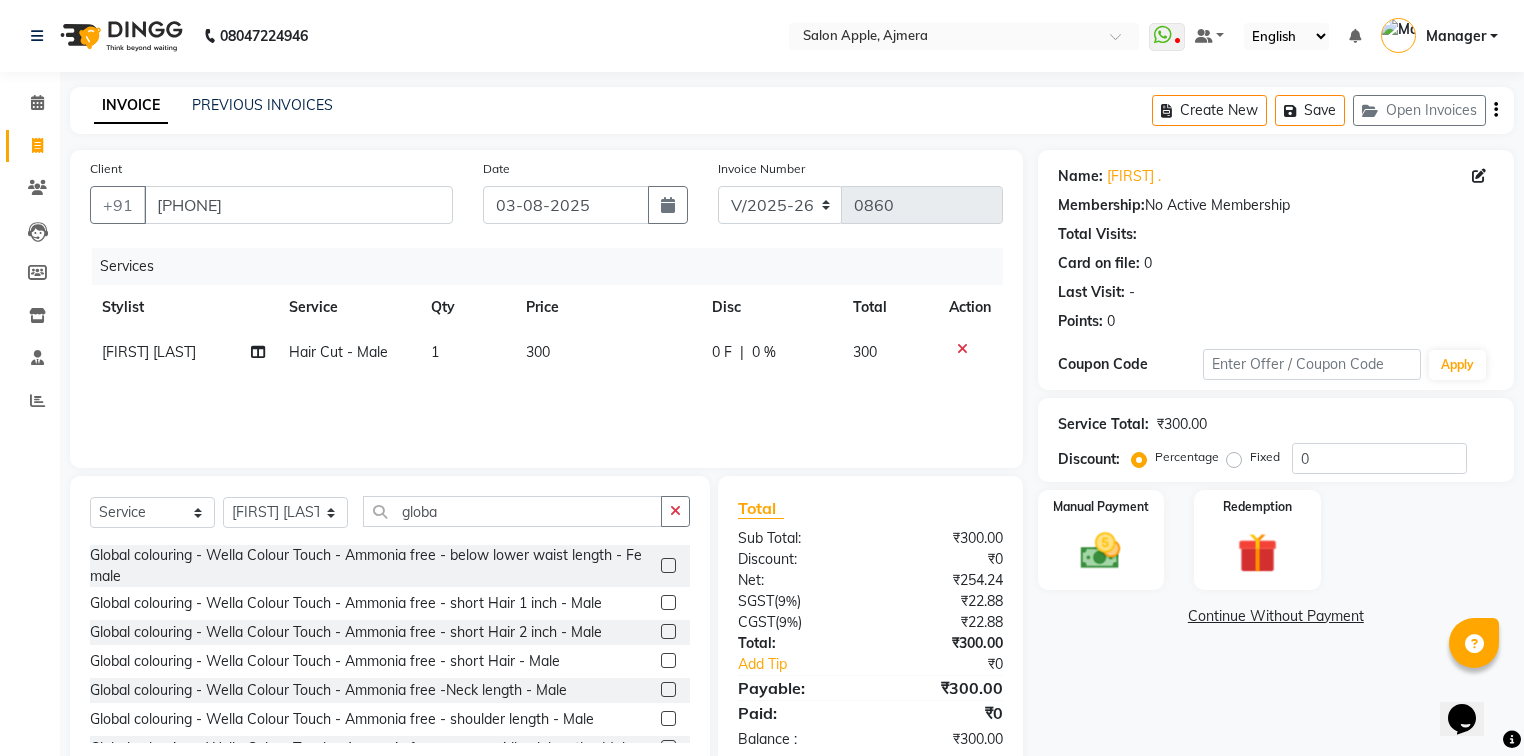 click 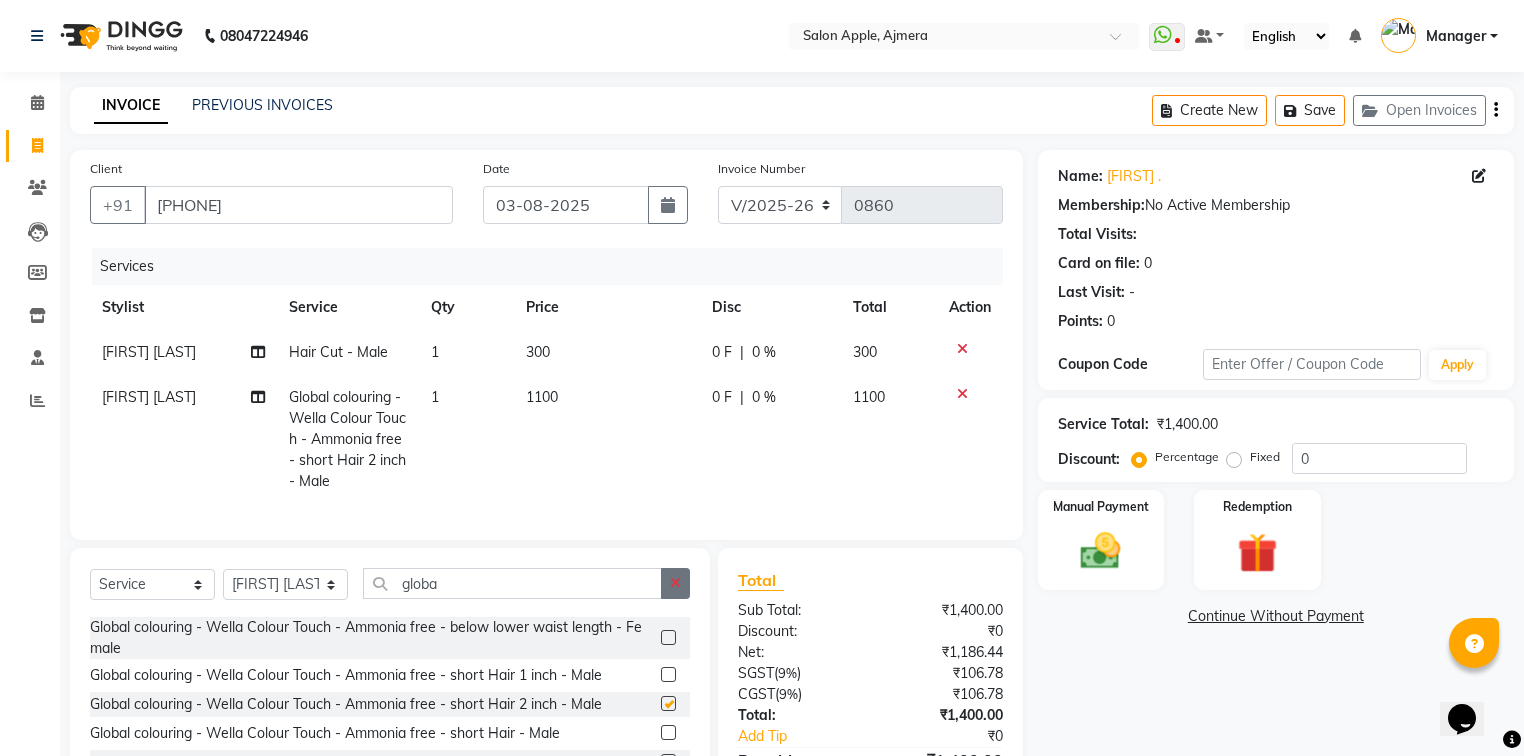checkbox on "false" 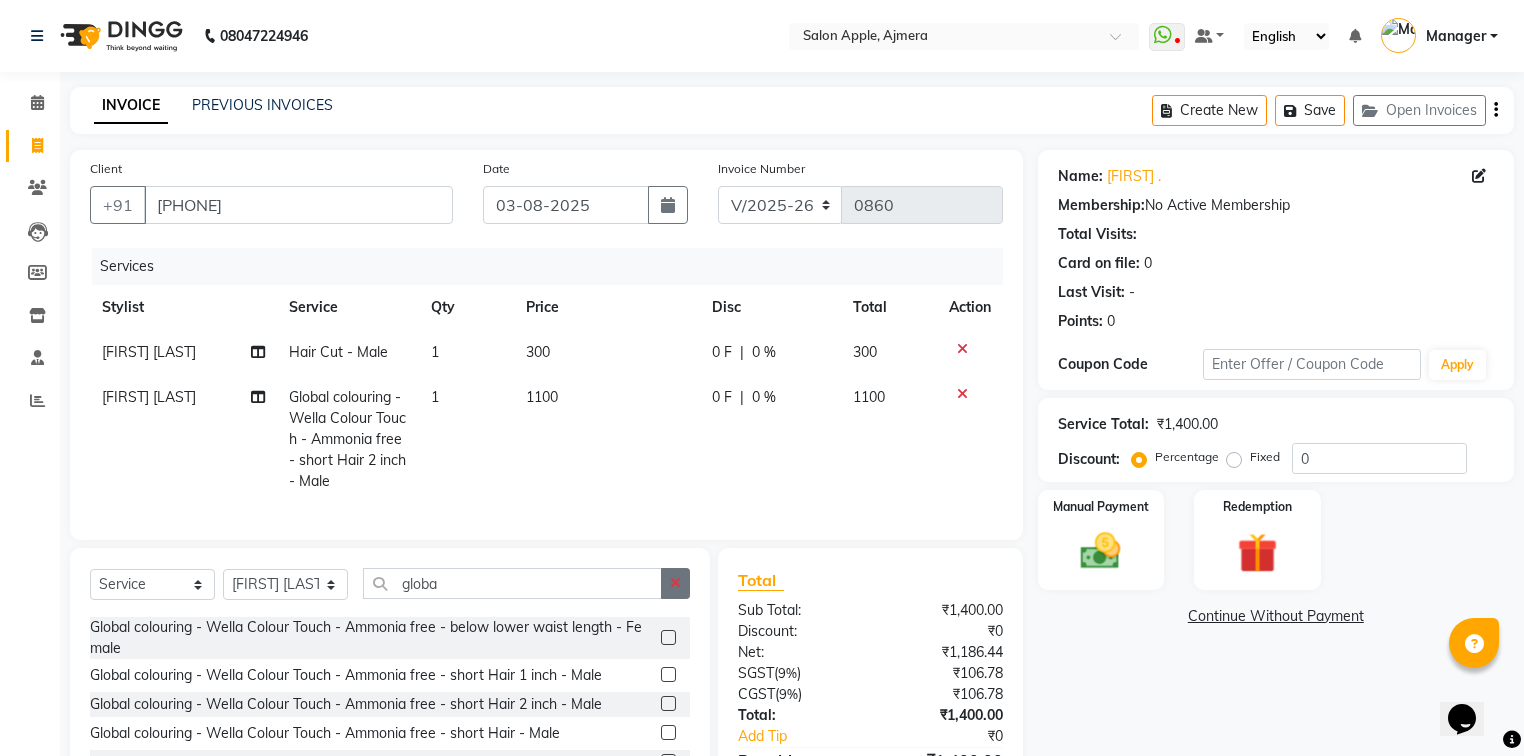 click 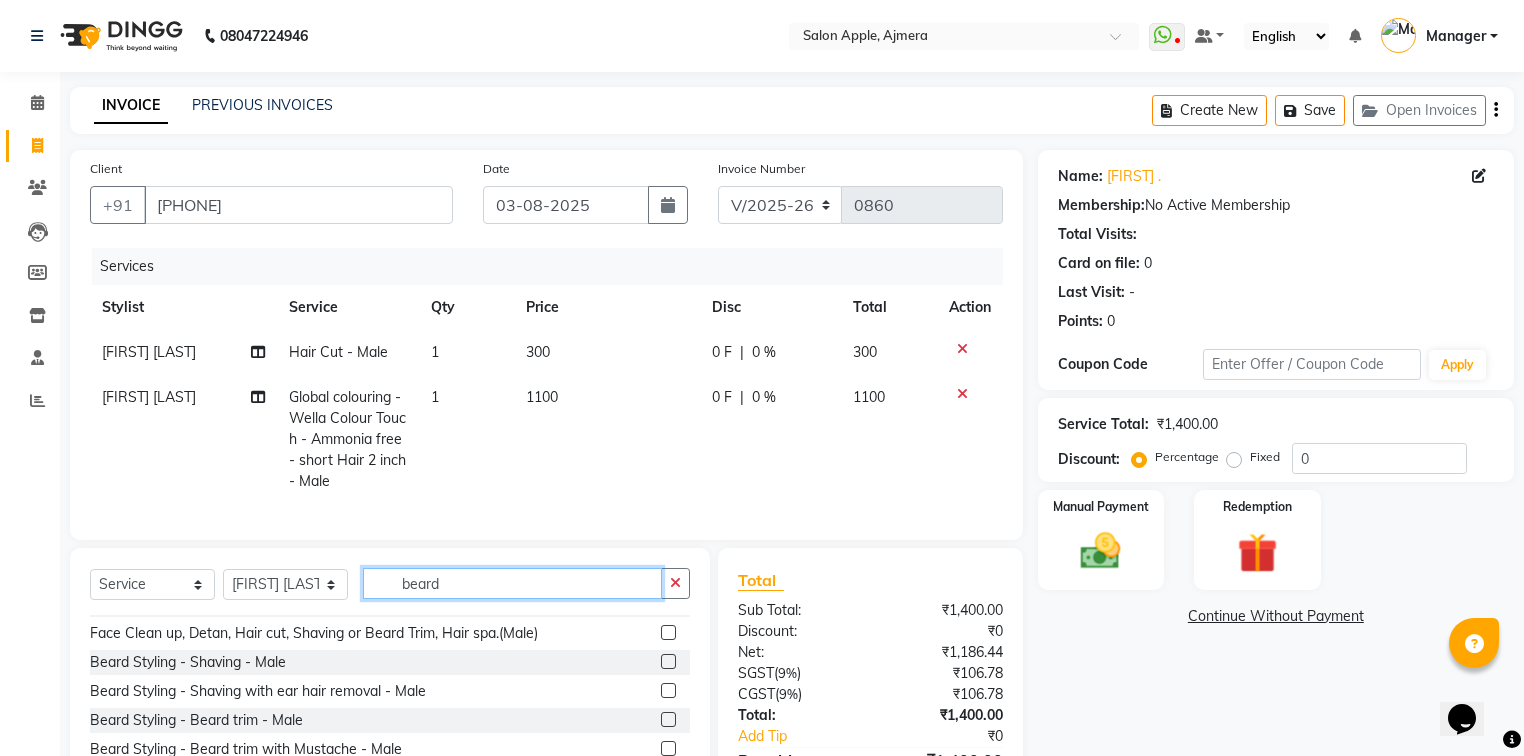 scroll, scrollTop: 0, scrollLeft: 0, axis: both 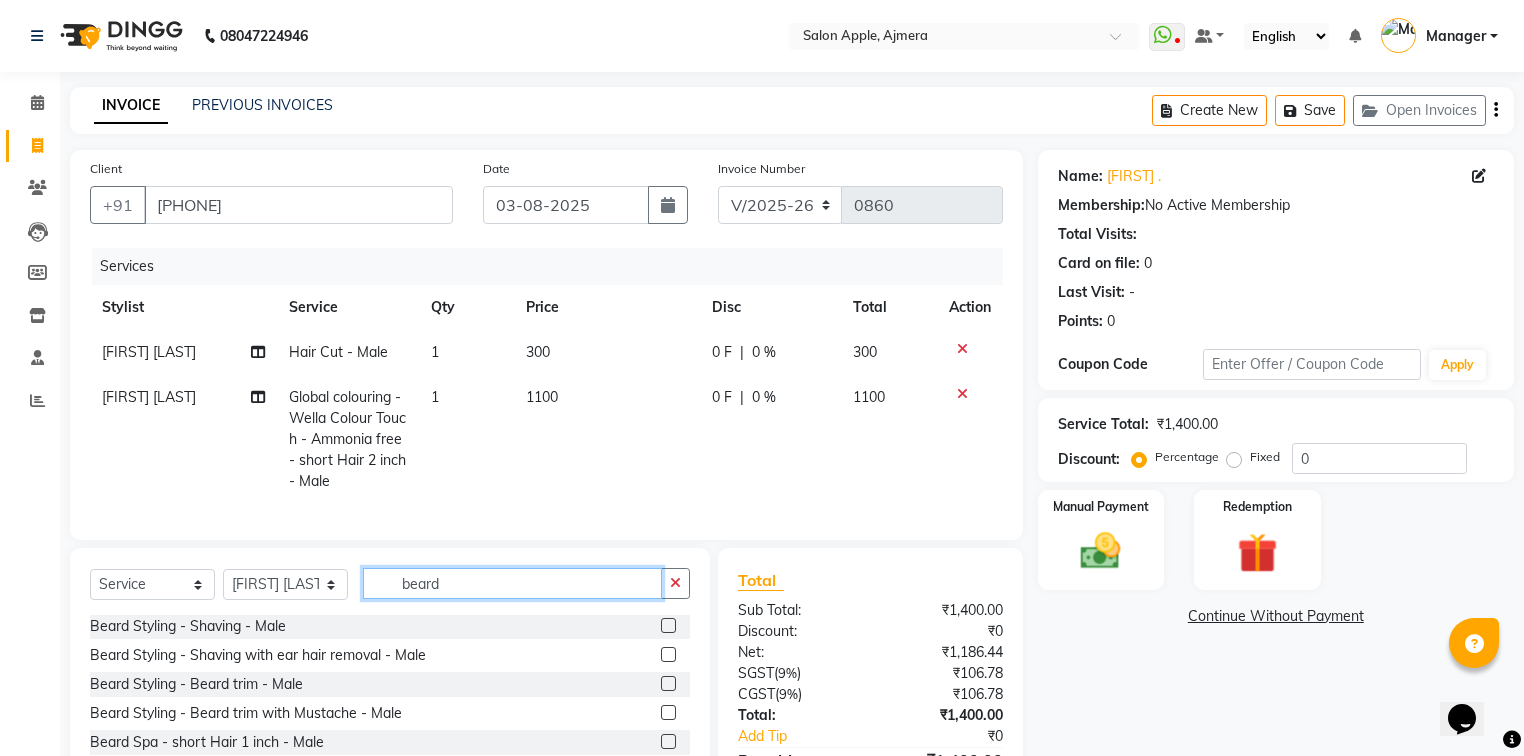 type on "beard" 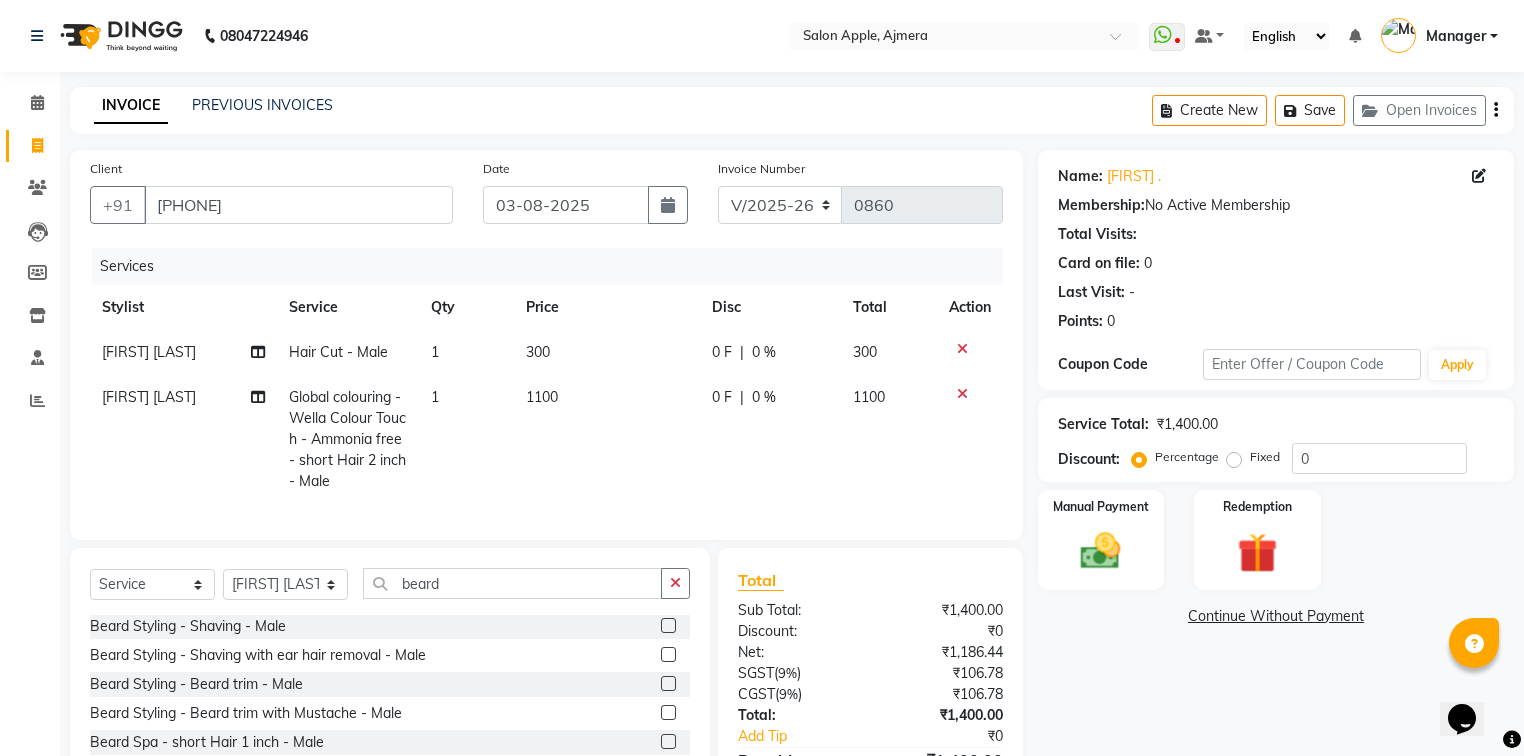 click 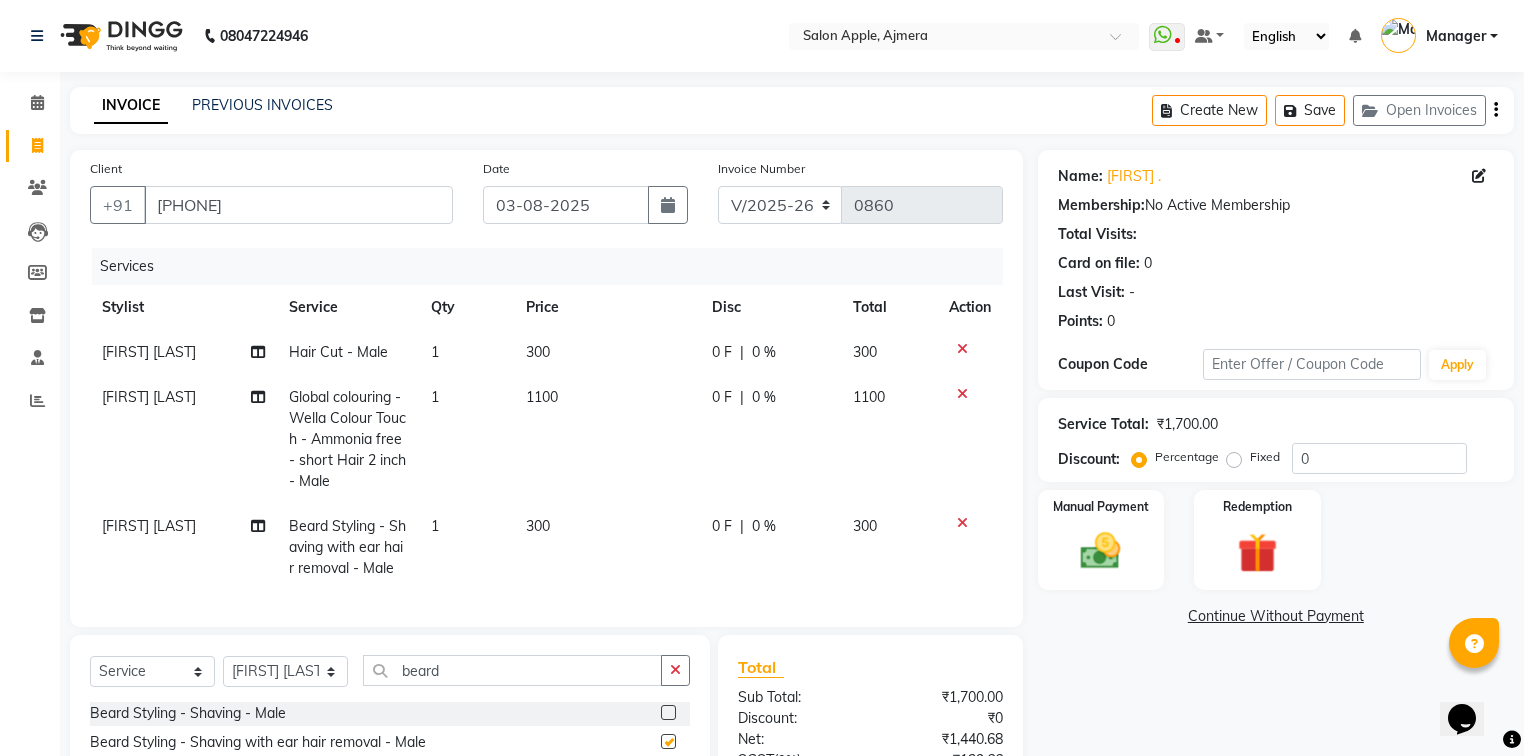 checkbox on "false" 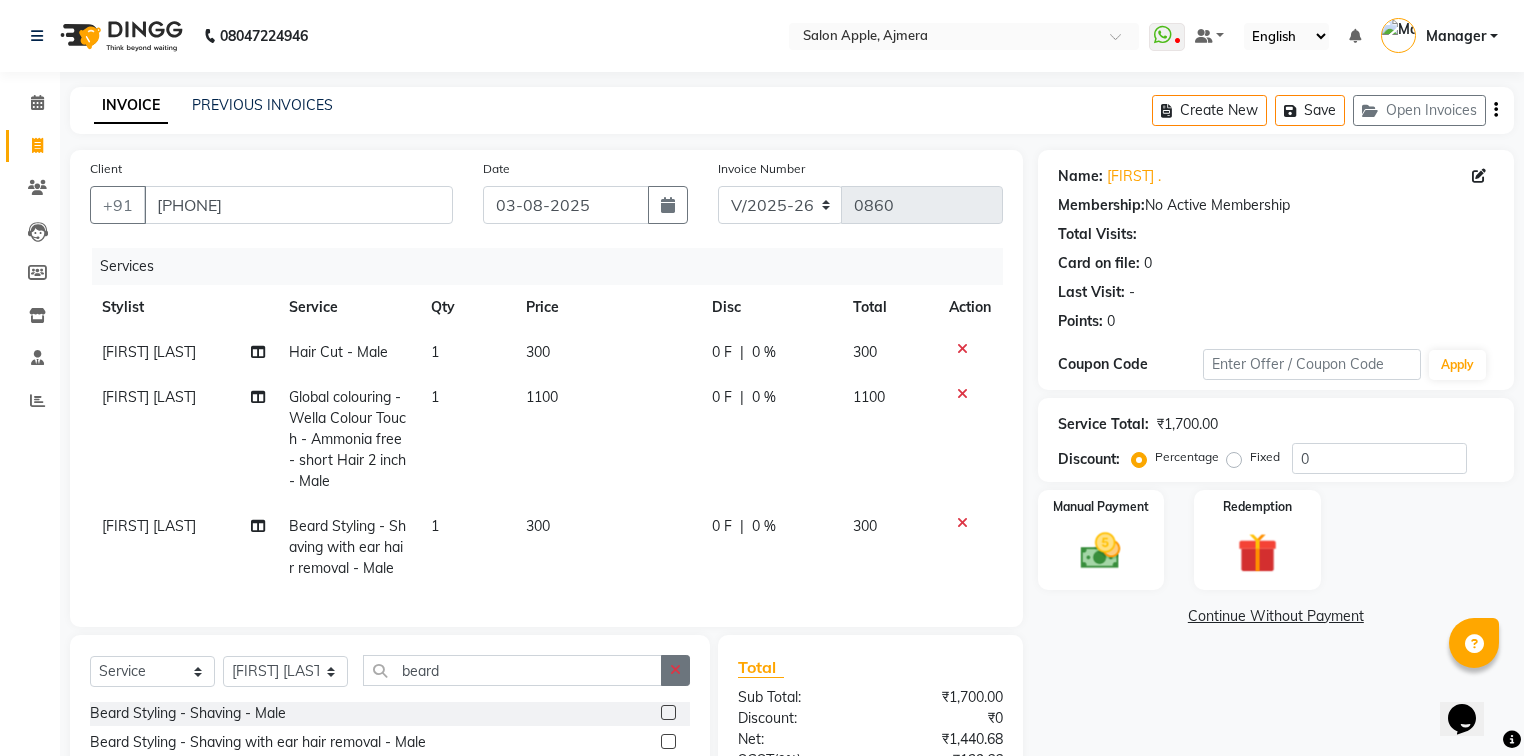 click 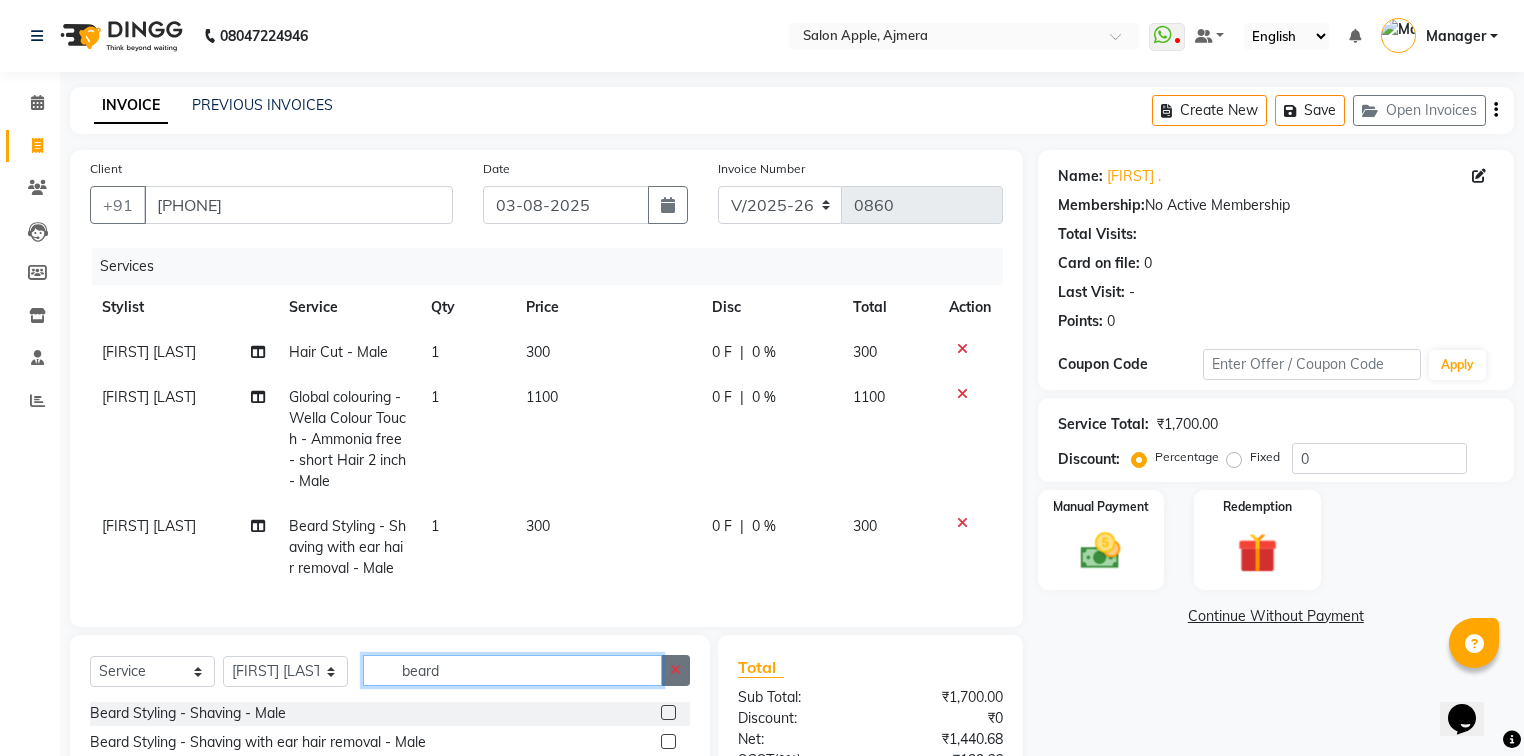 type 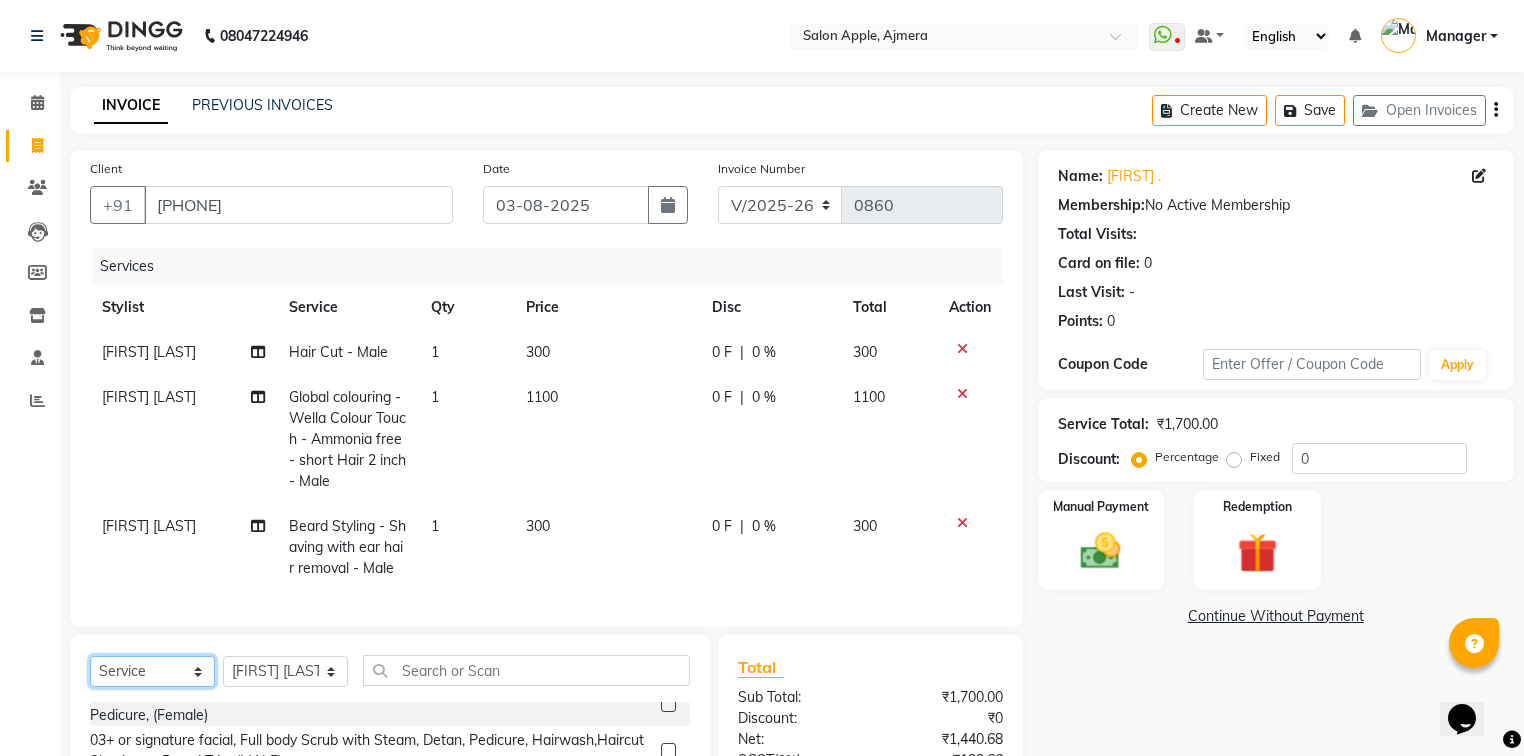 click on "Select  Service  Product  Membership  Package Voucher Prepaid Gift Card" 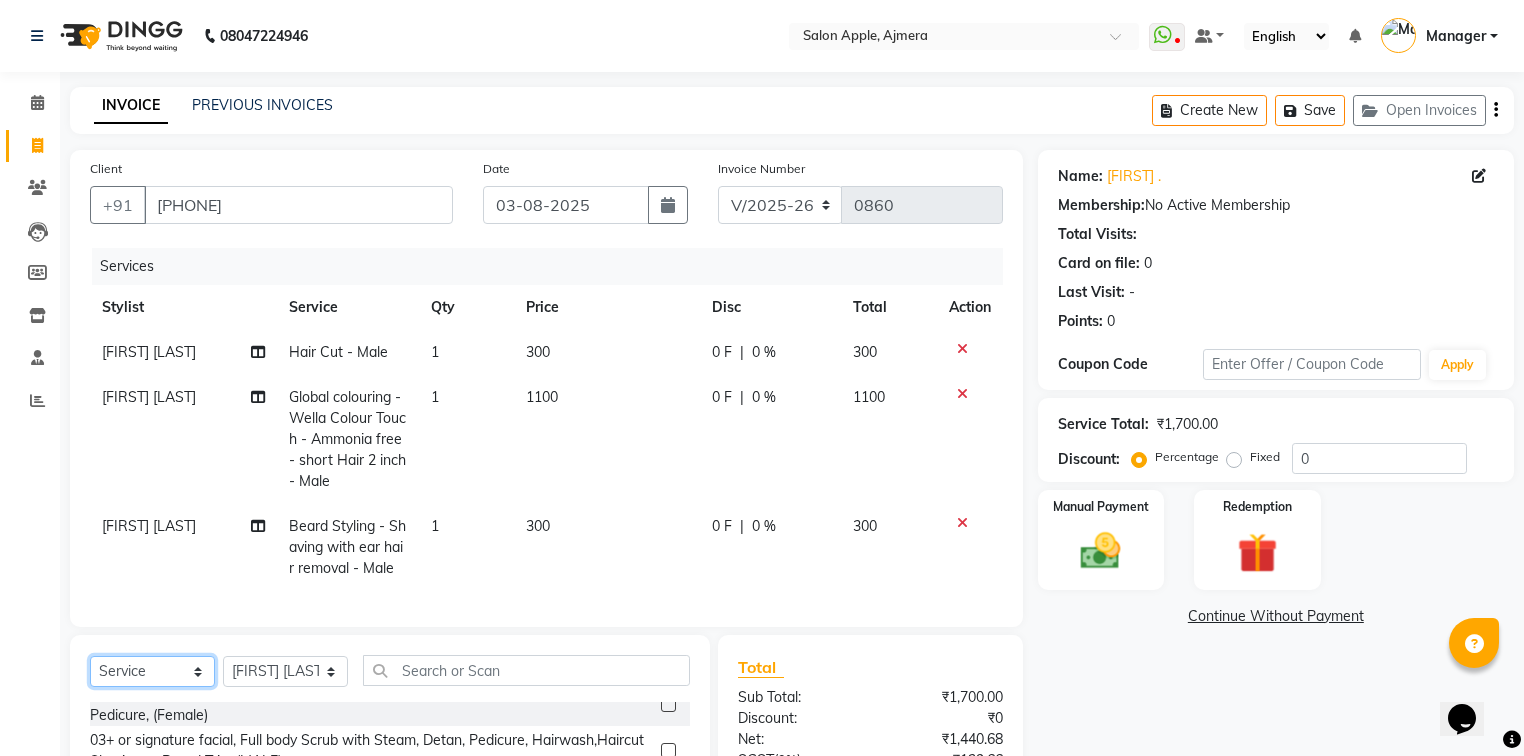 select on "product" 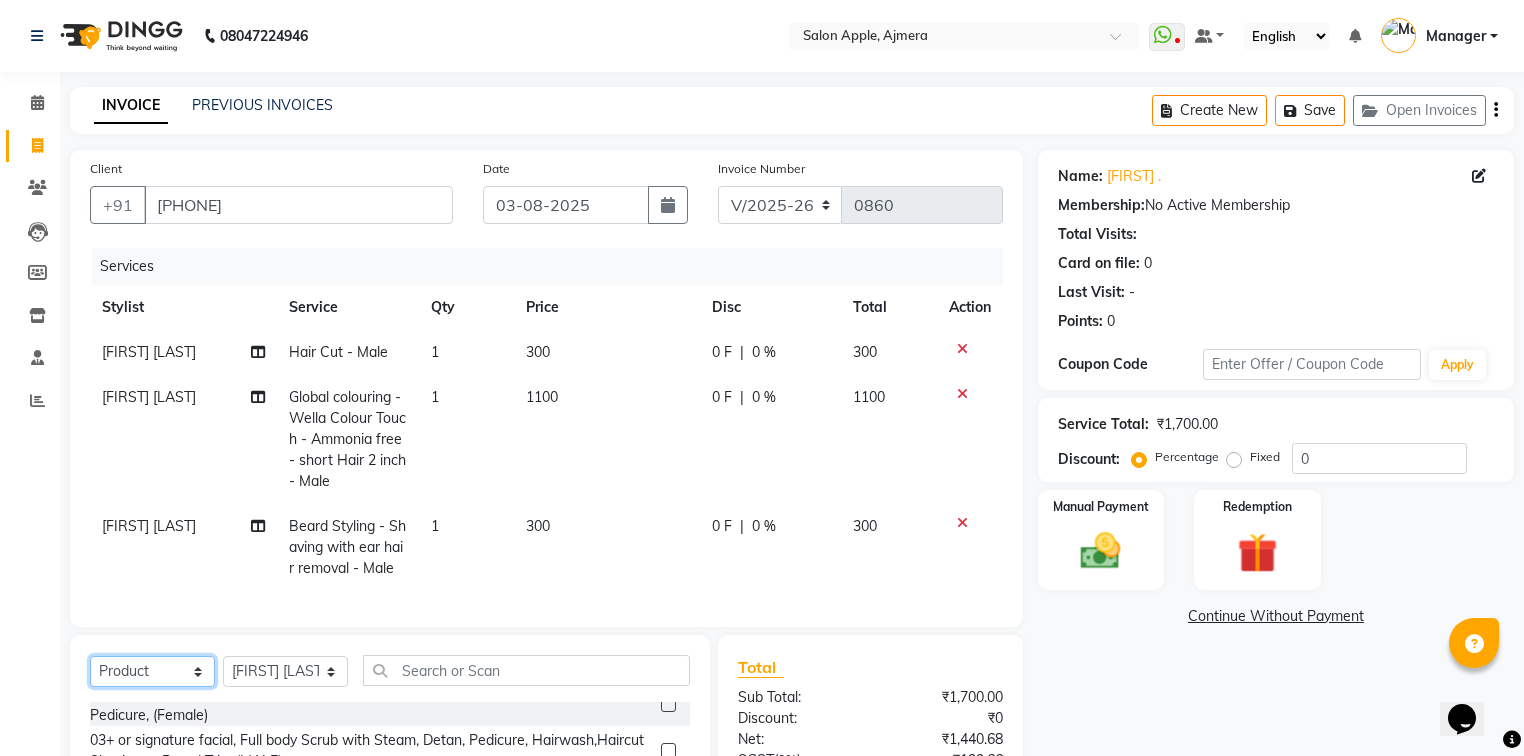 click on "Select  Service  Product  Membership  Package Voucher Prepaid Gift Card" 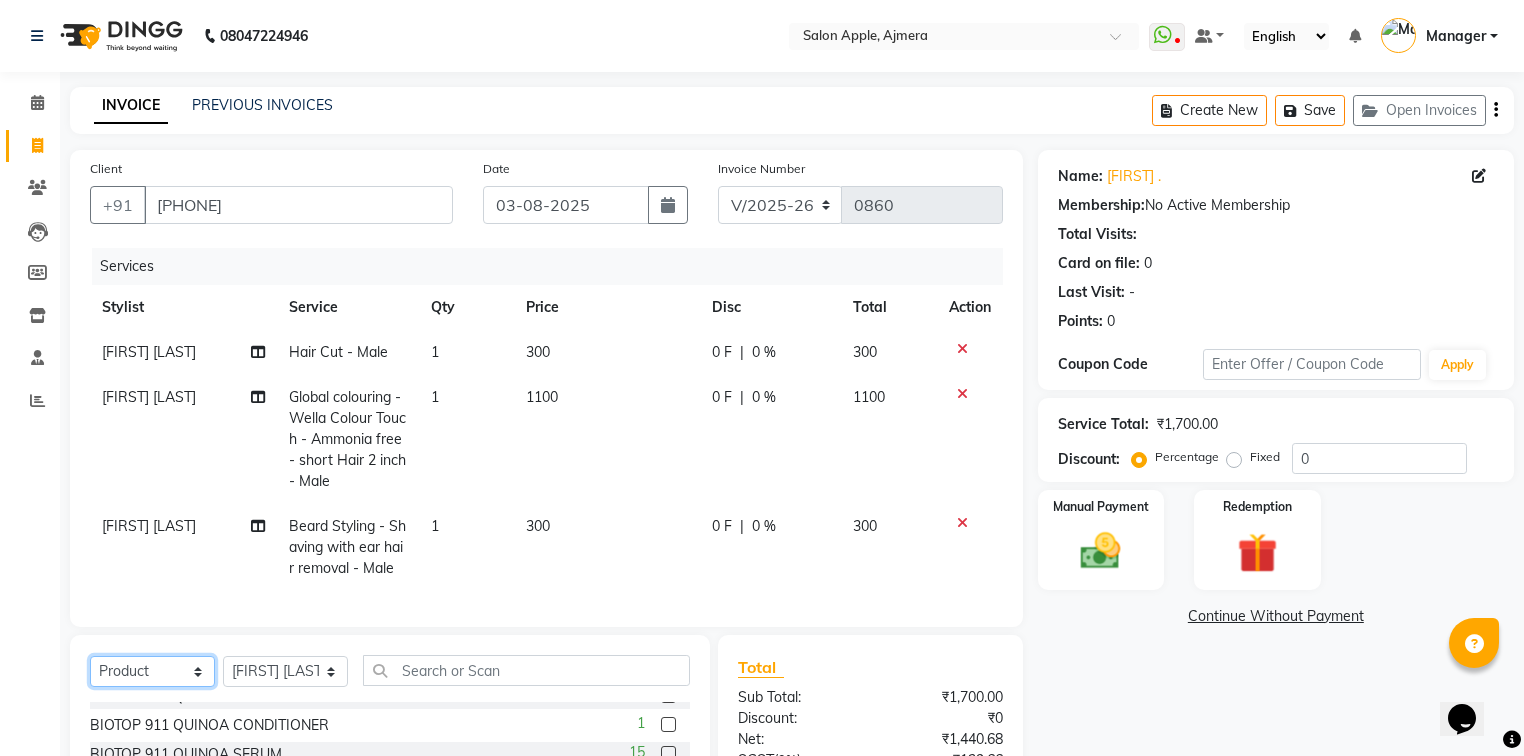 scroll, scrollTop: 237, scrollLeft: 0, axis: vertical 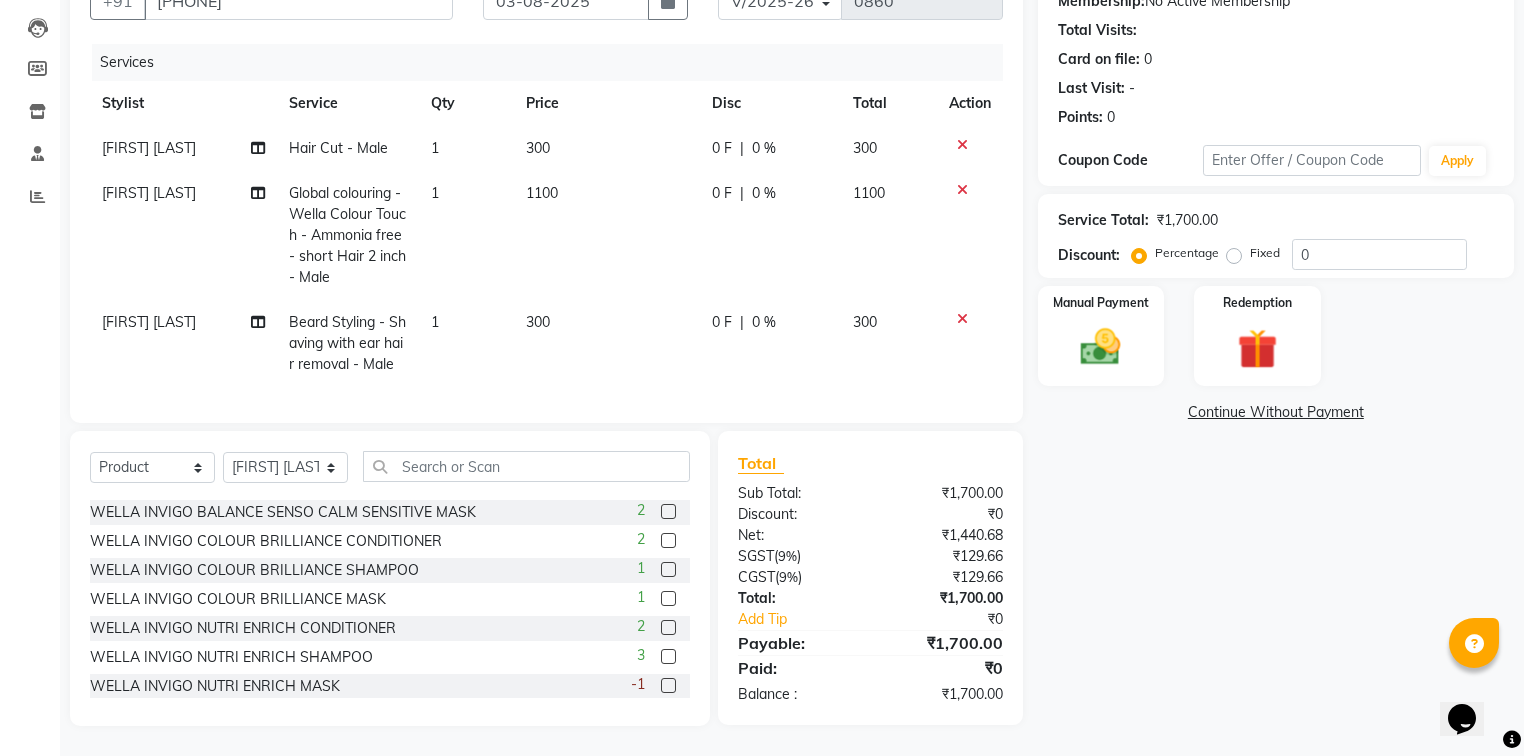 click 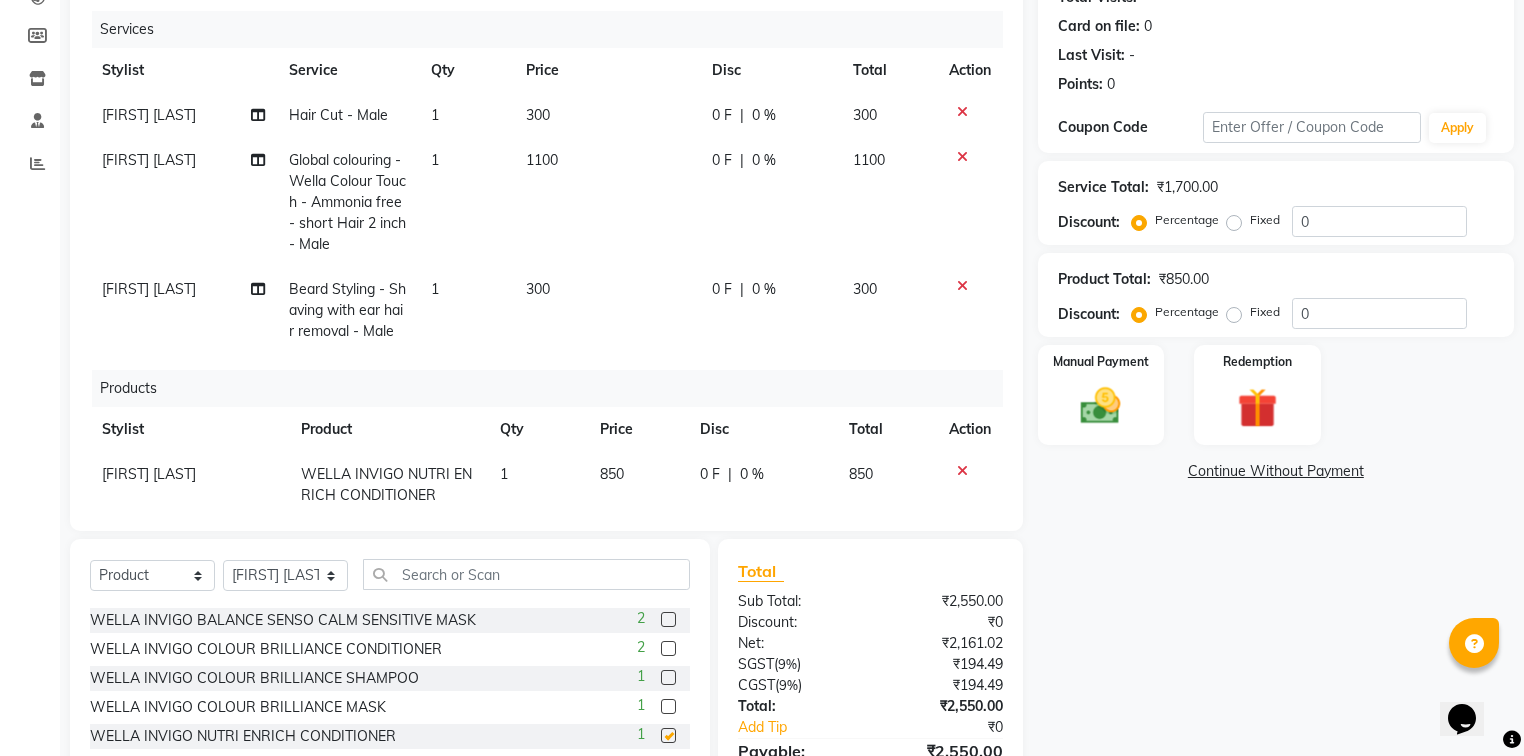 checkbox on "false" 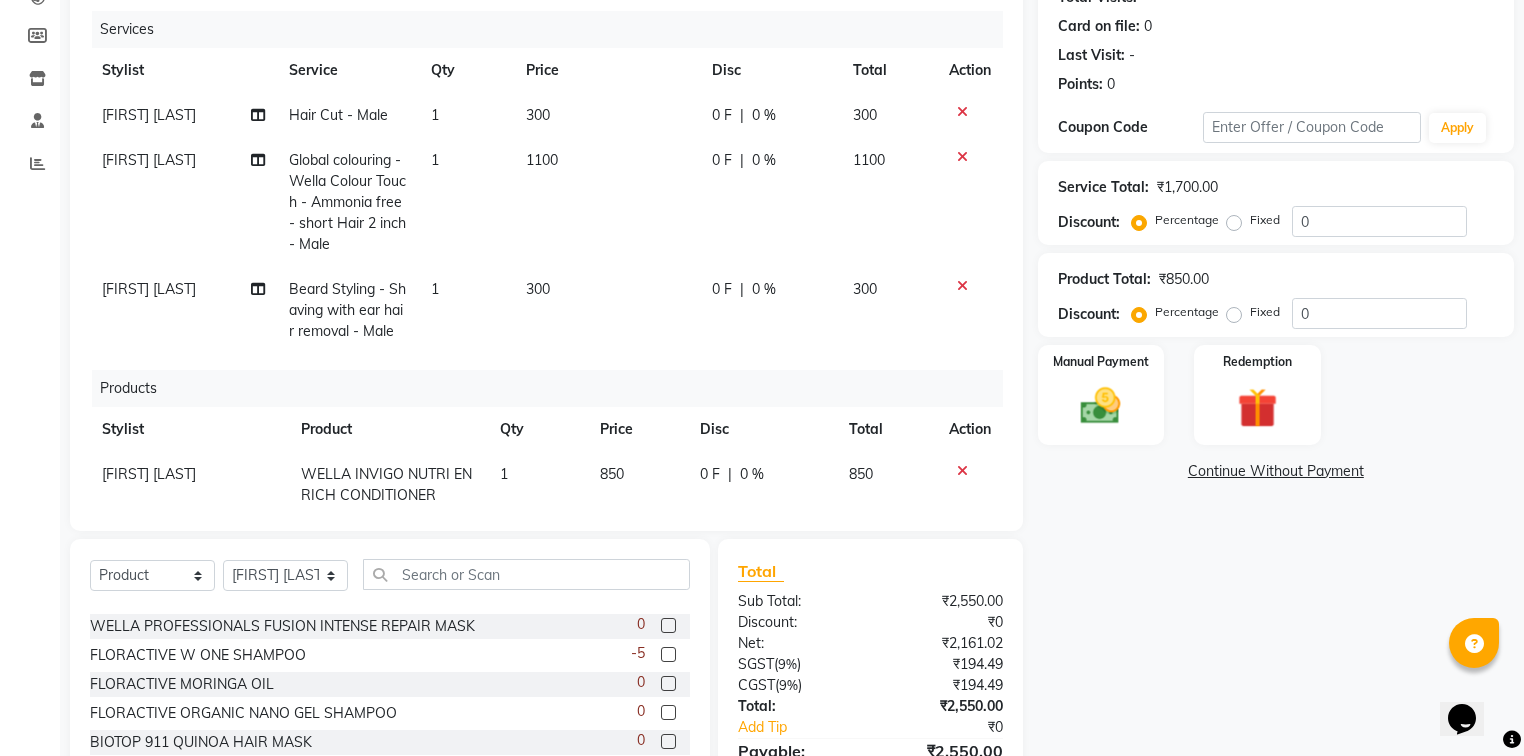 scroll, scrollTop: 876, scrollLeft: 0, axis: vertical 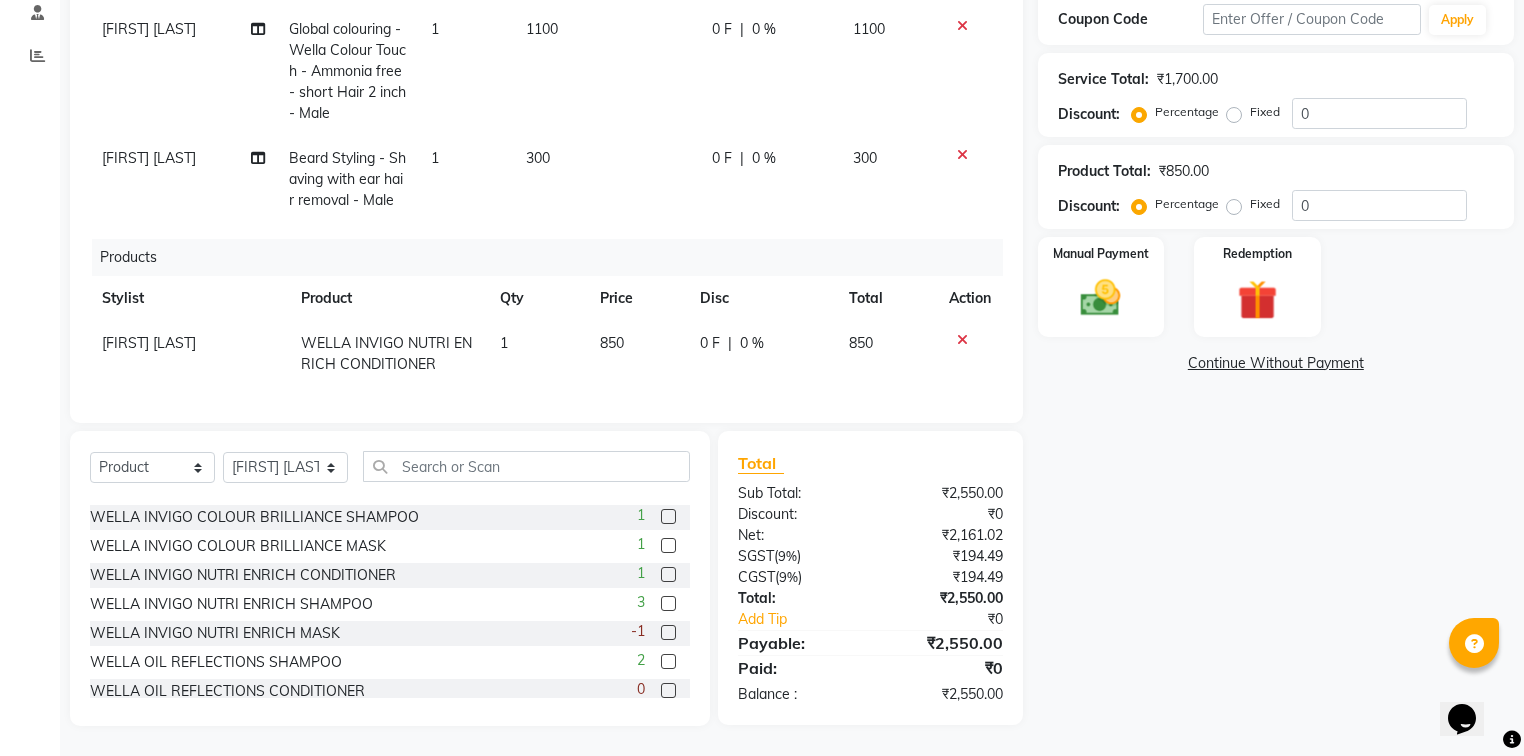click 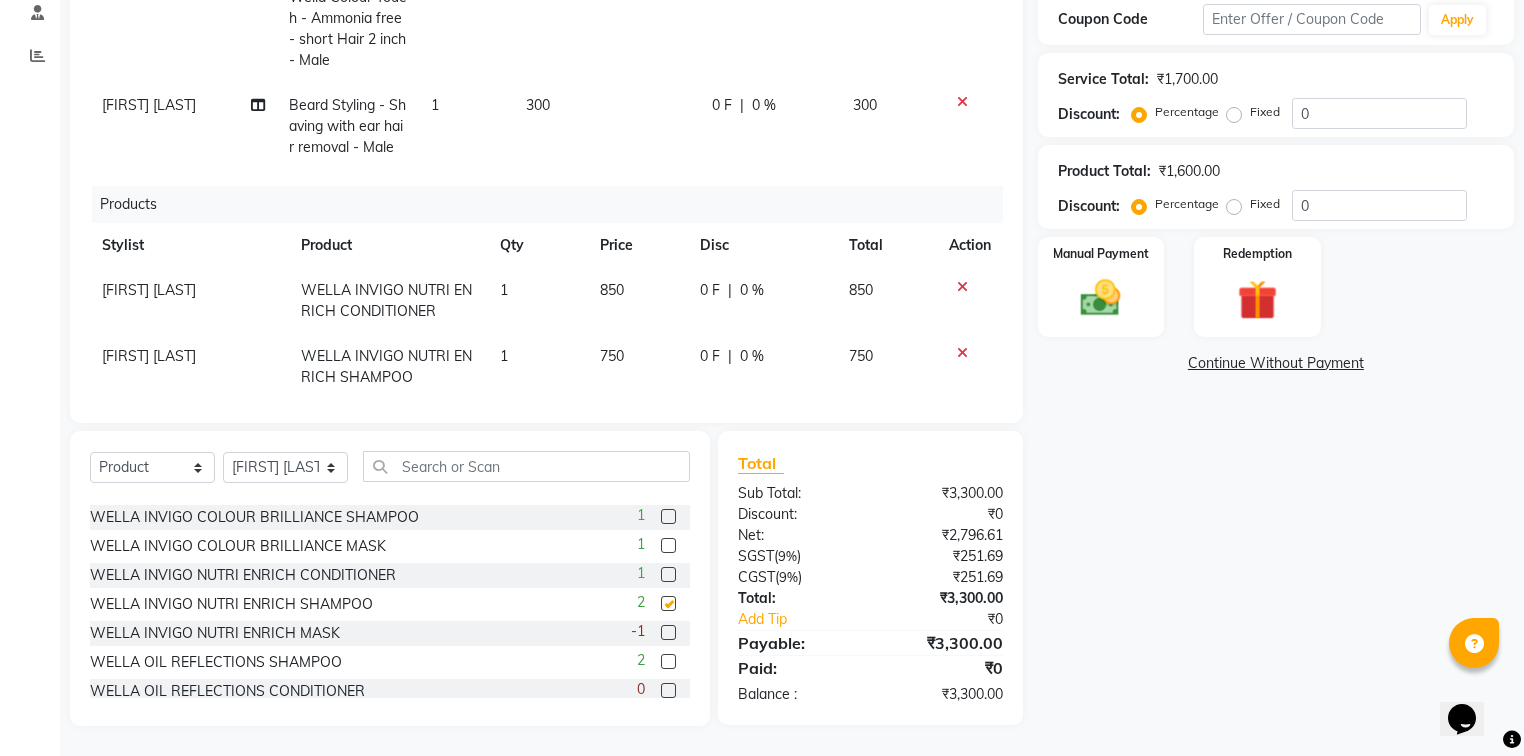 checkbox on "false" 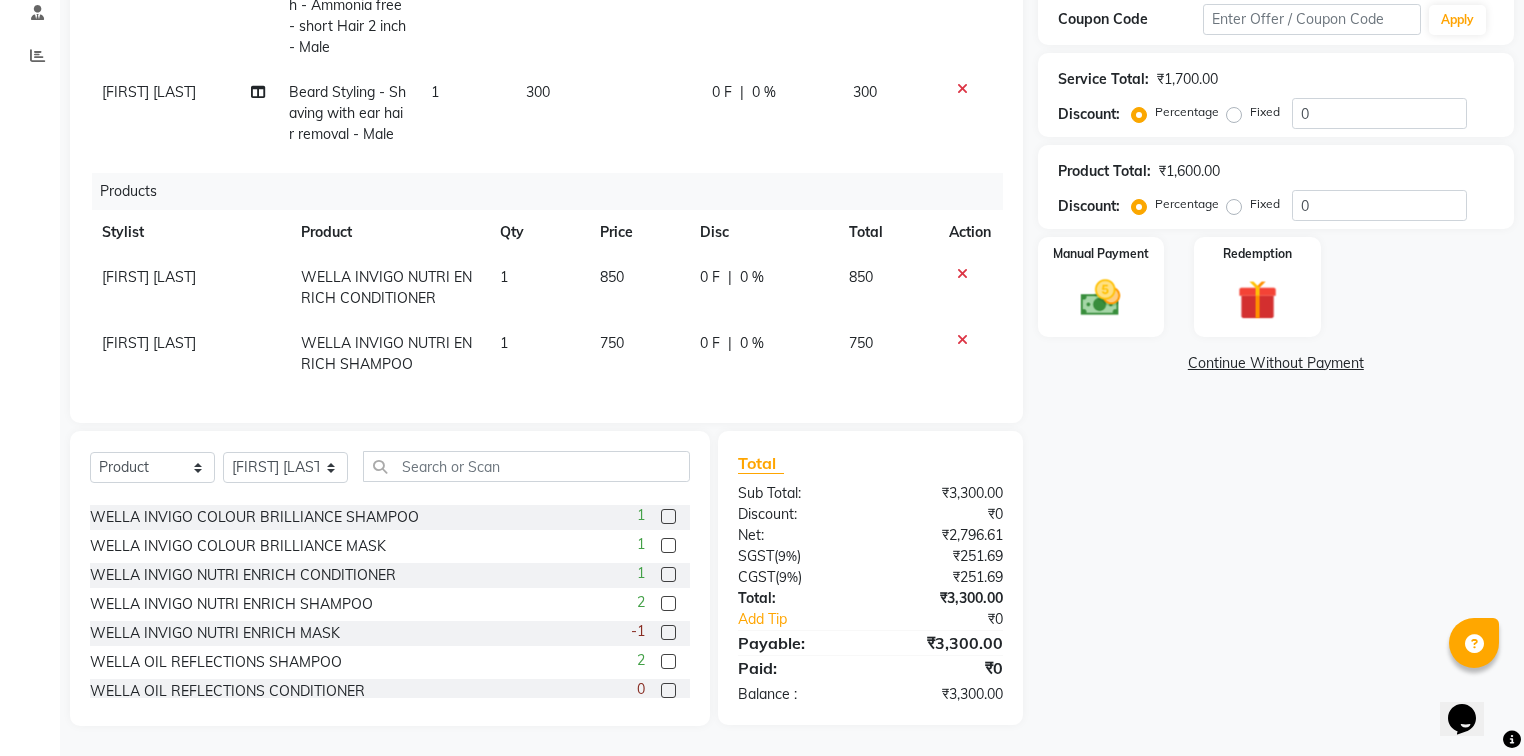 scroll, scrollTop: 143, scrollLeft: 0, axis: vertical 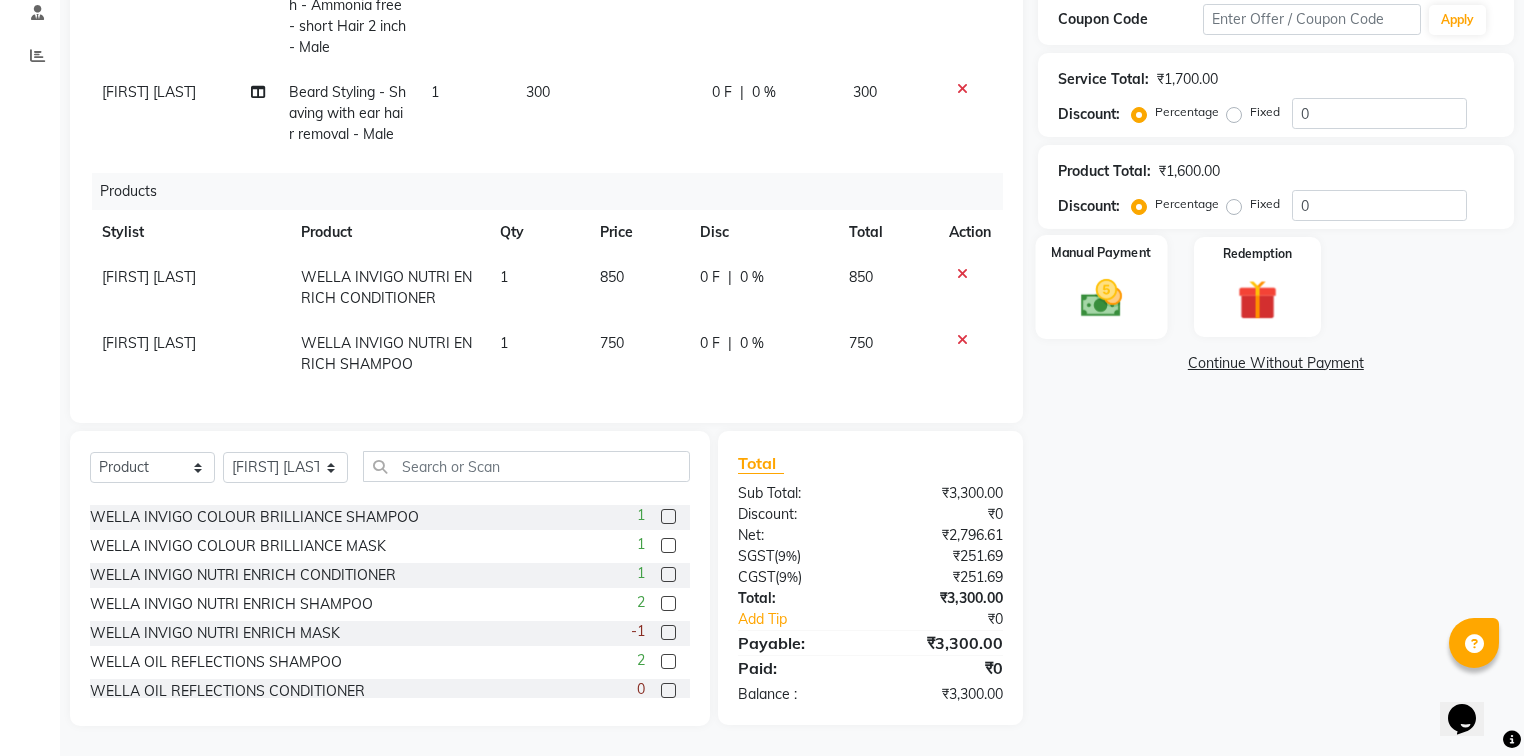 click on "Manual Payment" 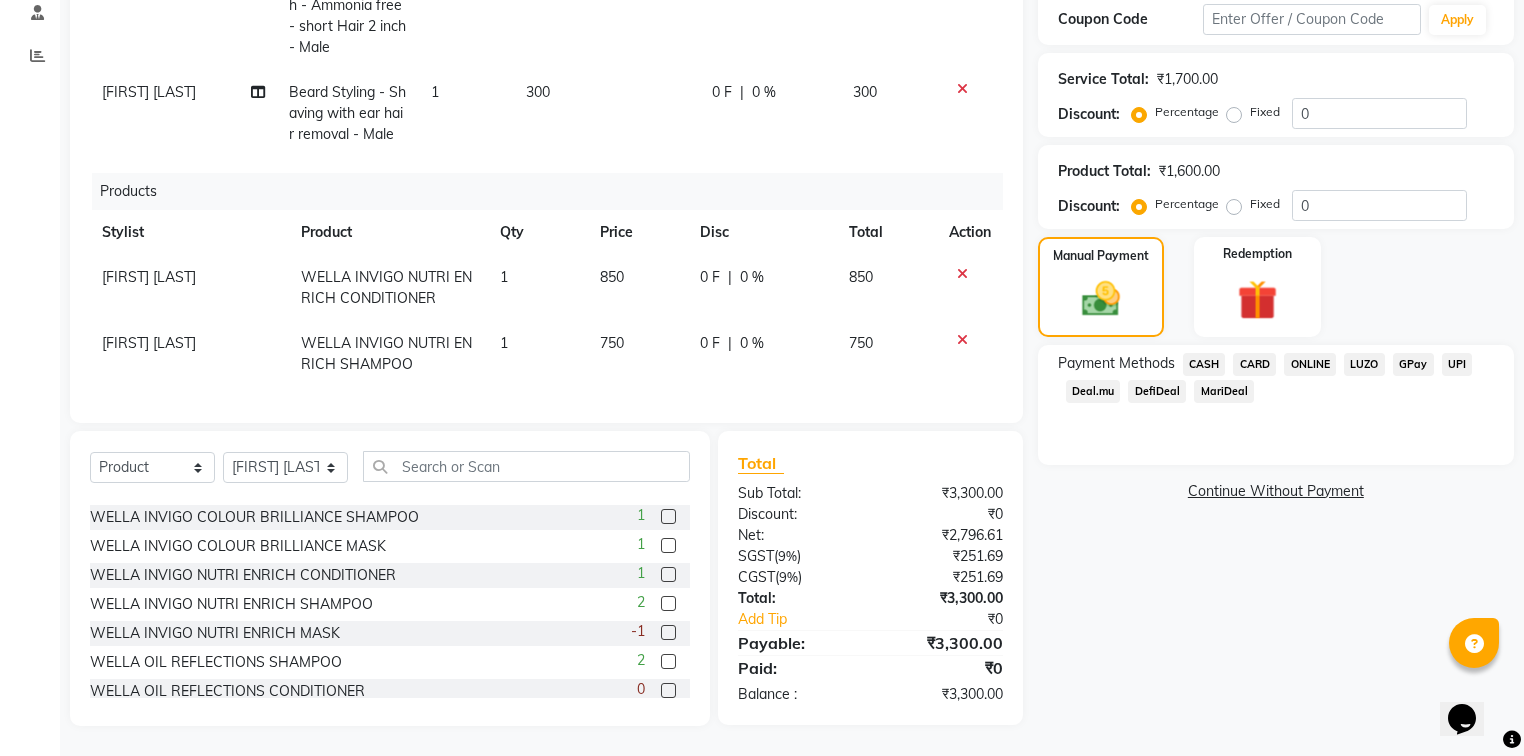 click on "ONLINE" 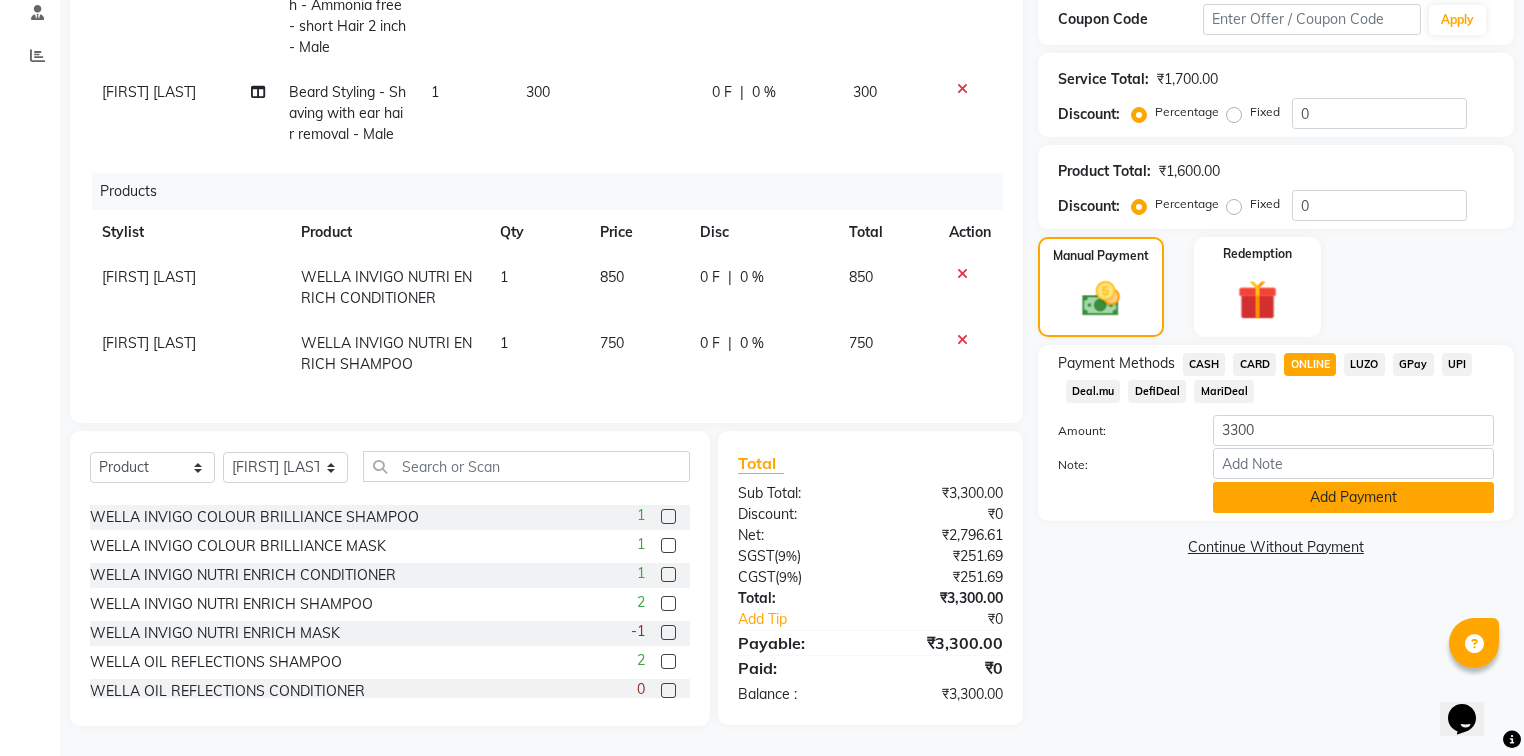 click on "Add Payment" 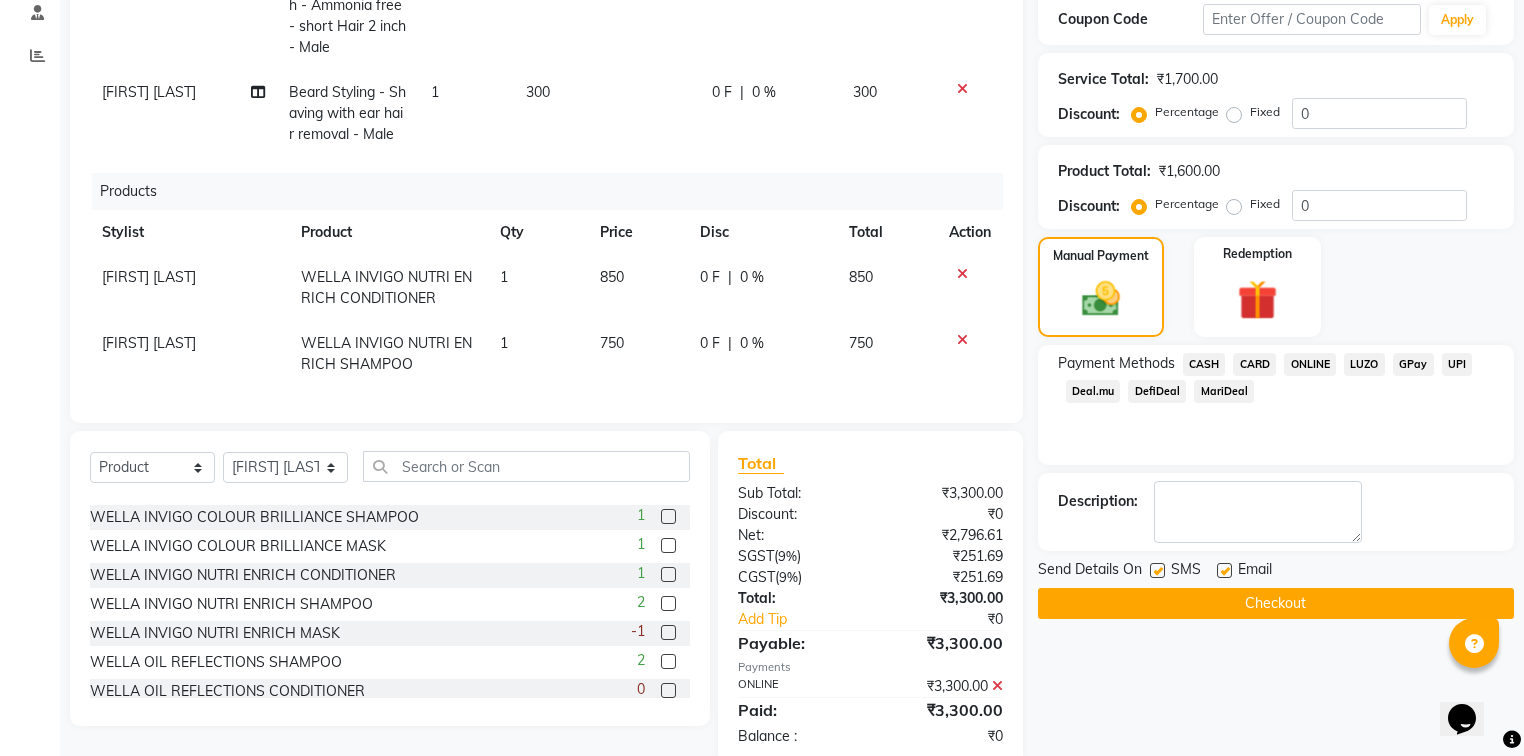 scroll, scrollTop: 386, scrollLeft: 0, axis: vertical 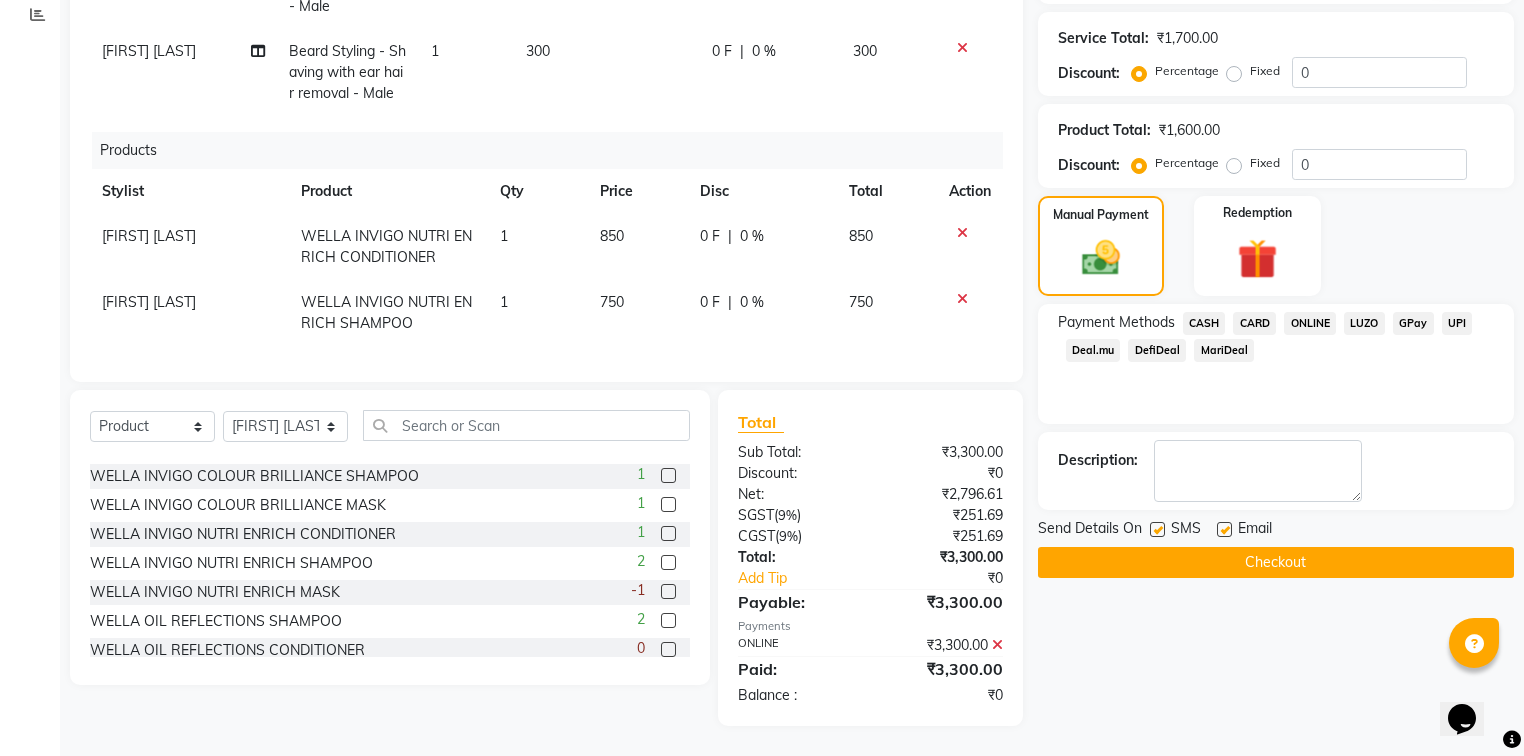 click on "Checkout" 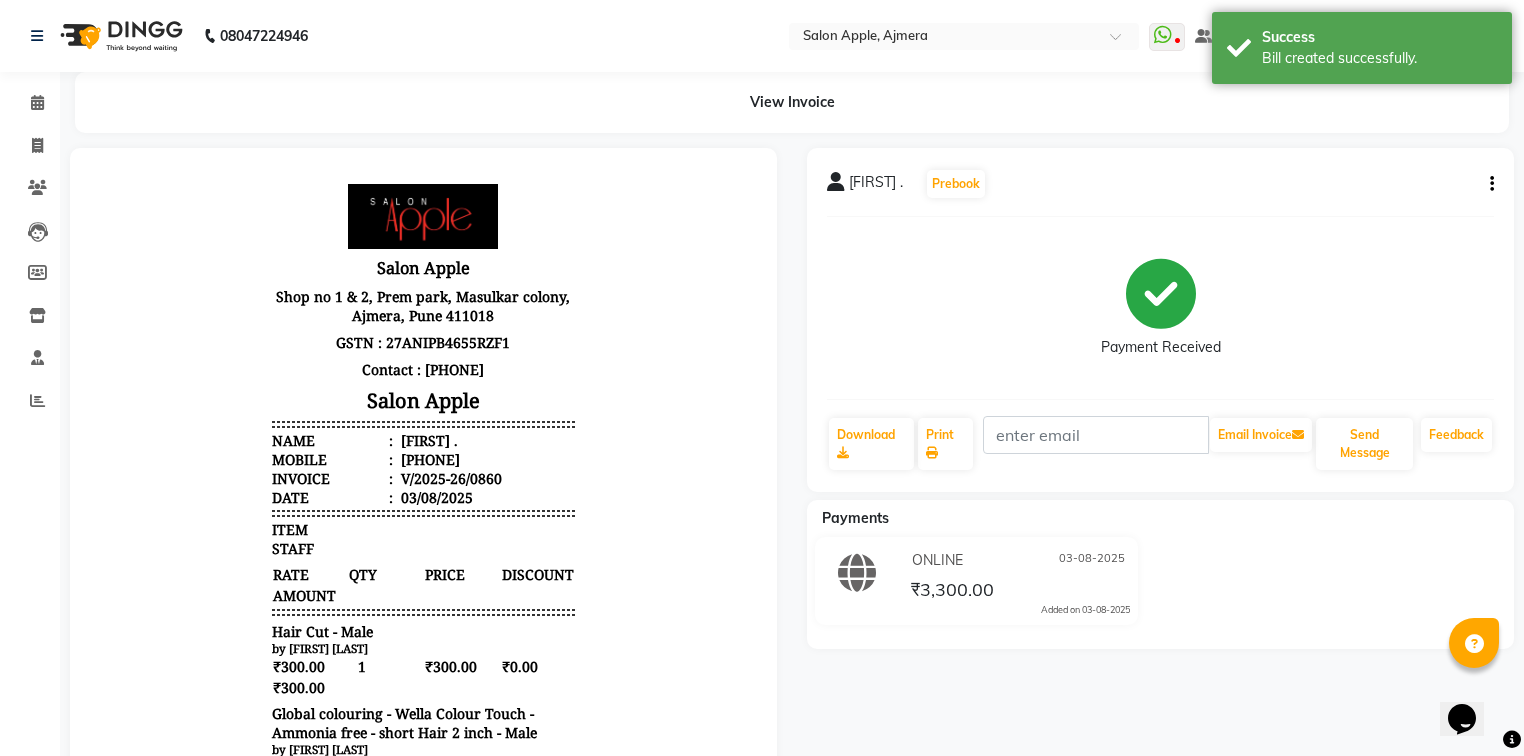 scroll, scrollTop: 0, scrollLeft: 0, axis: both 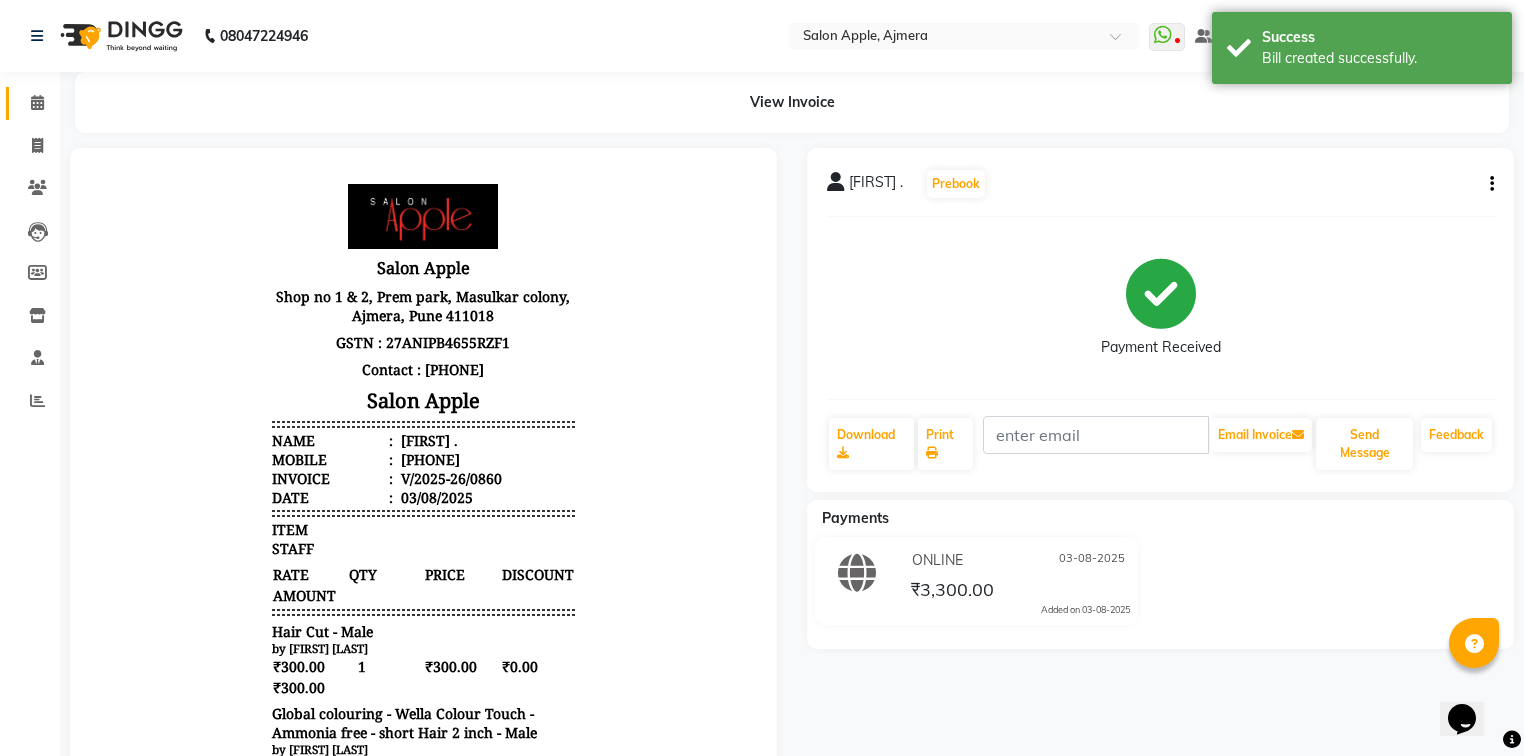 click on "Calendar" 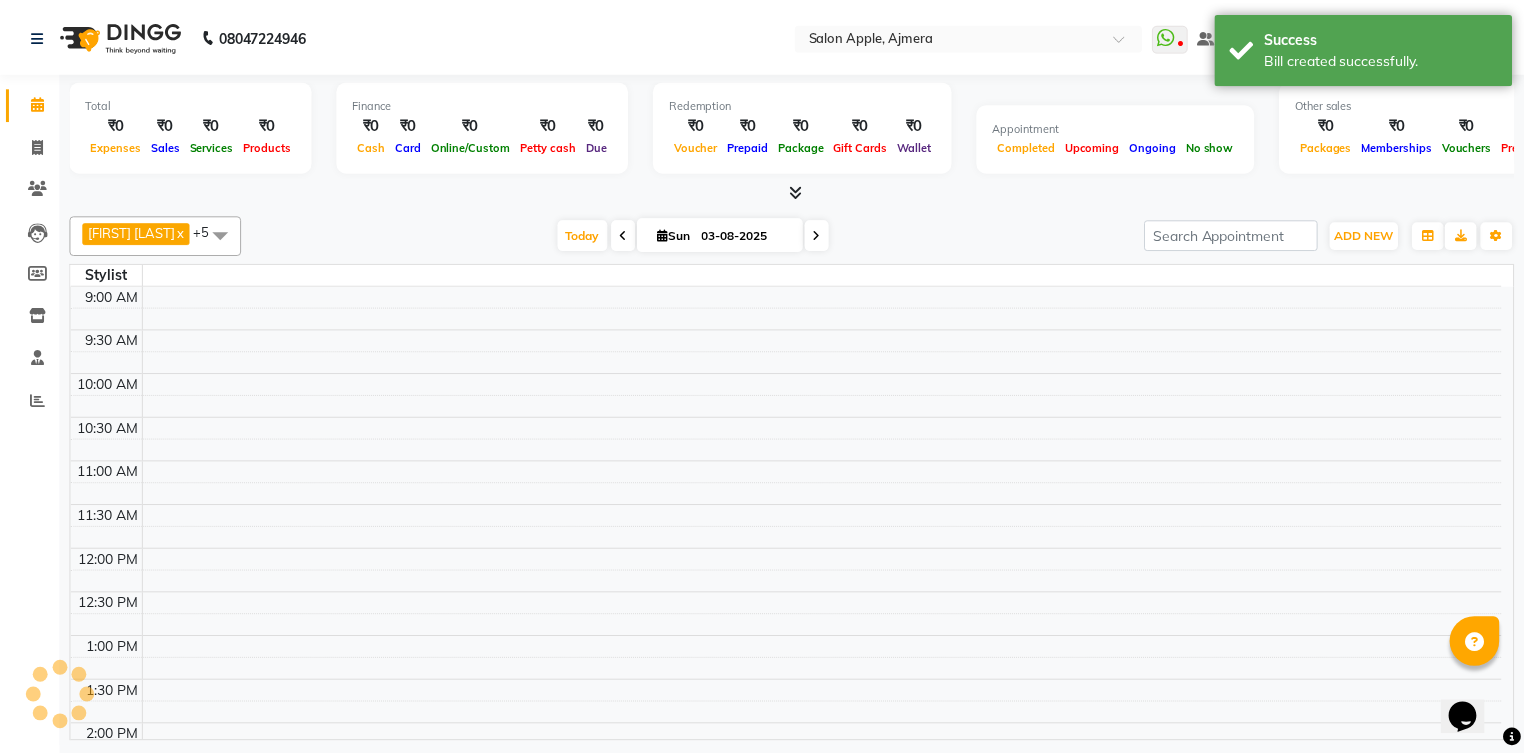scroll, scrollTop: 0, scrollLeft: 0, axis: both 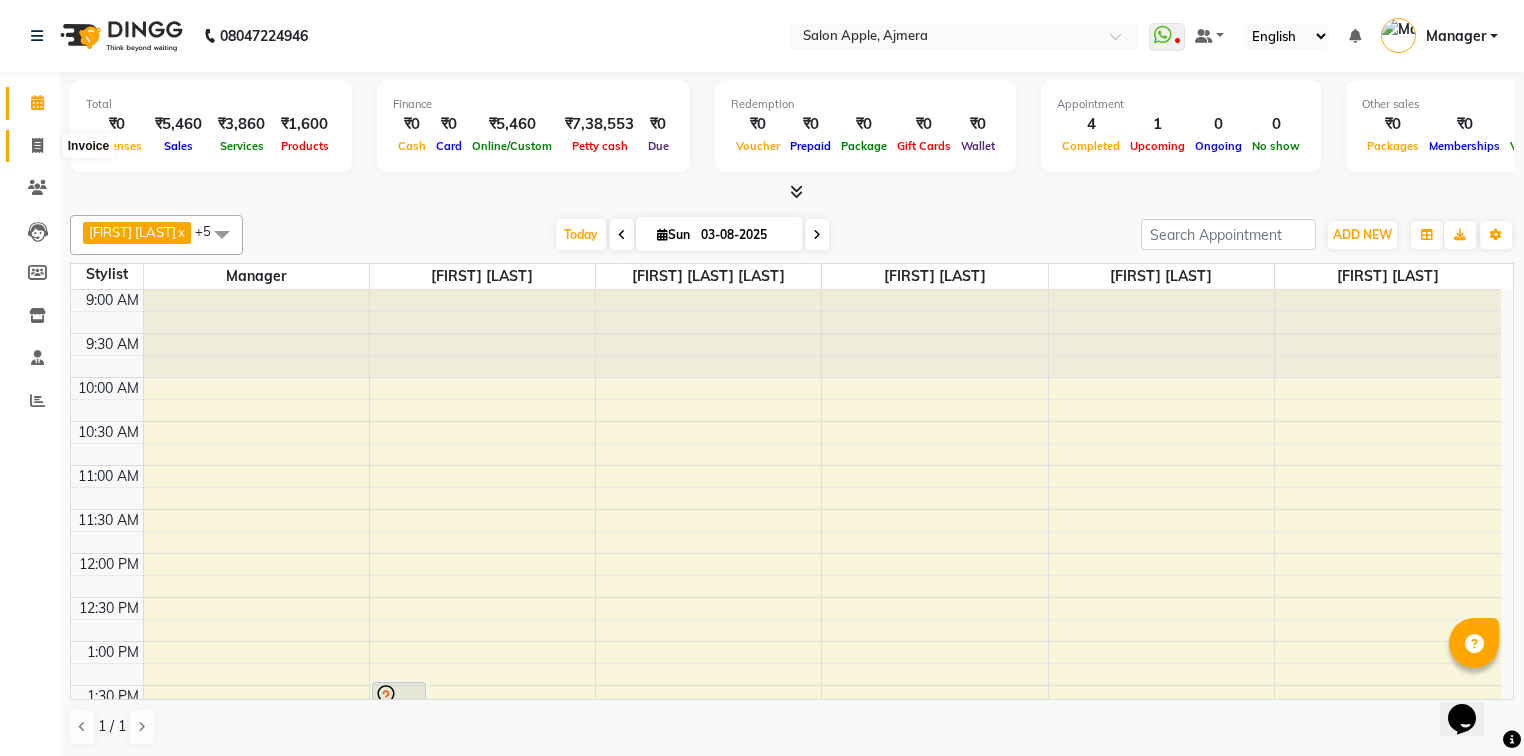 click 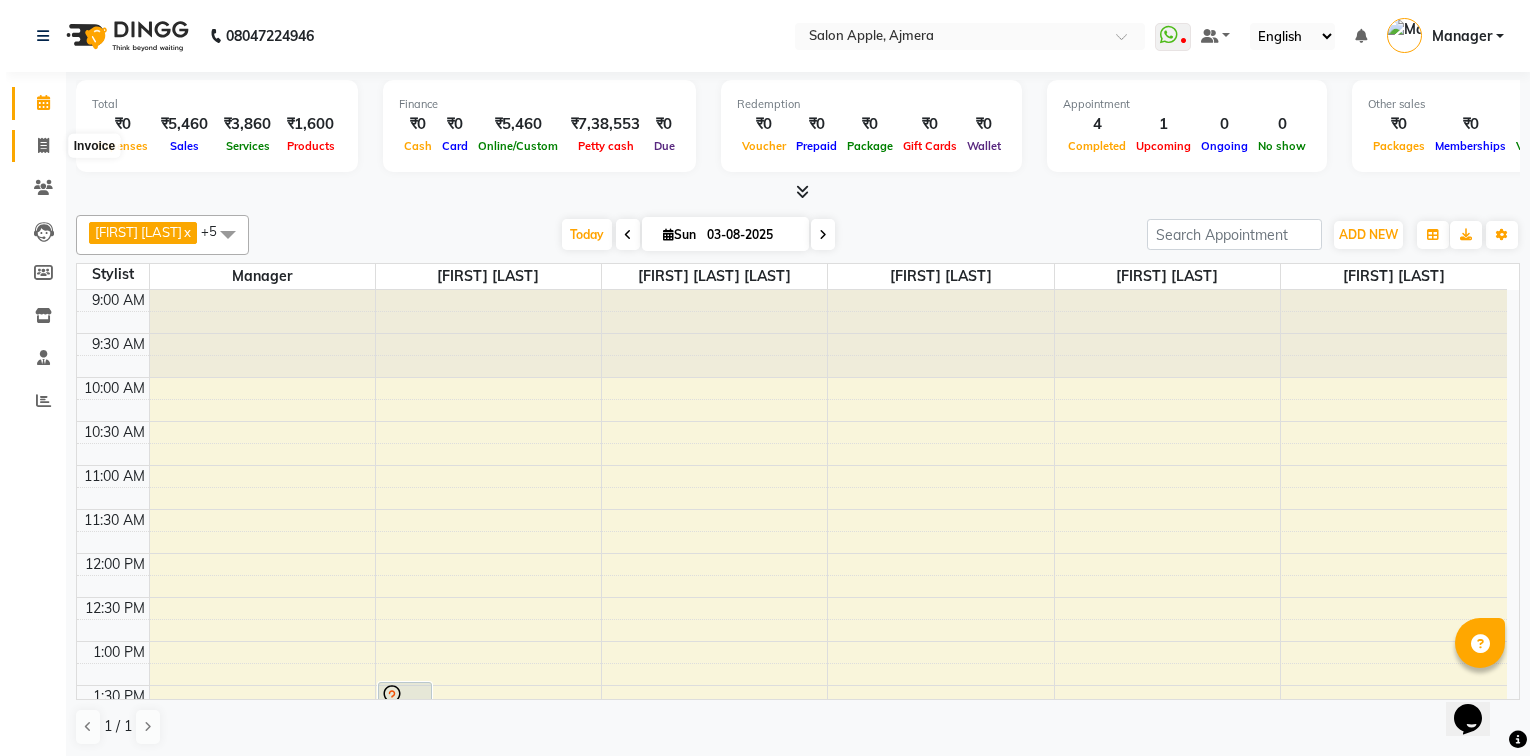 scroll, scrollTop: 0, scrollLeft: 0, axis: both 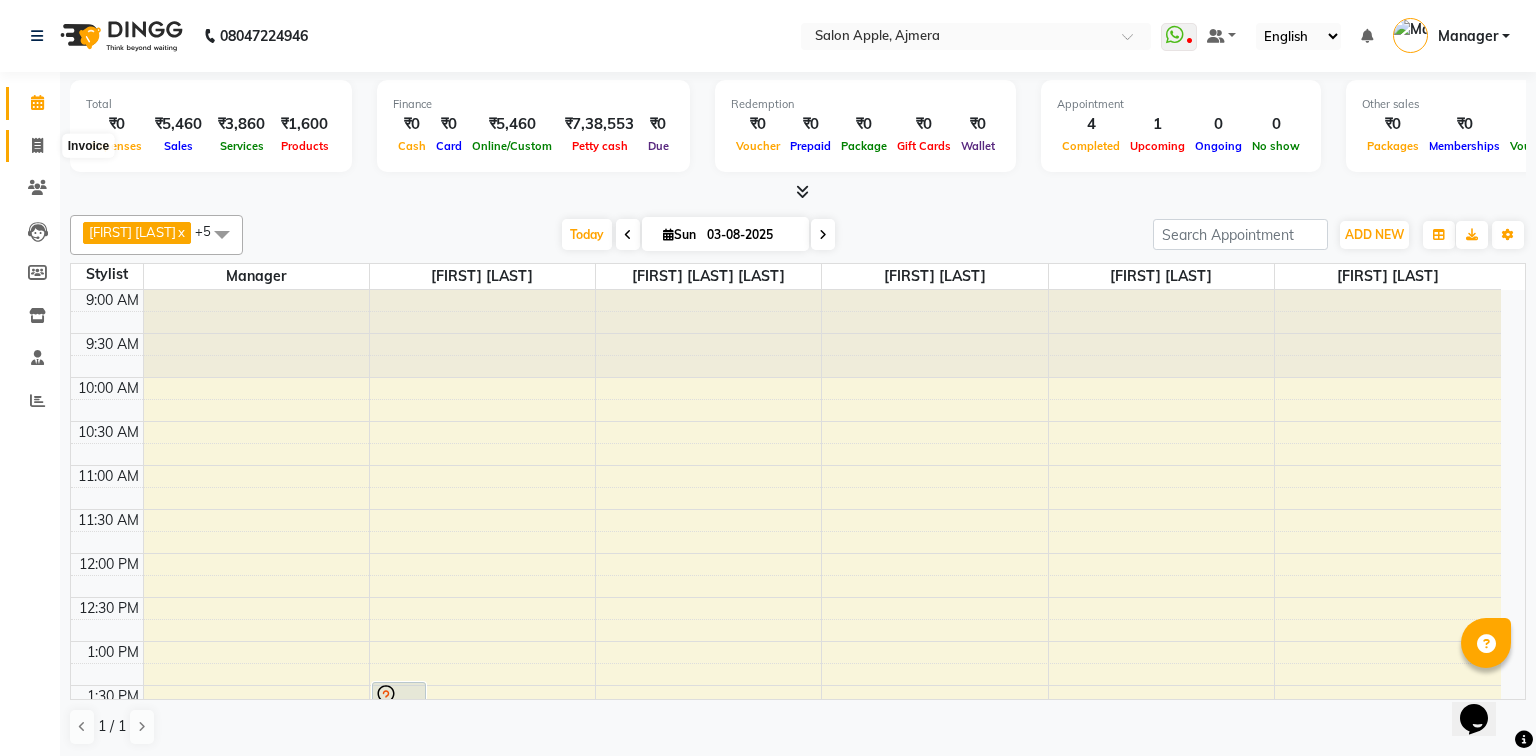 select on "4743" 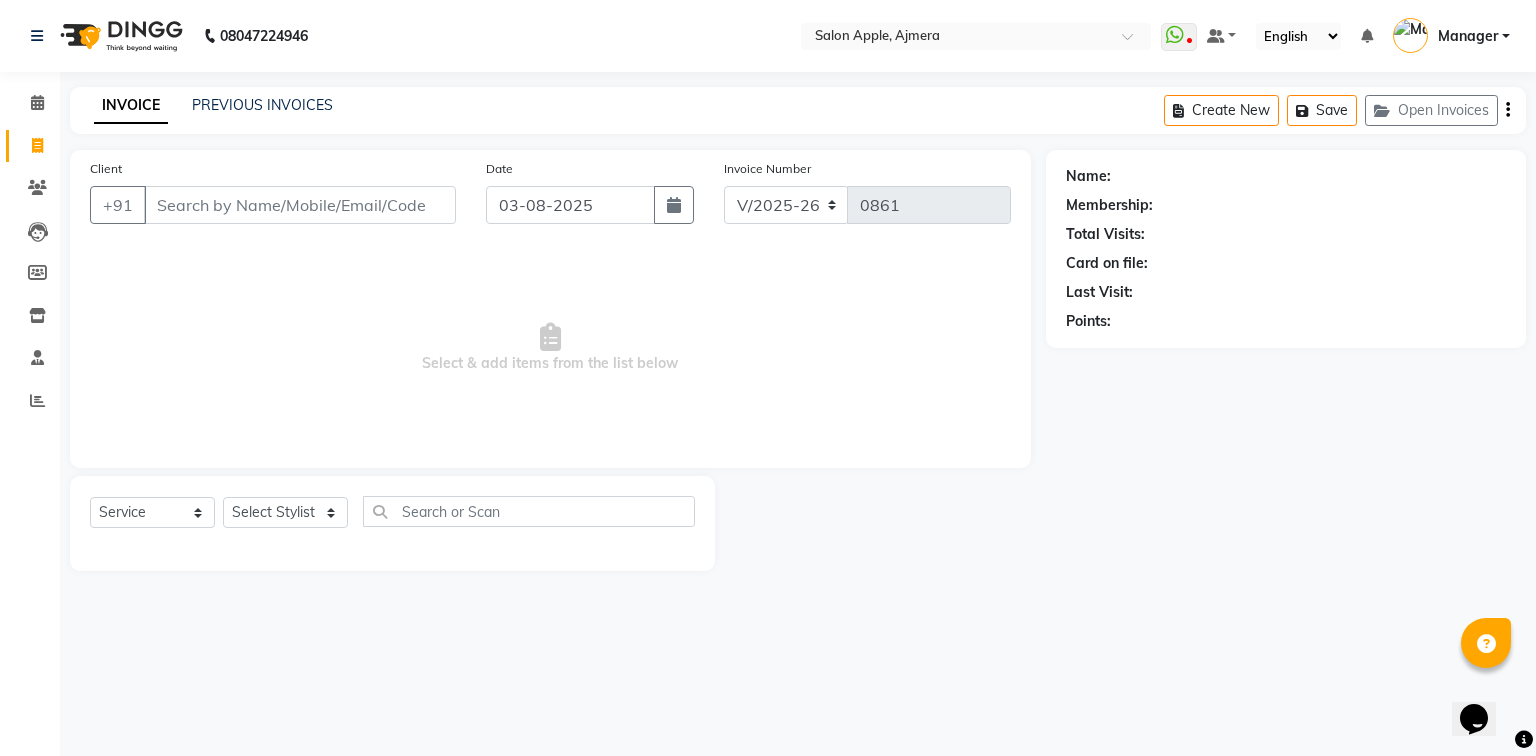 click on "Client" at bounding box center [300, 205] 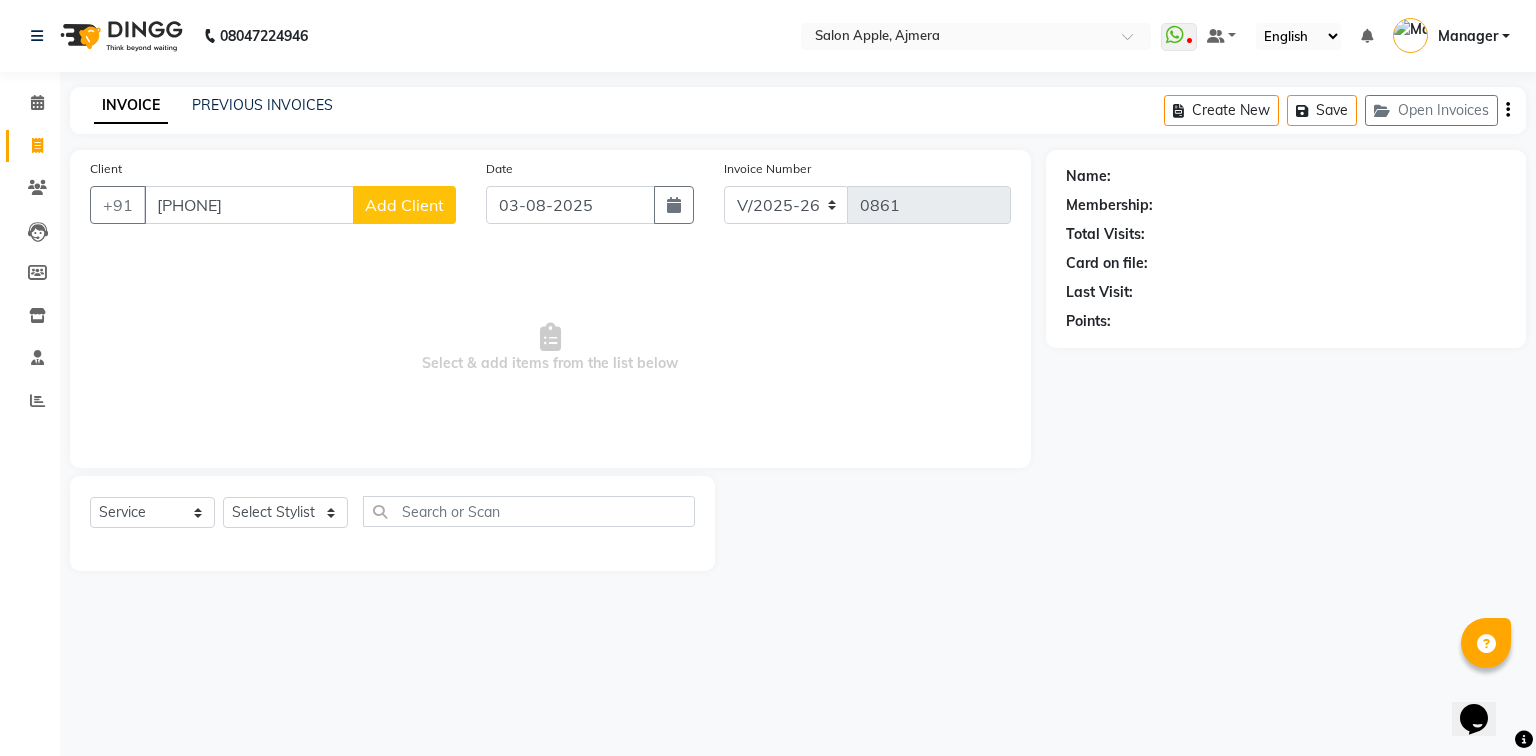 type on "[PHONE]" 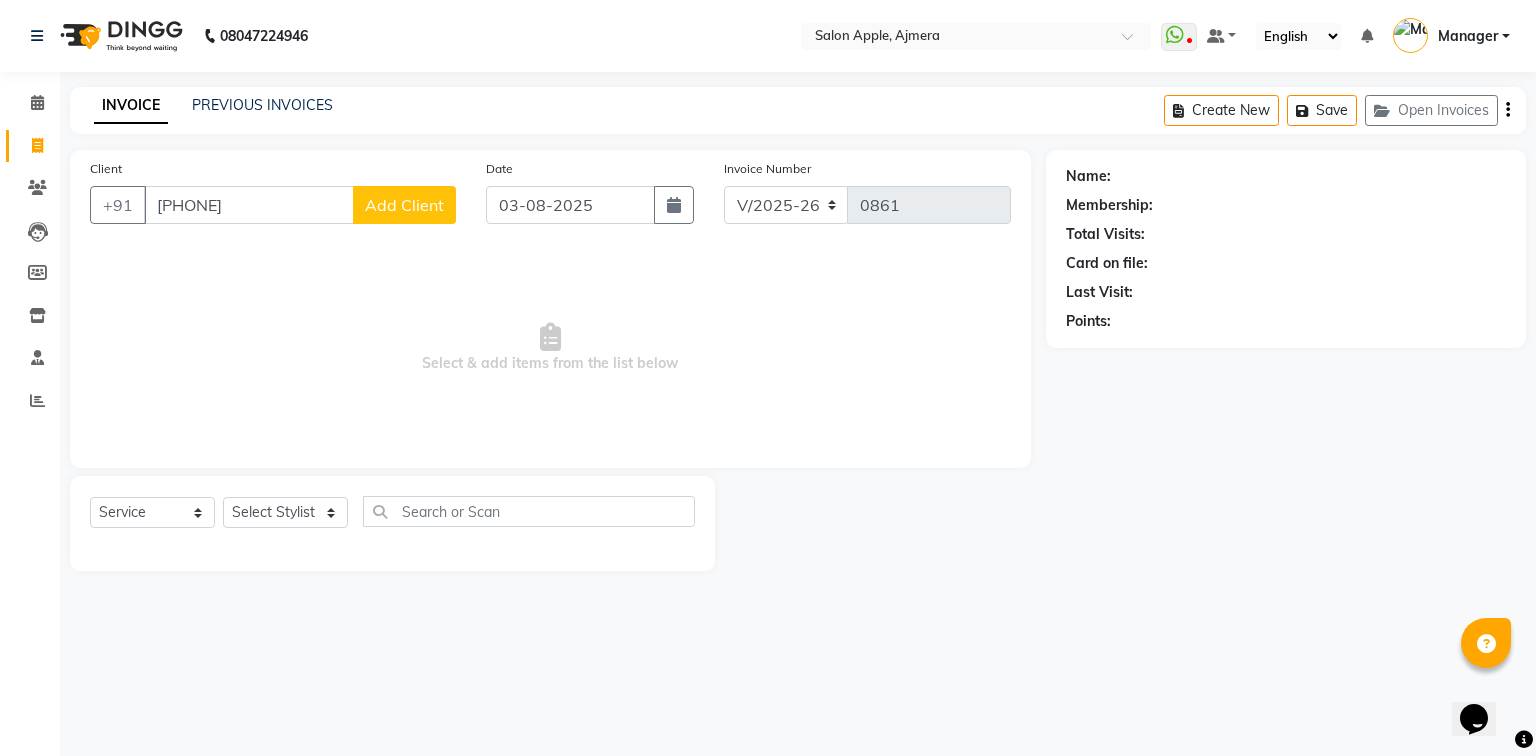 select on "22" 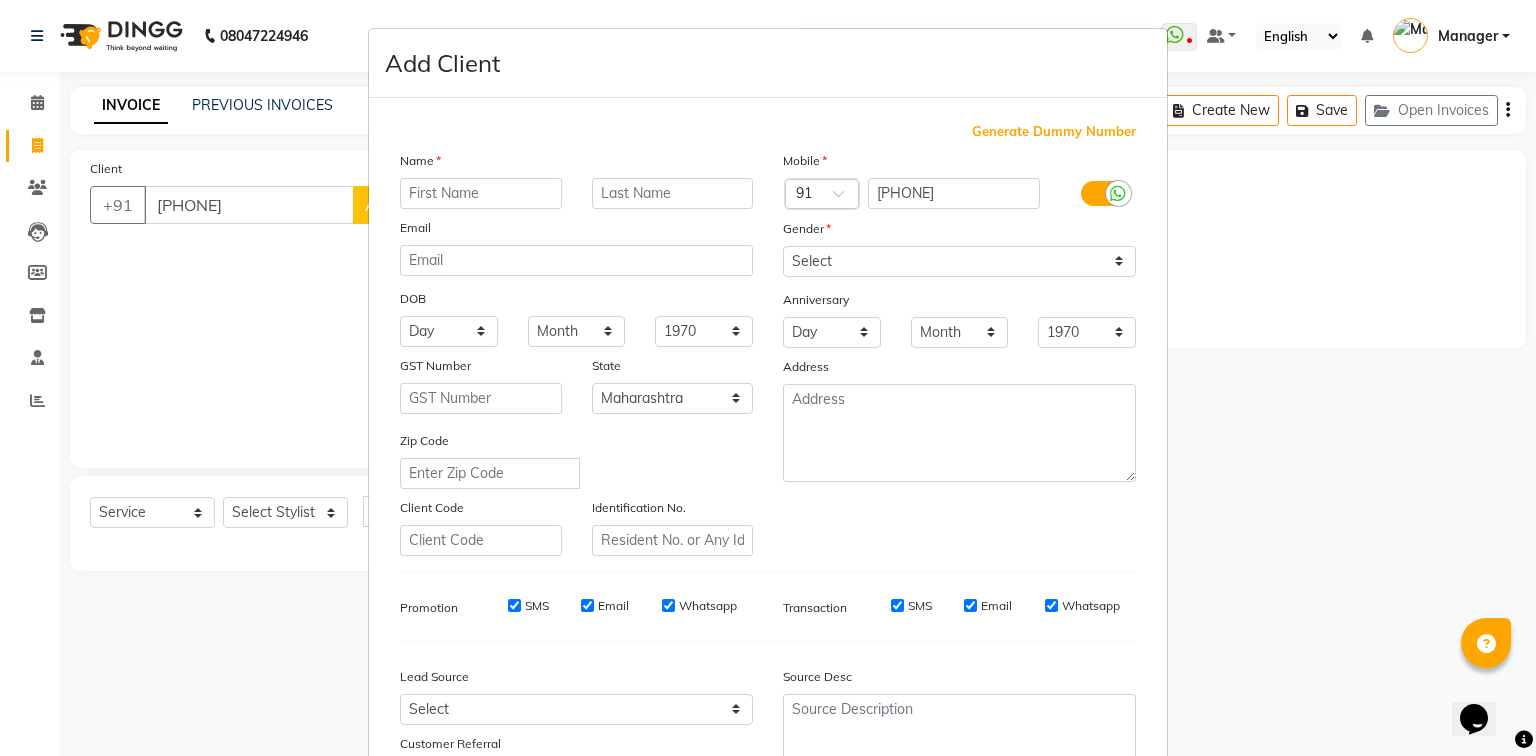 click at bounding box center (481, 193) 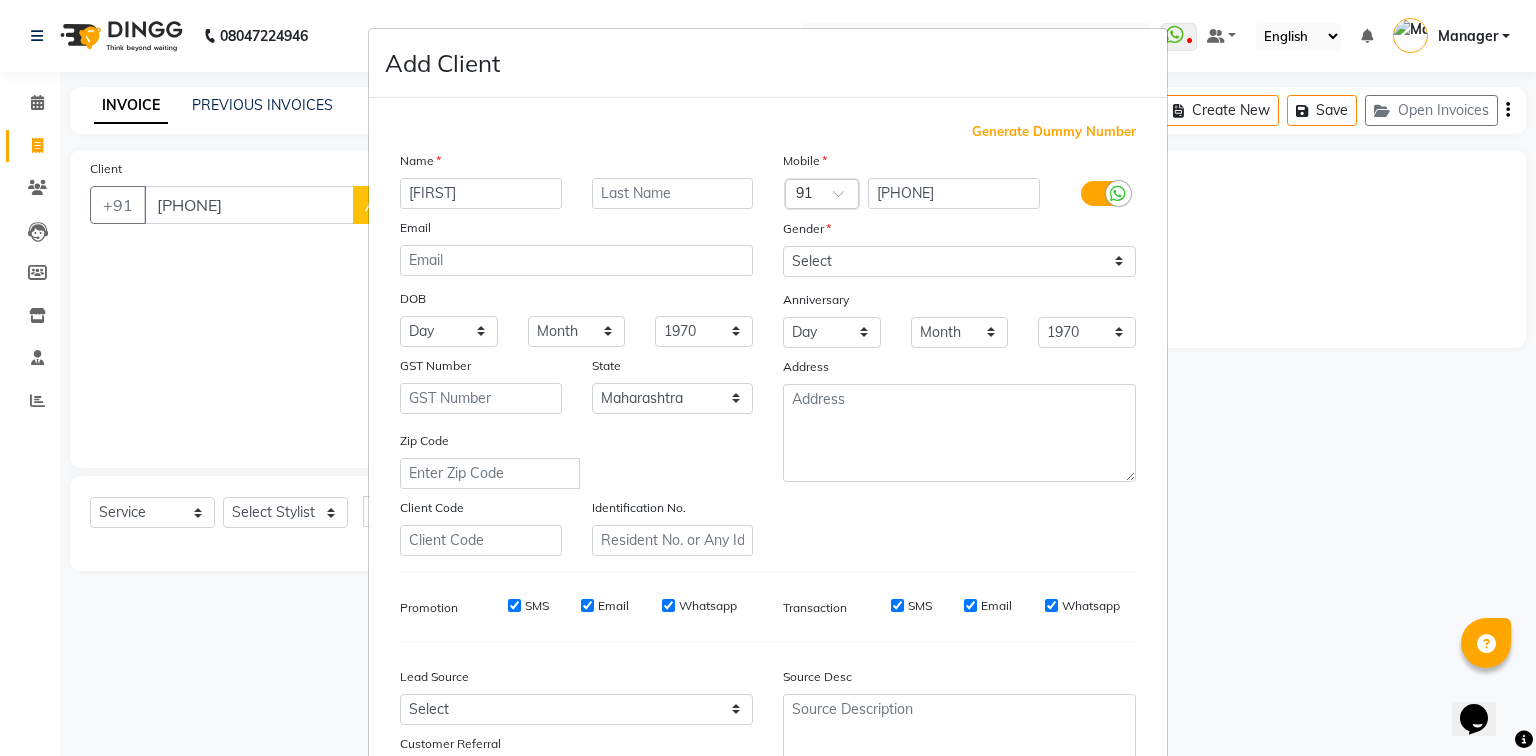 type on "[FIRST]" 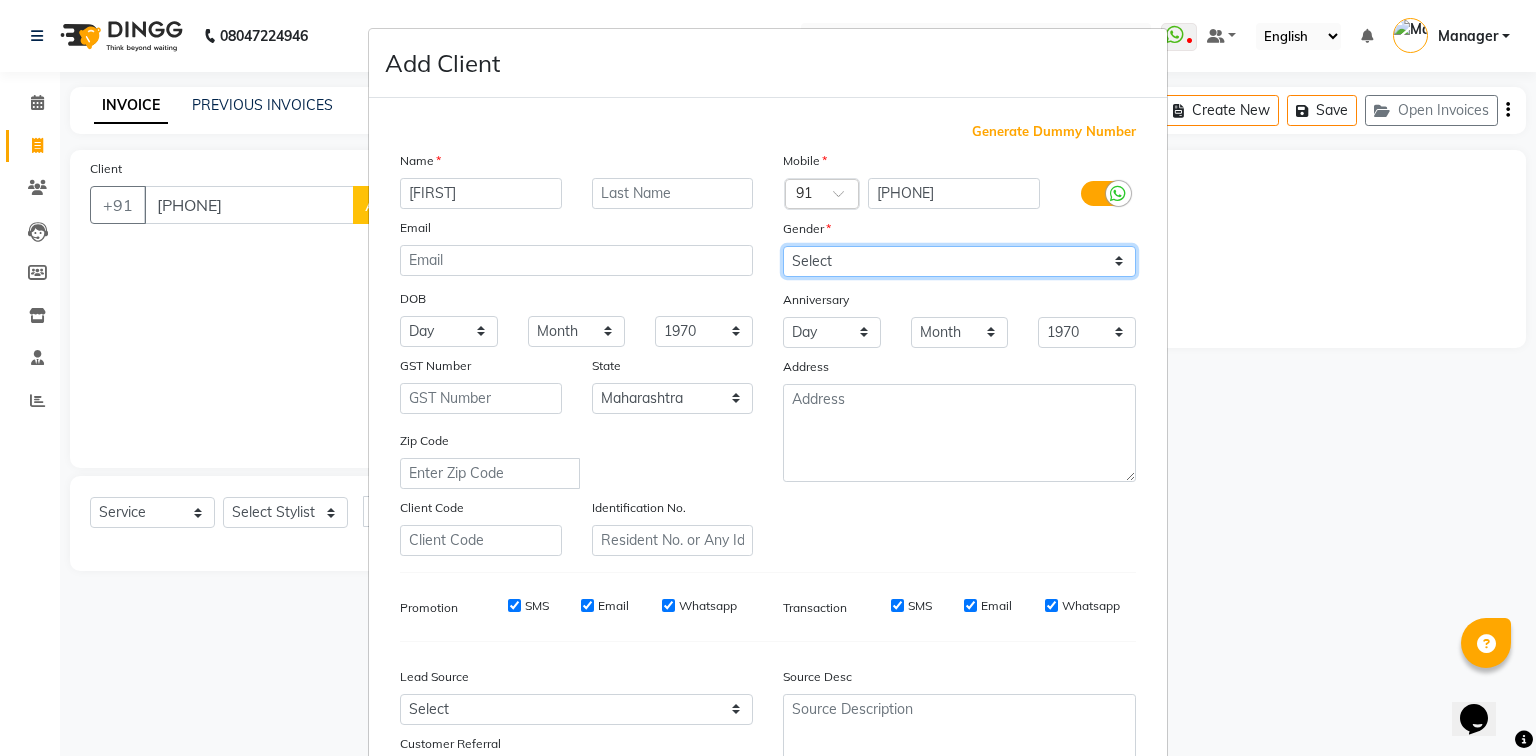 click on "Select Male Female Other Prefer Not To Say" at bounding box center [959, 261] 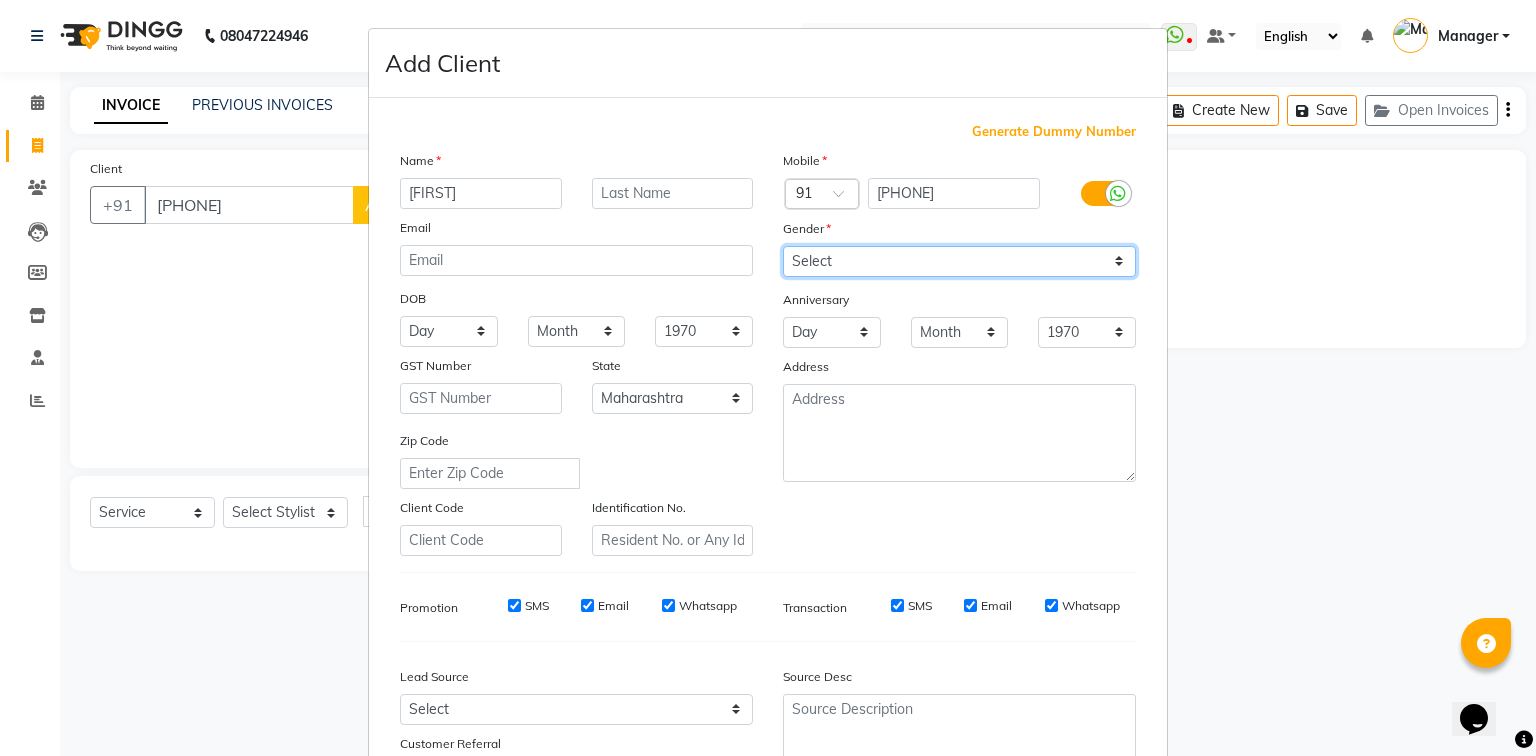 select on "female" 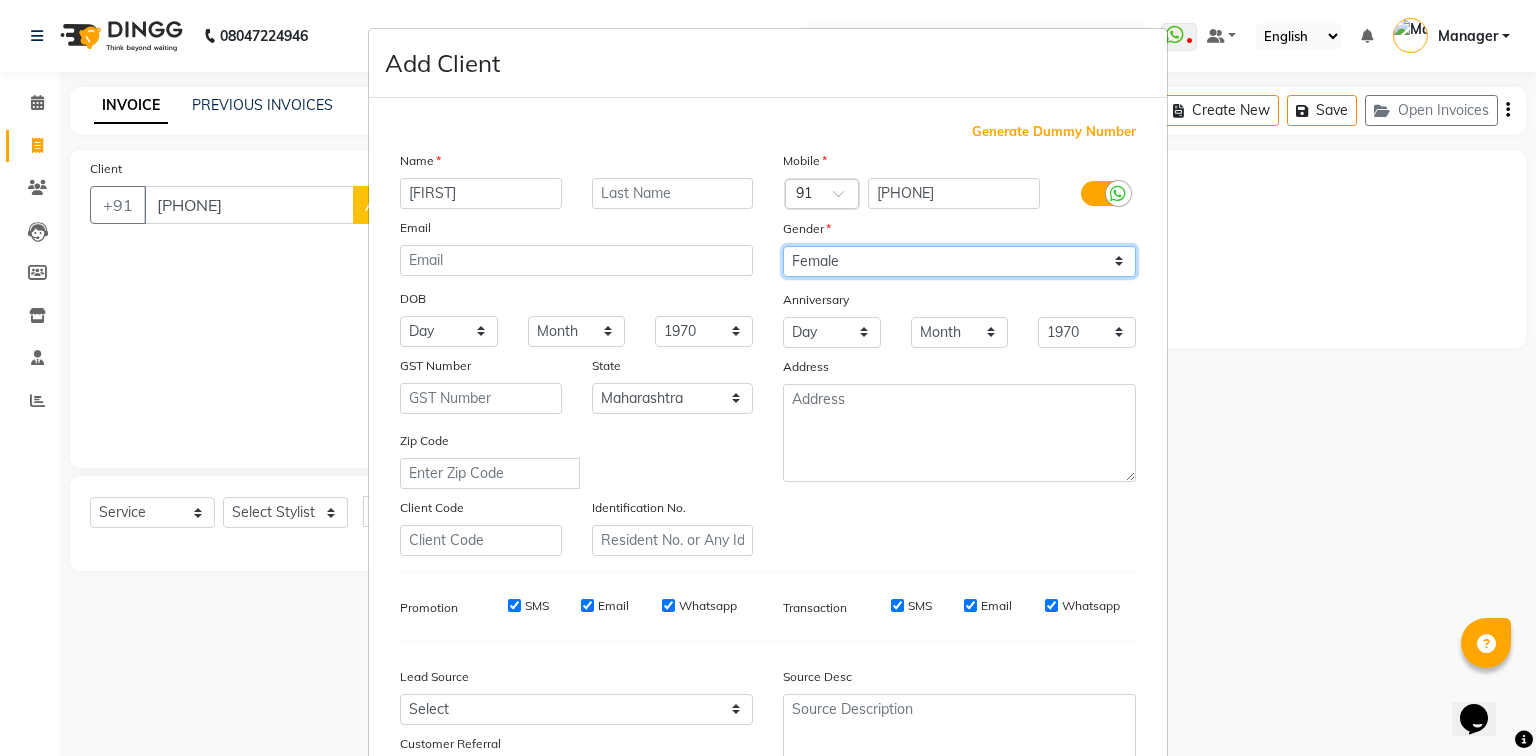 click on "Select Male Female Other Prefer Not To Say" at bounding box center [959, 261] 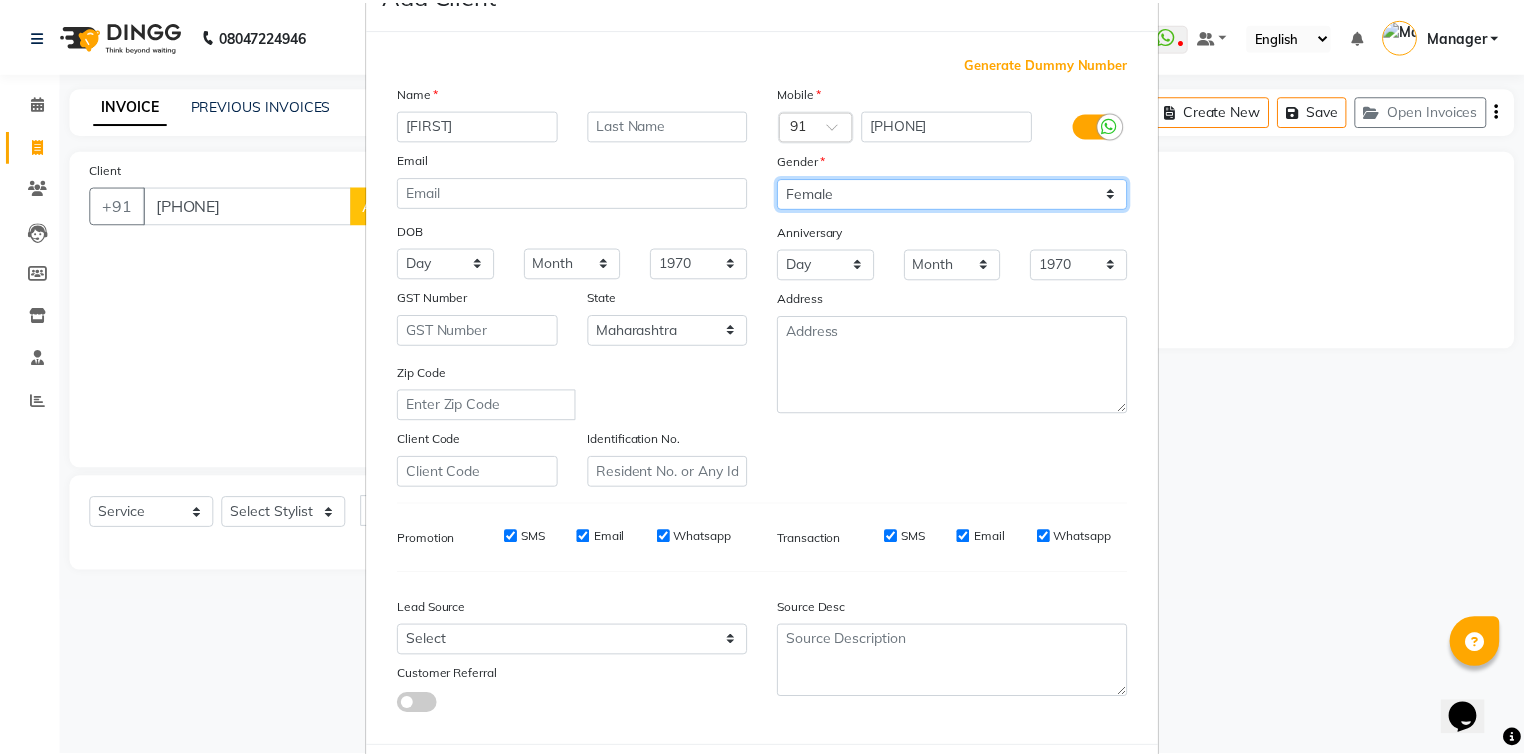 scroll, scrollTop: 176, scrollLeft: 0, axis: vertical 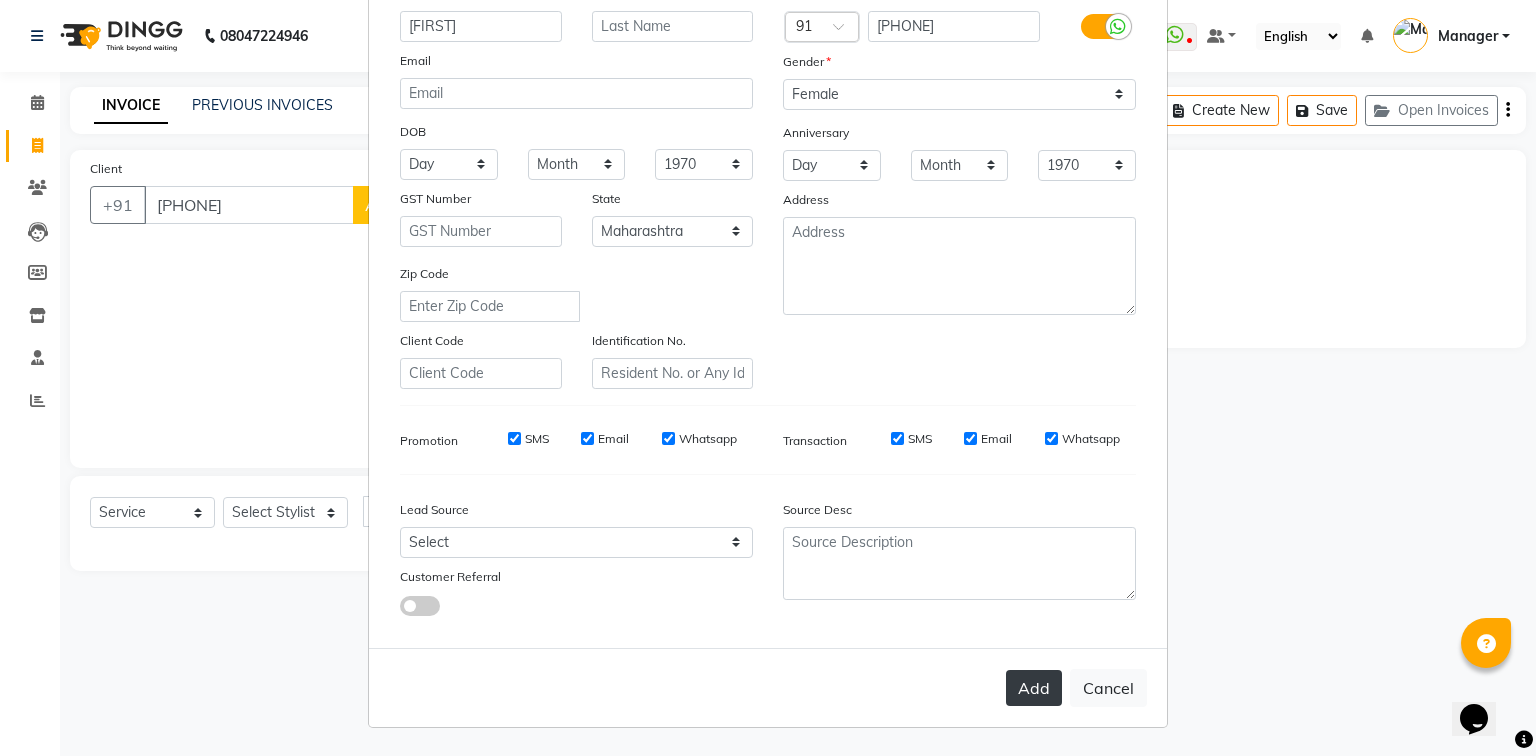 click on "Add" at bounding box center [1034, 688] 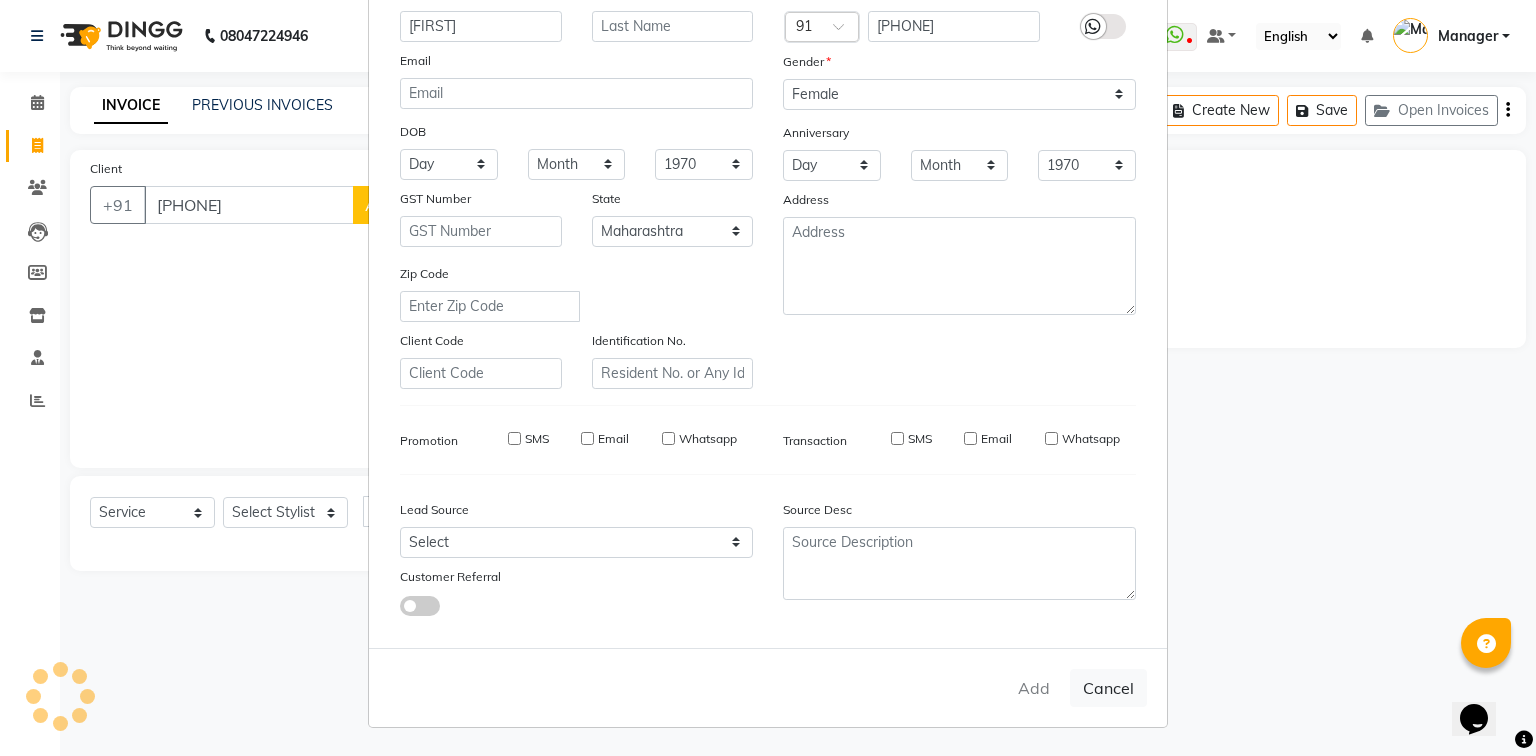 type 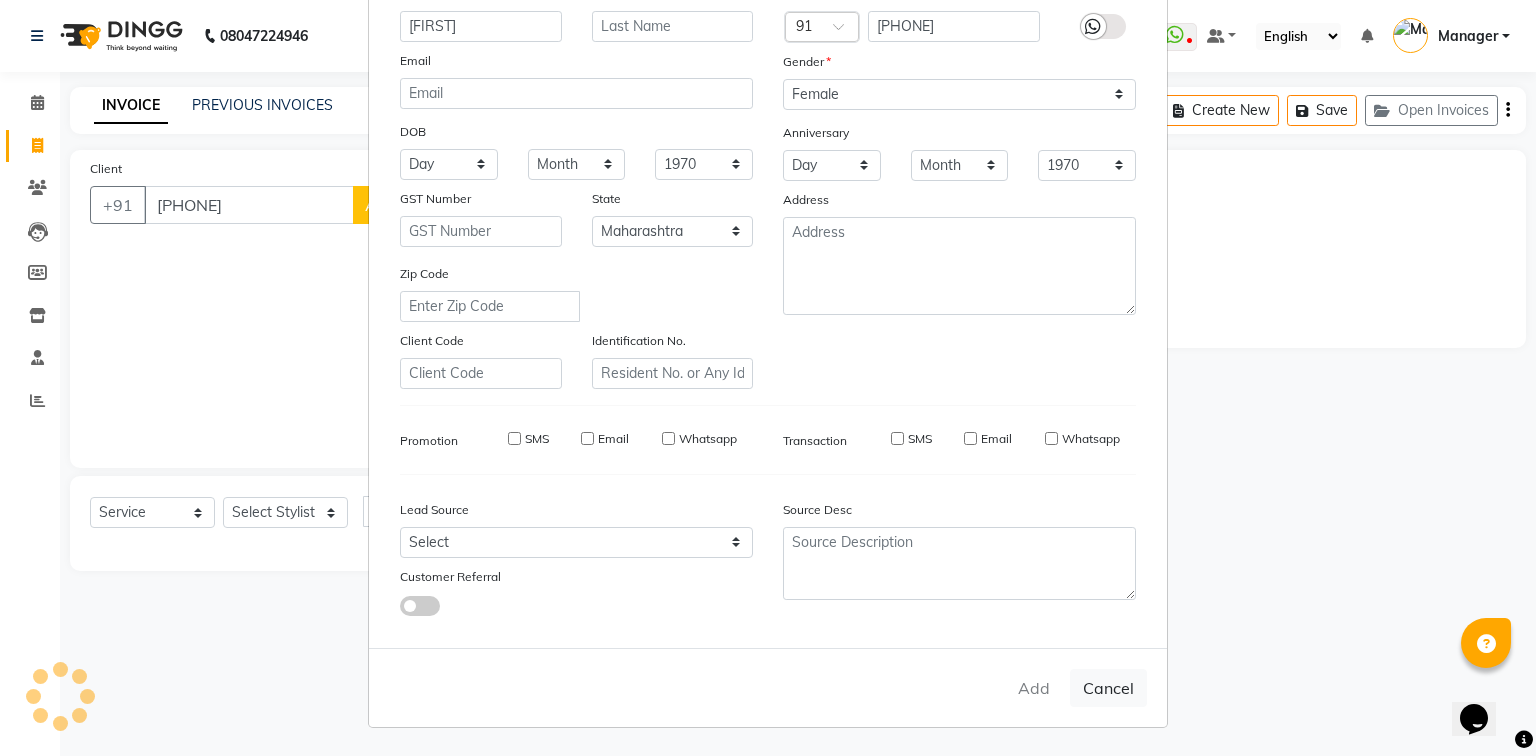 select 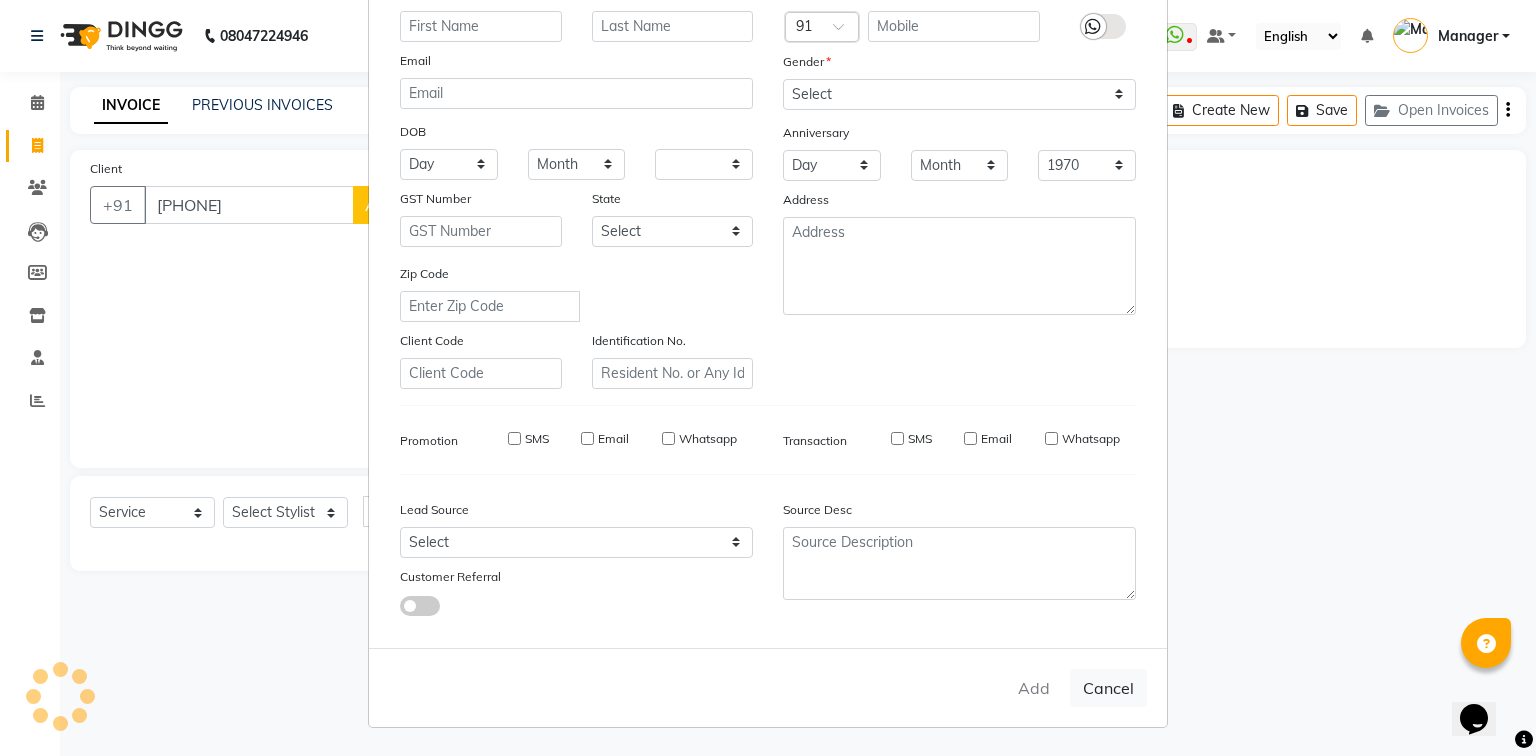 select 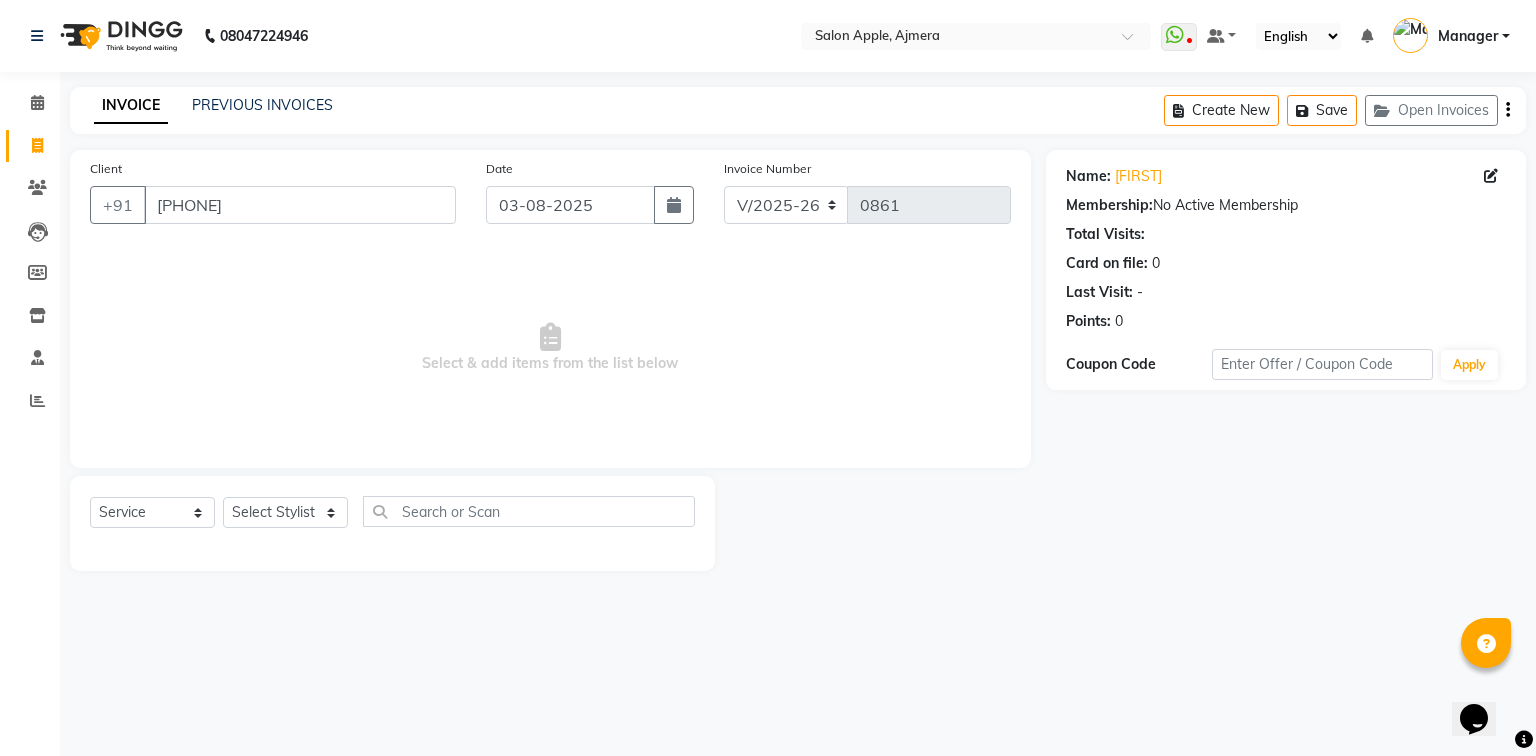 click on "Select  Service  Product  Membership  Package Voucher Prepaid Gift Card  Select Stylist [FIRST] [LAST] [FIRST] [LAST] [FIRST] [LAST]  Manager [FIRST] [LAST] [FIRST] [LAST] [FIRST] [LAST]" 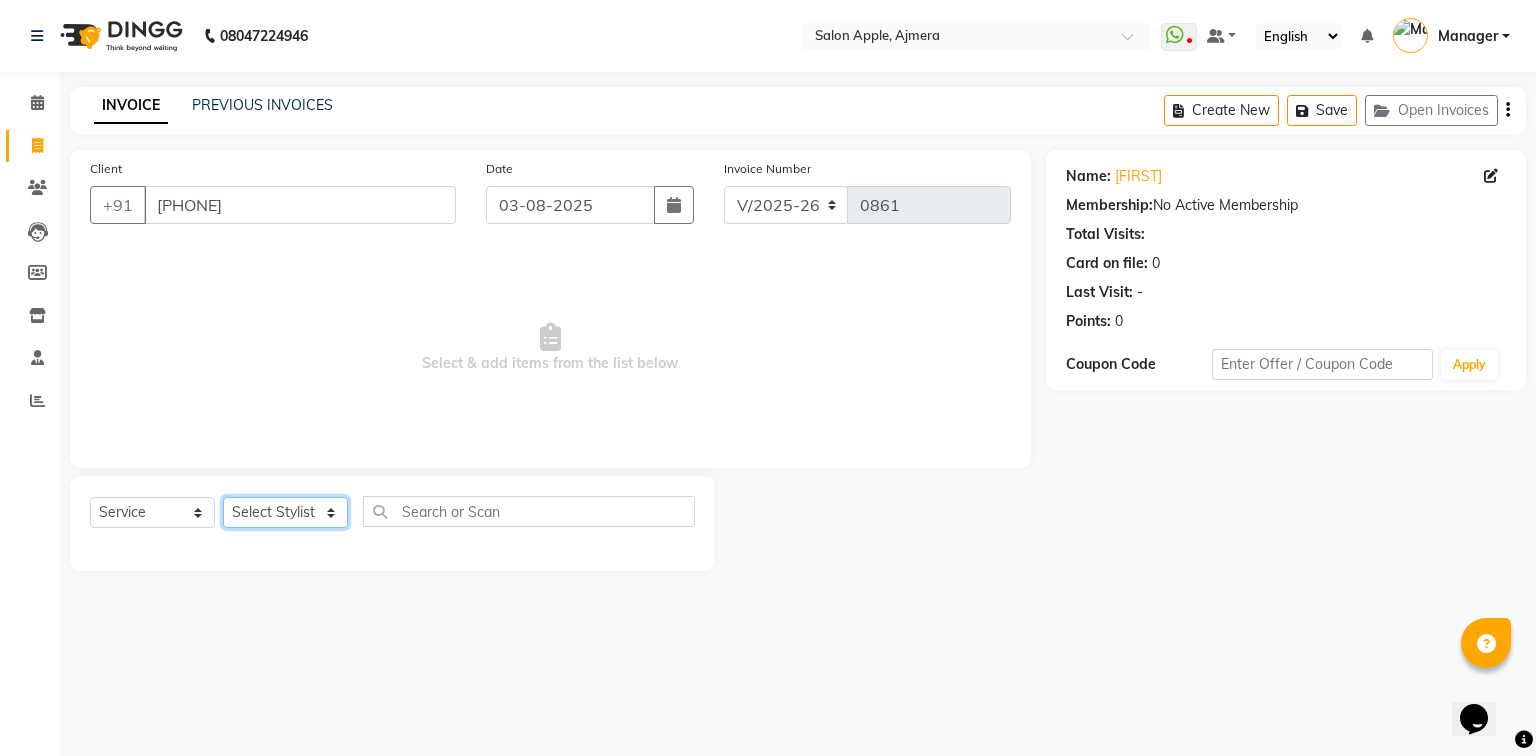 click on "Select Stylist [FIRST] [LAST] [FIRST] [LAST] [FIRST] [LAST]  Manager [FIRST] [LAST] [FIRST] [LAST] [FIRST] [LAST]" 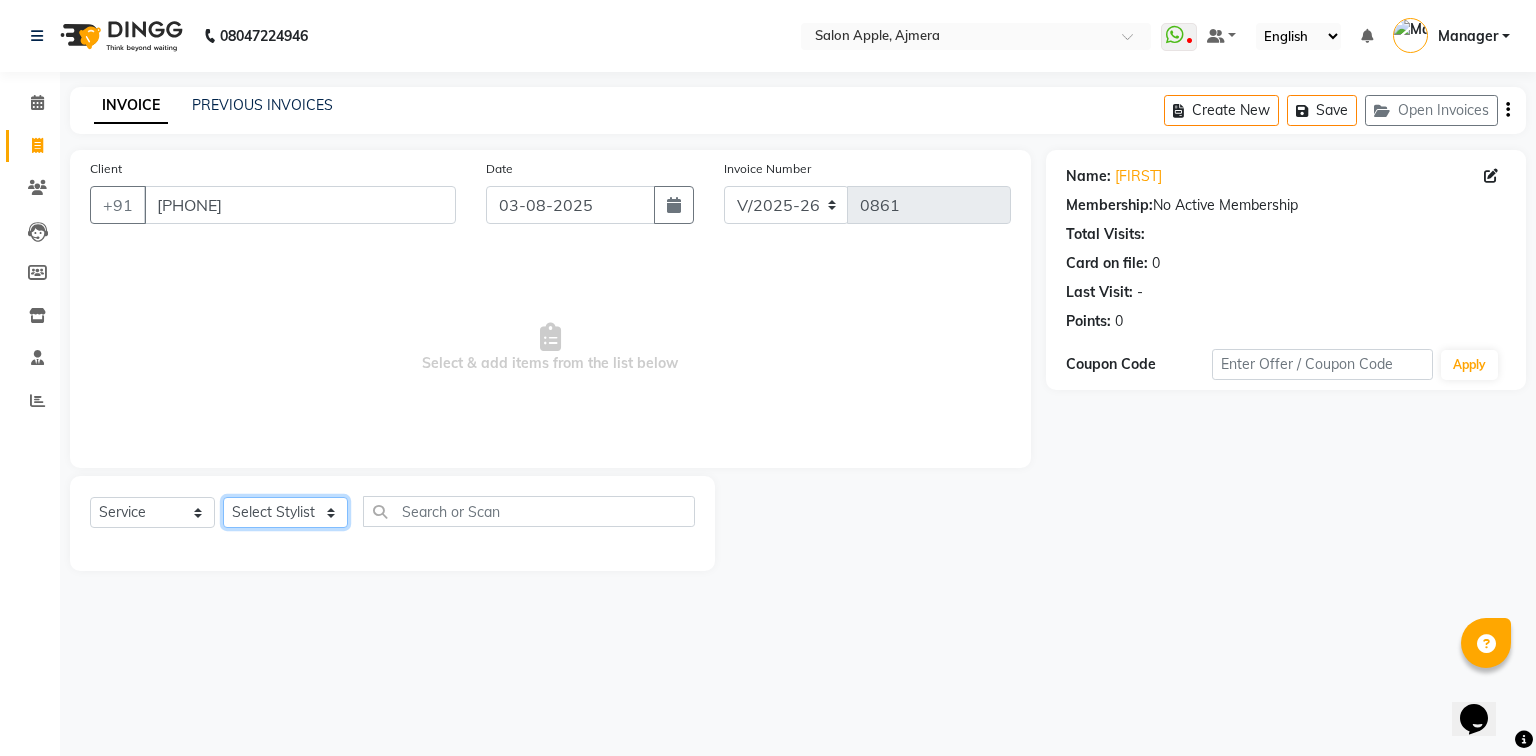 select on "84442" 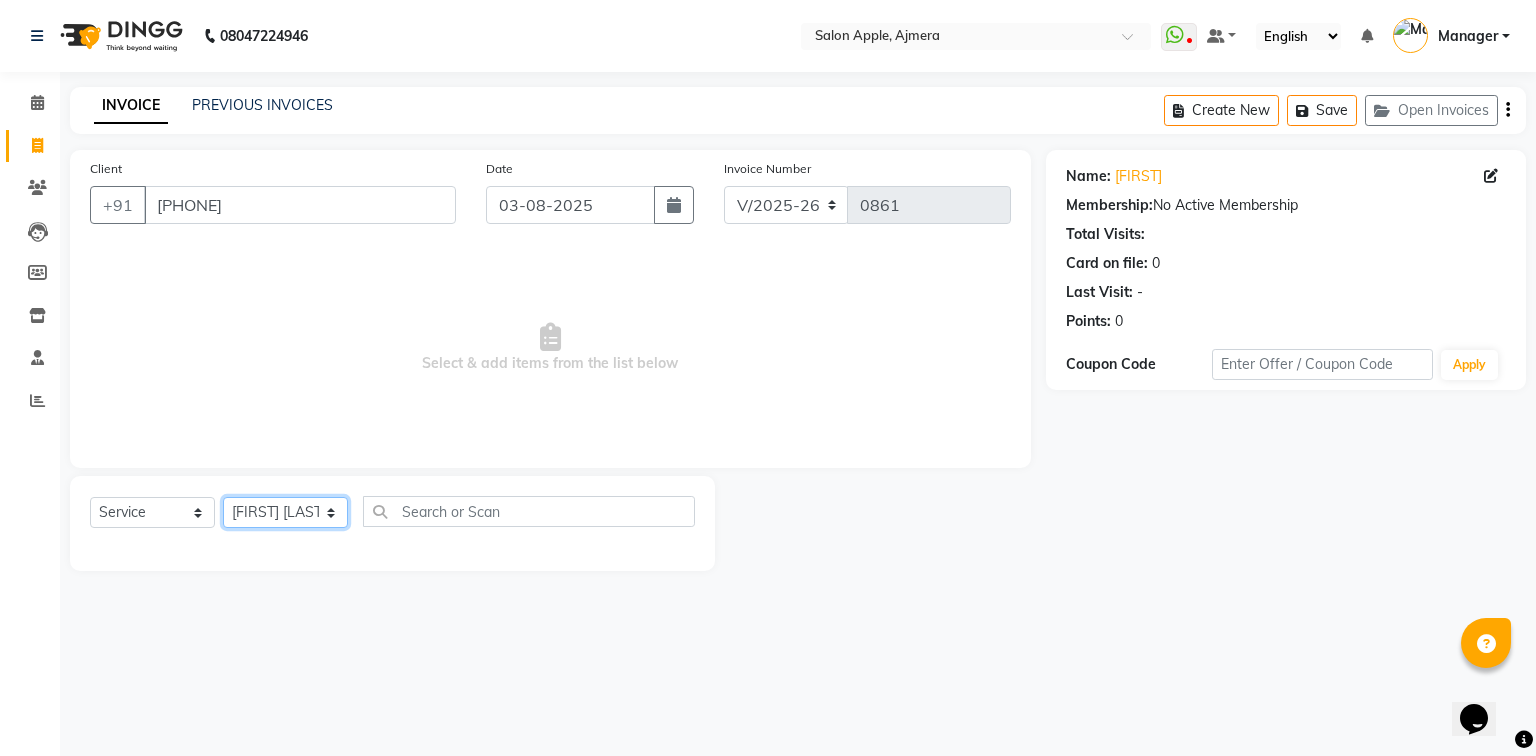 click on "Select Stylist [FIRST] [LAST] [FIRST] [LAST] [FIRST] [LAST]  Manager [FIRST] [LAST] [FIRST] [LAST] [FIRST] [LAST]" 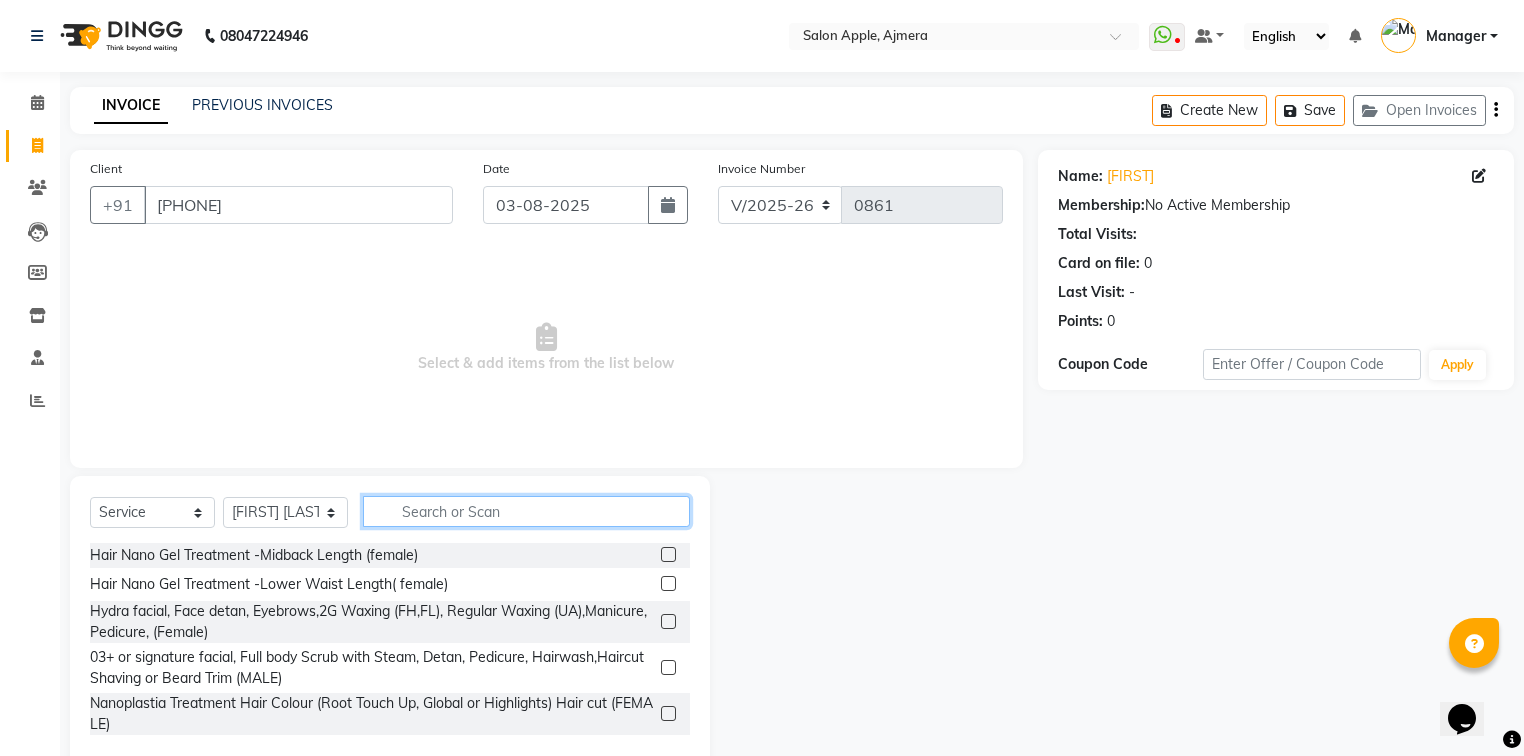 click 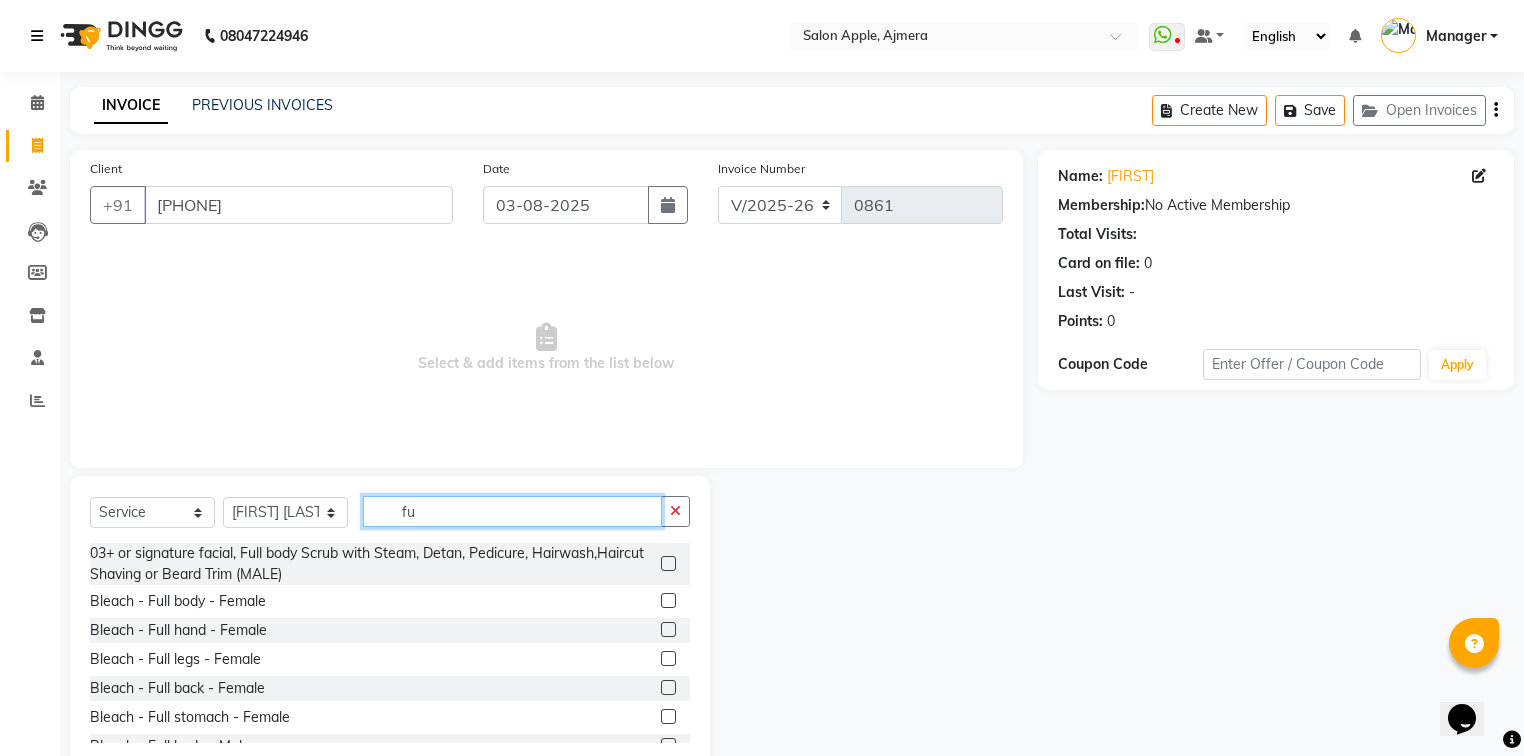 type on "f" 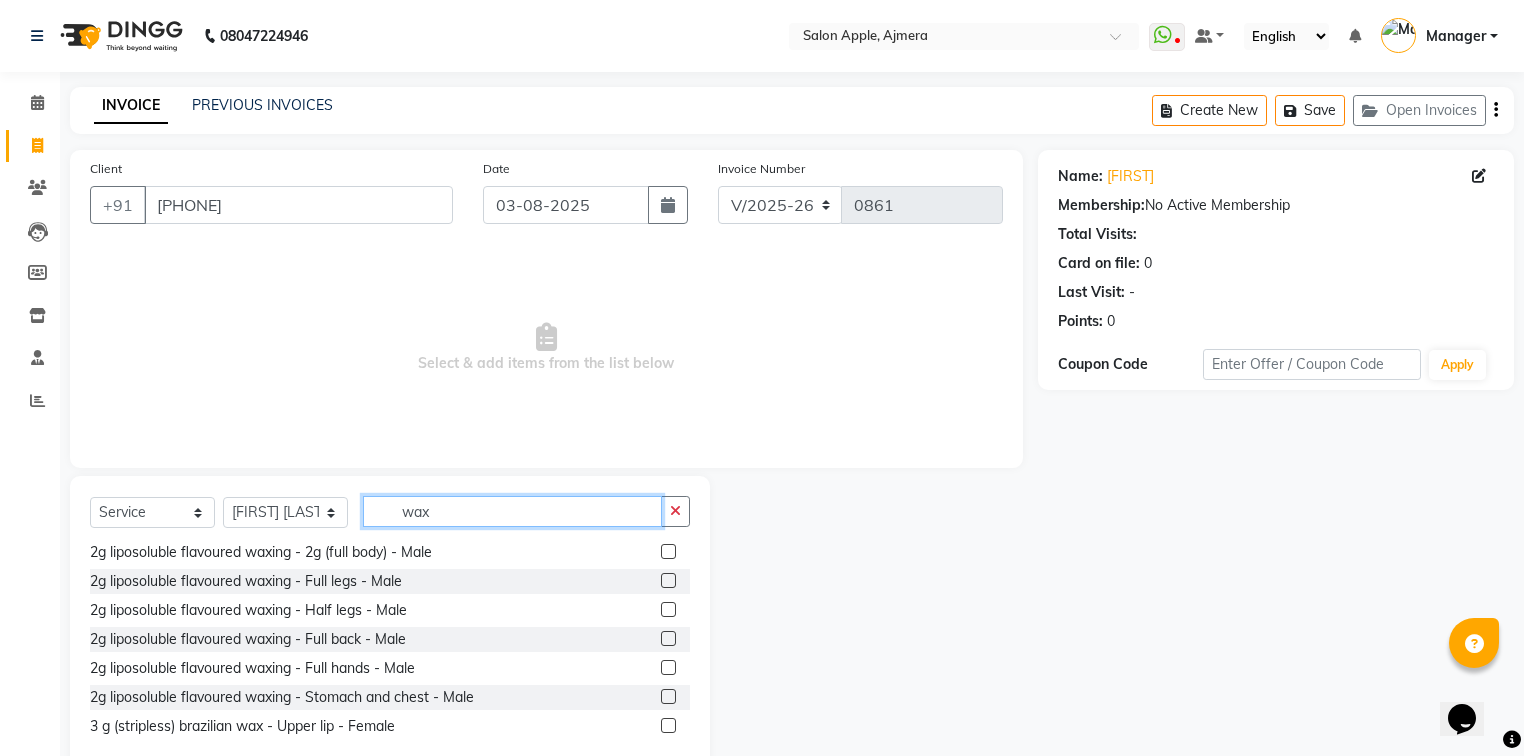 scroll, scrollTop: 800, scrollLeft: 0, axis: vertical 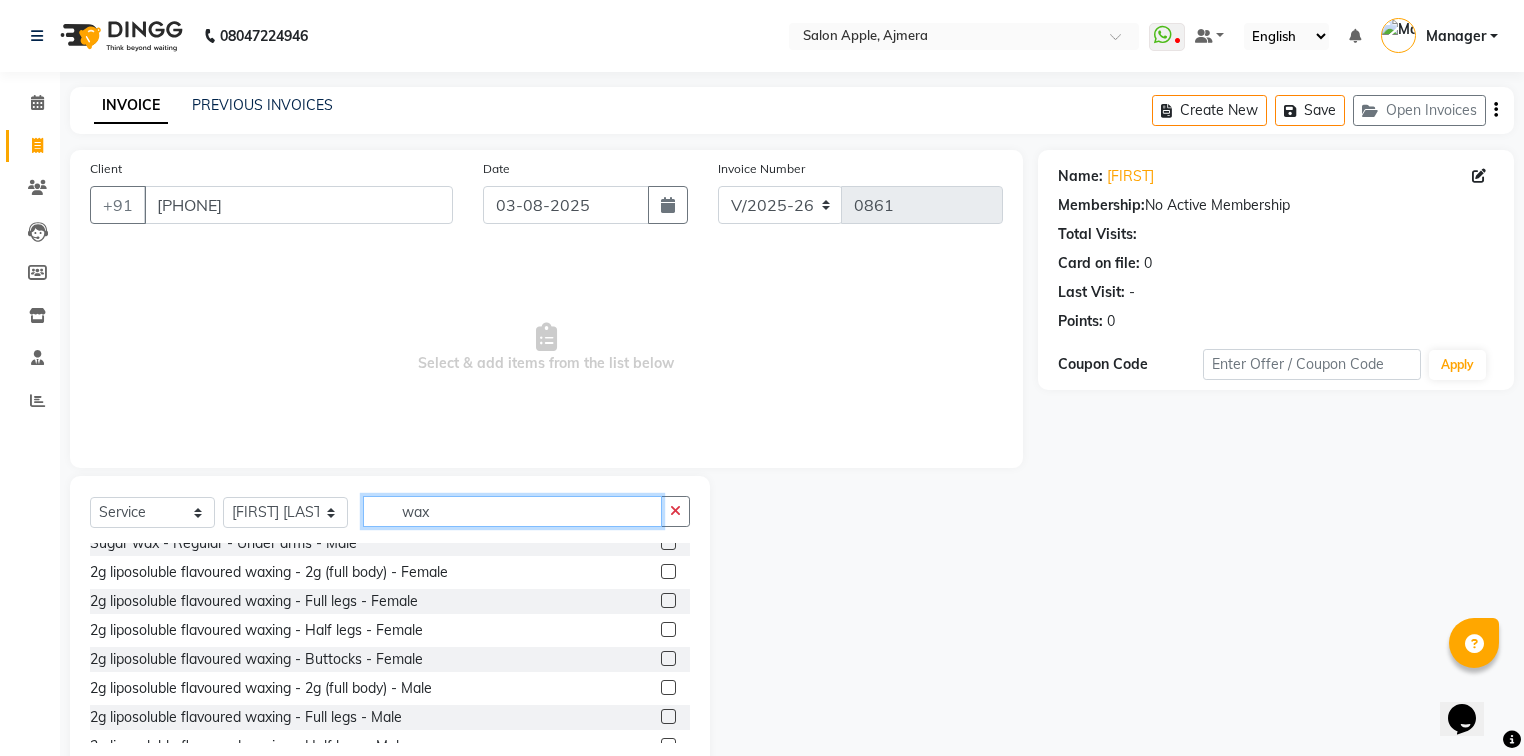 type on "wax" 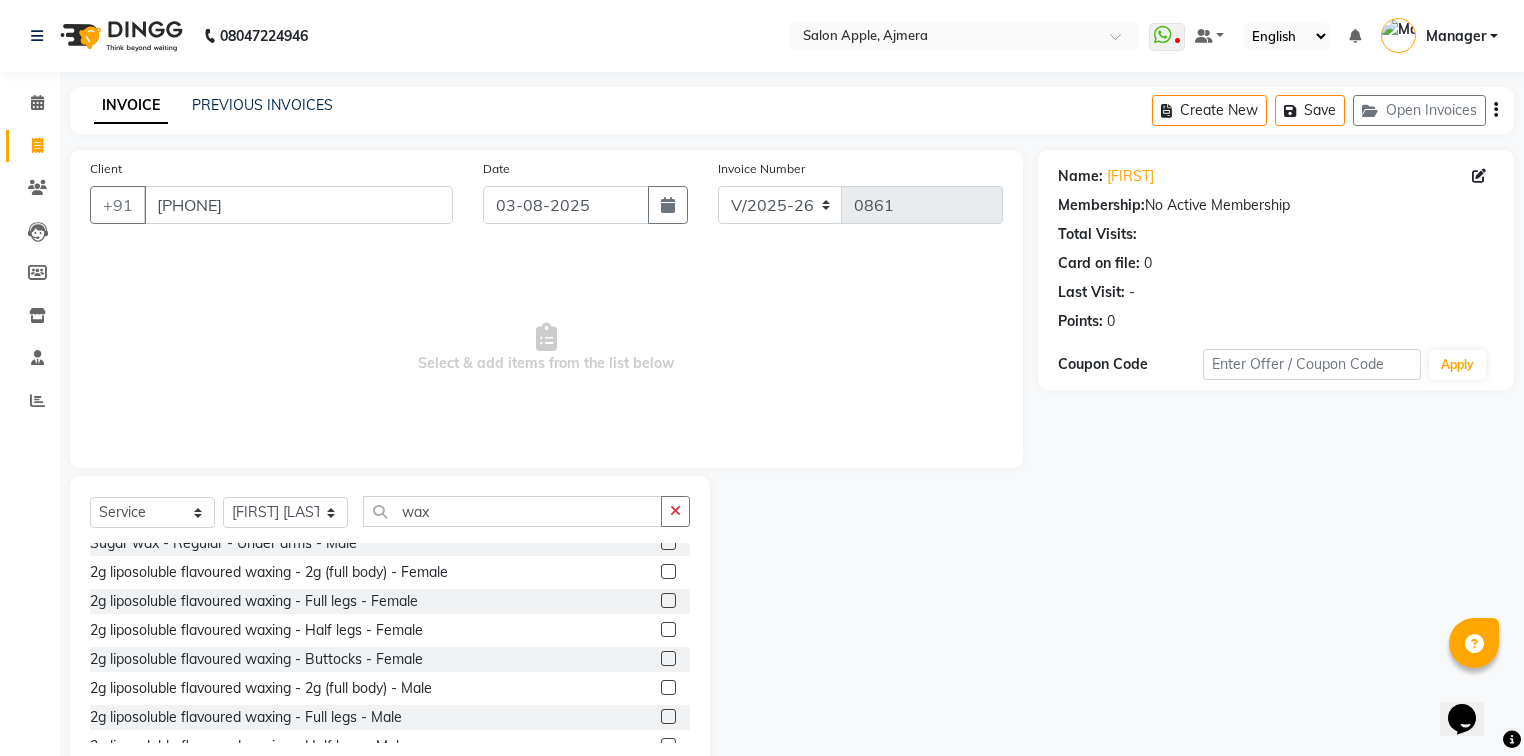 click 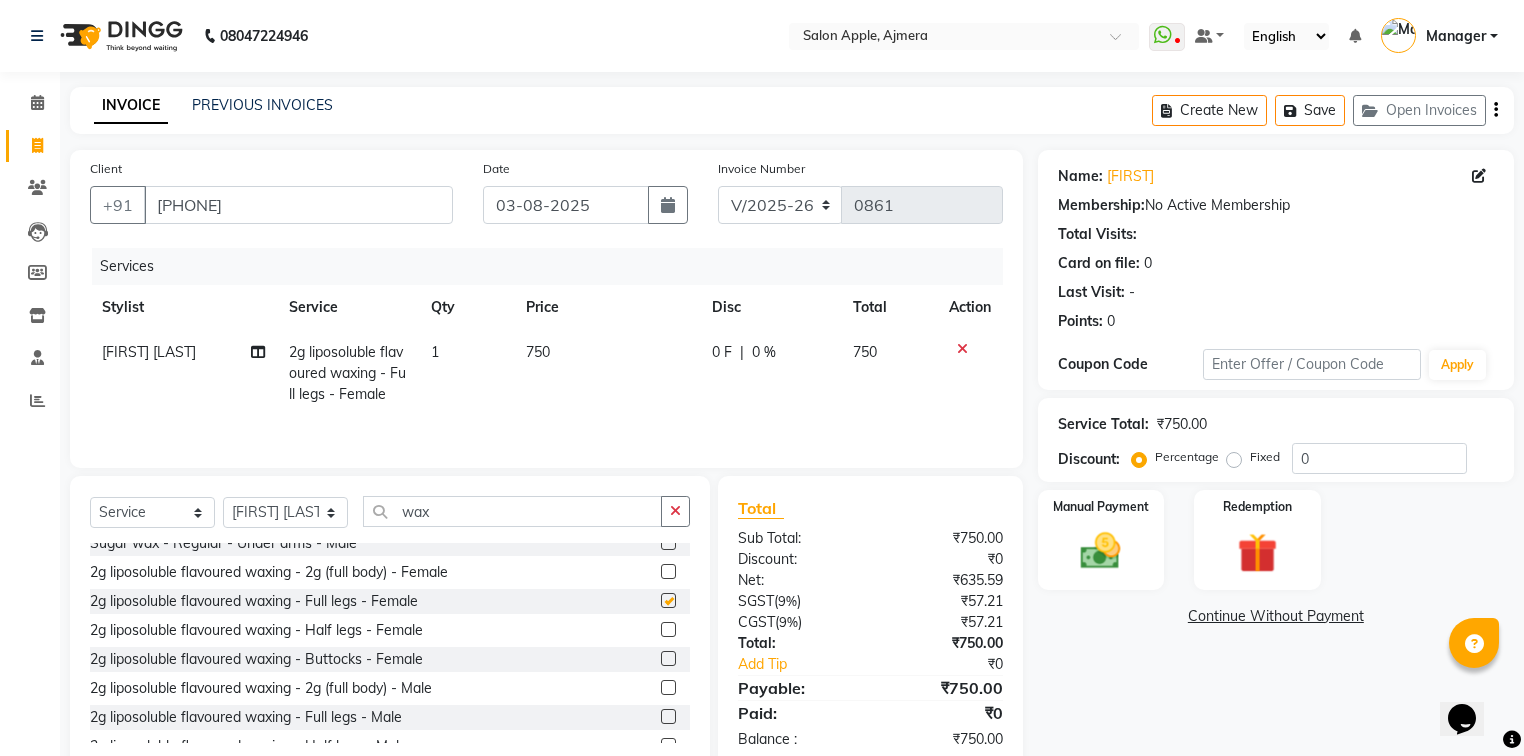 checkbox on "false" 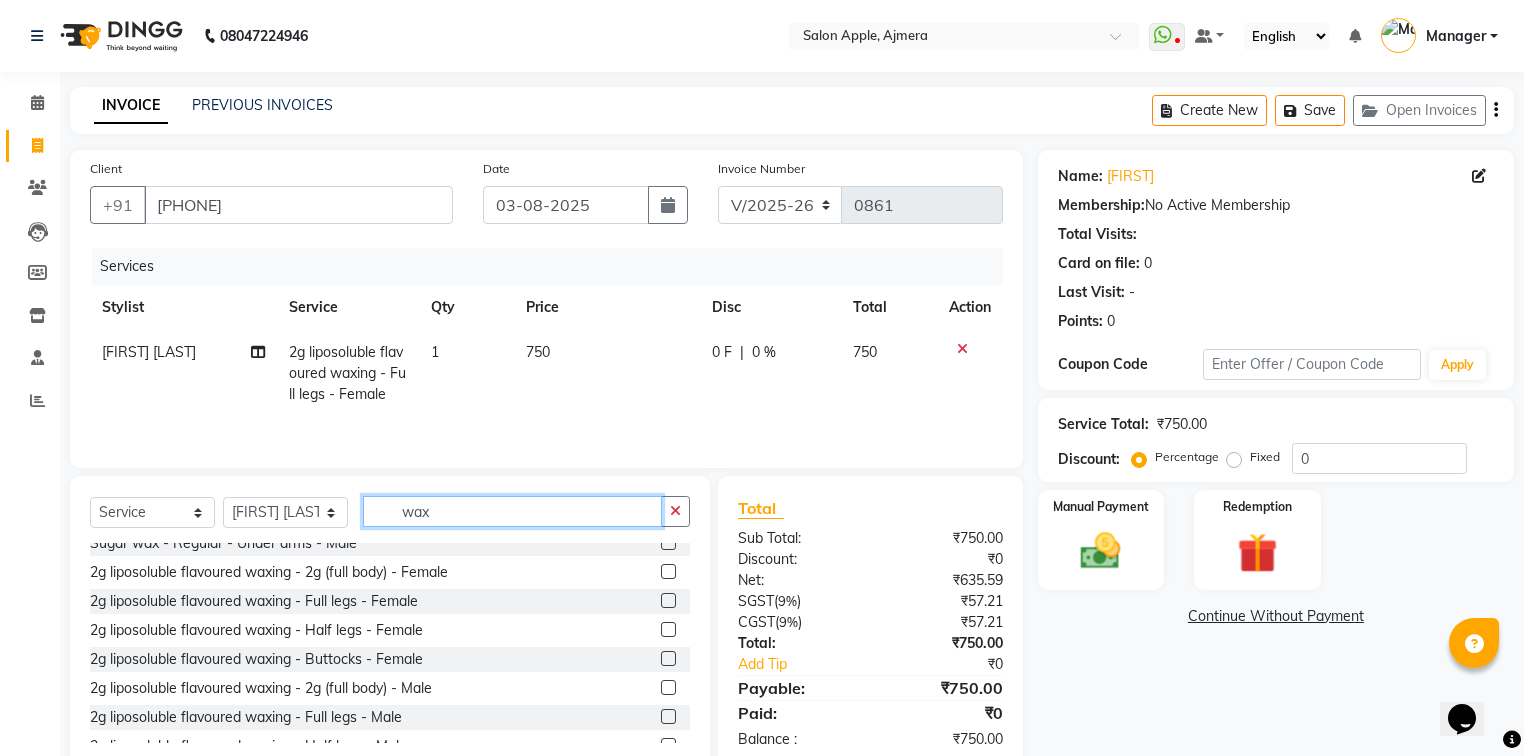 click on "wax" 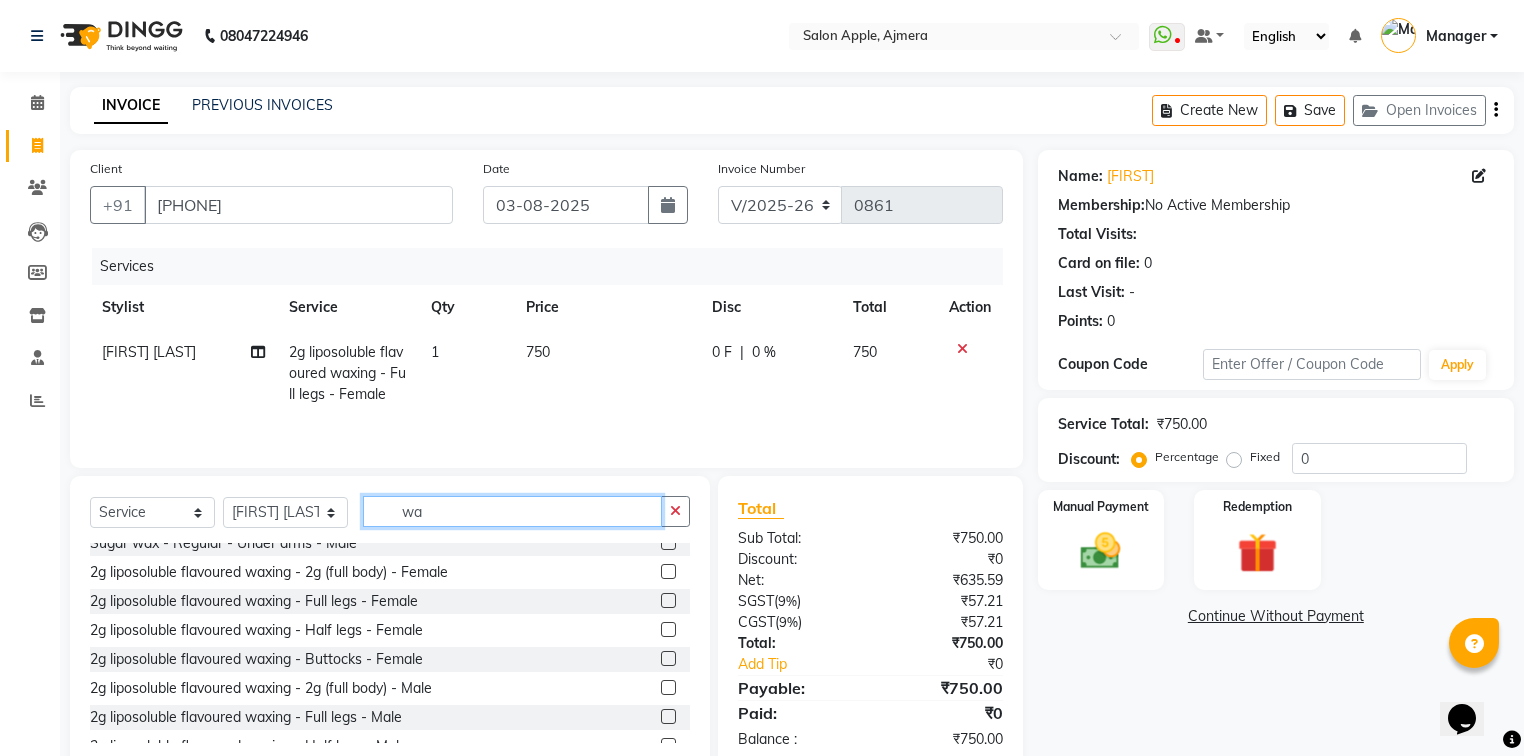 type on "w" 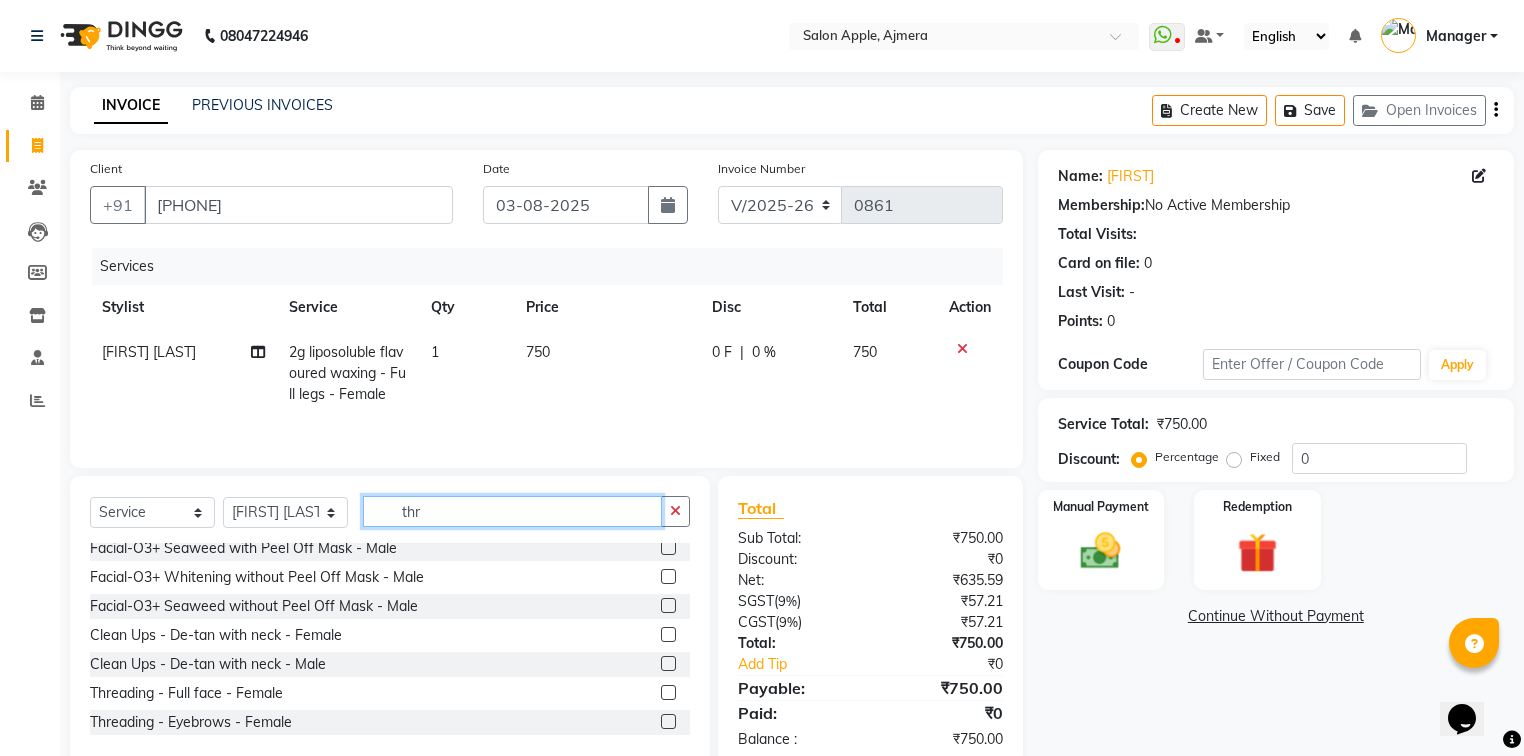scroll, scrollTop: 0, scrollLeft: 0, axis: both 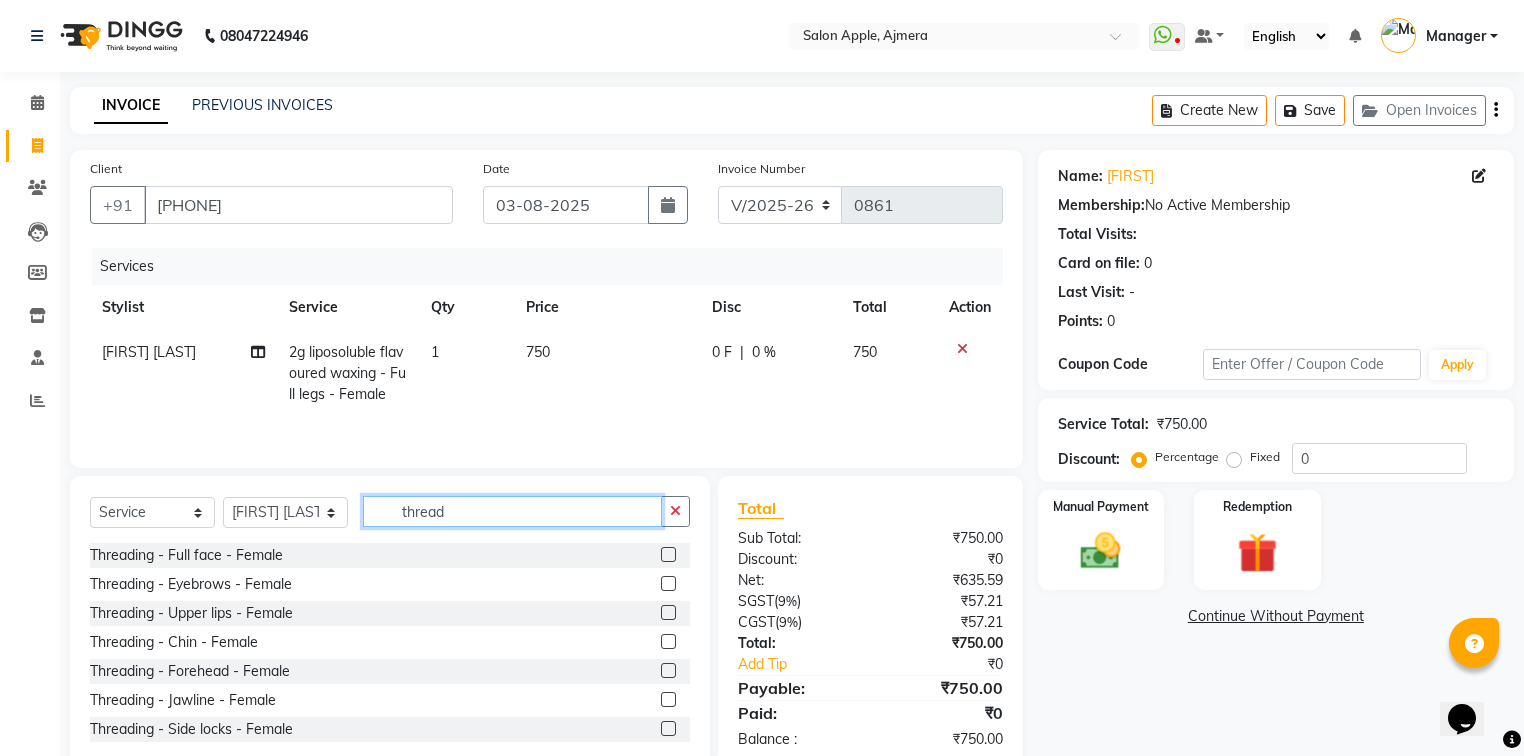 type on "thread" 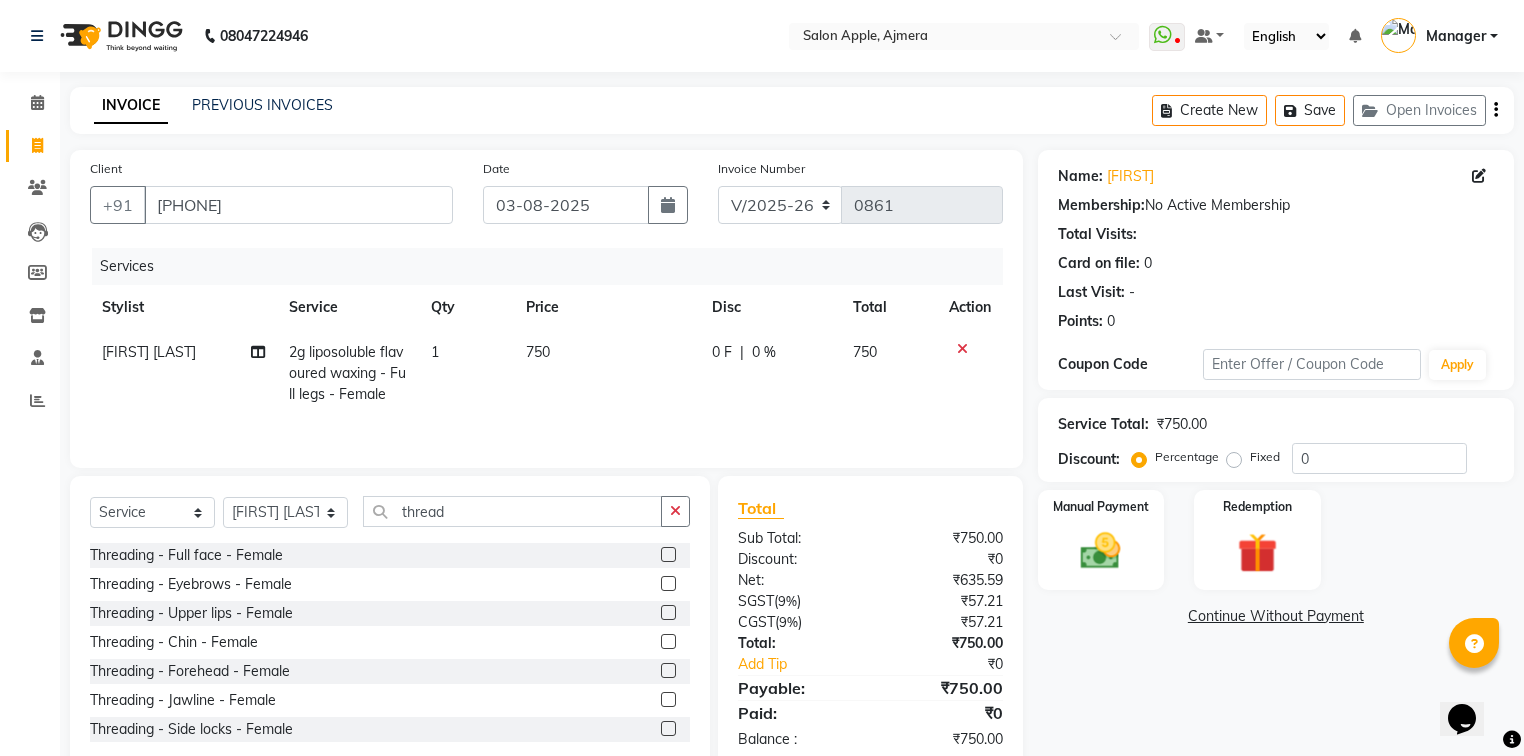 click 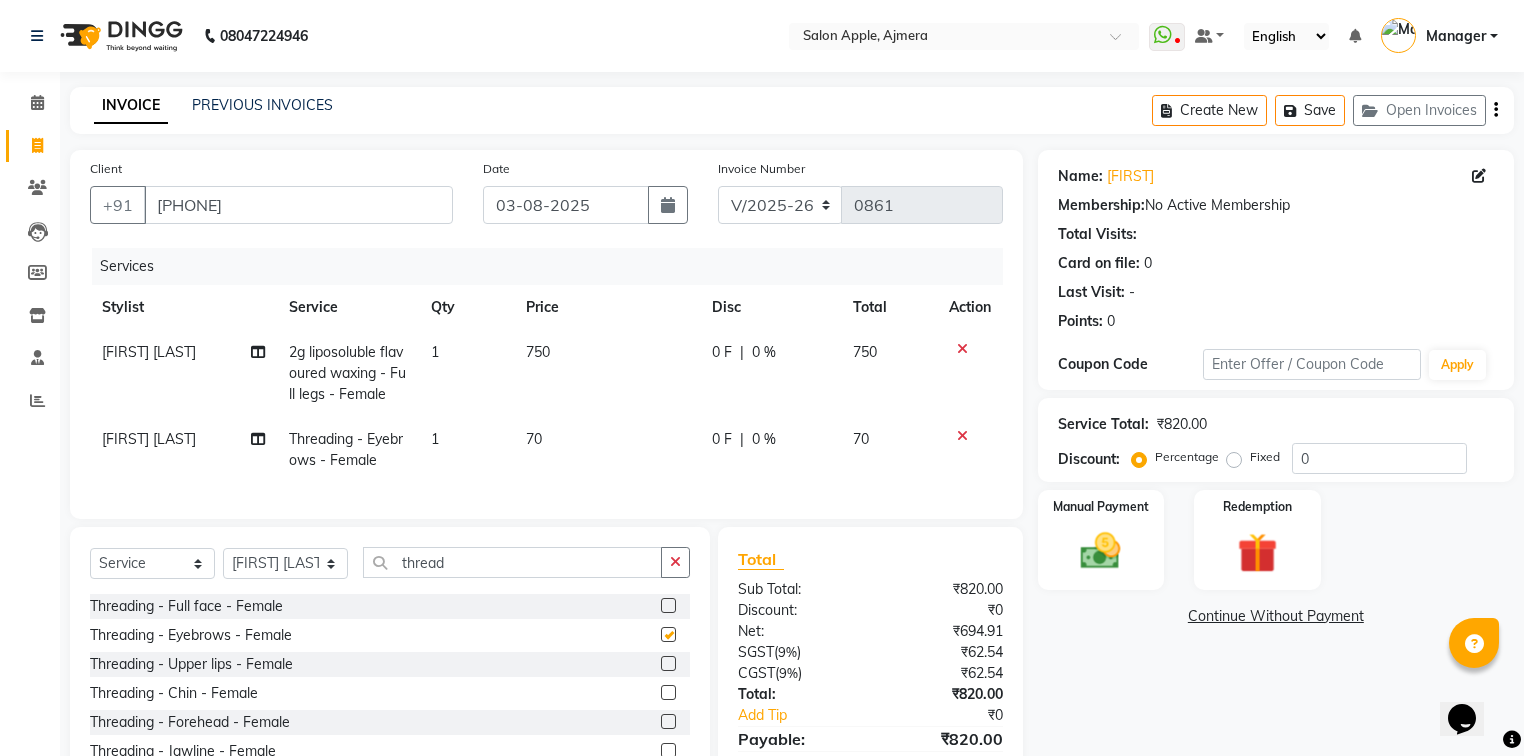 checkbox on "false" 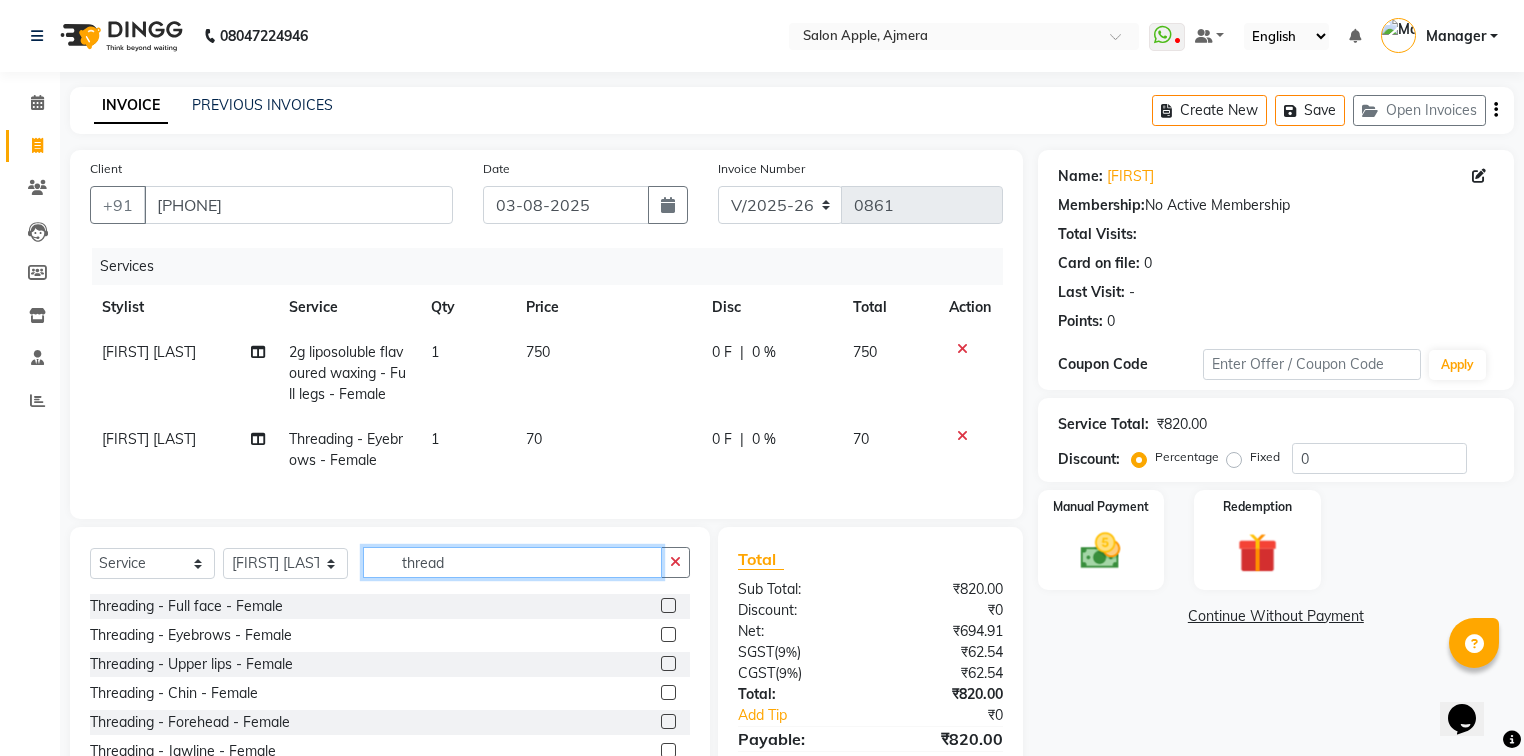 click on "thread" 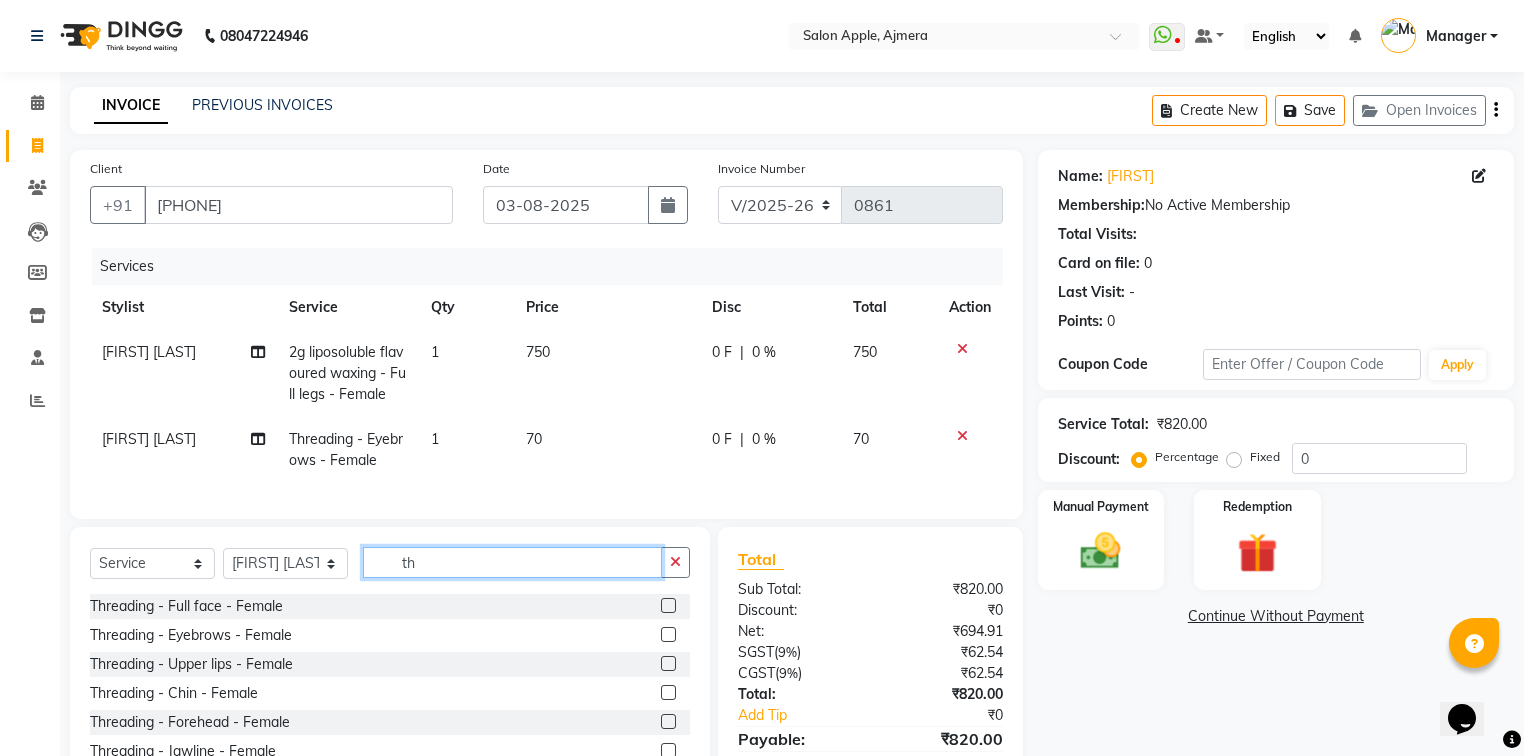 type on "t" 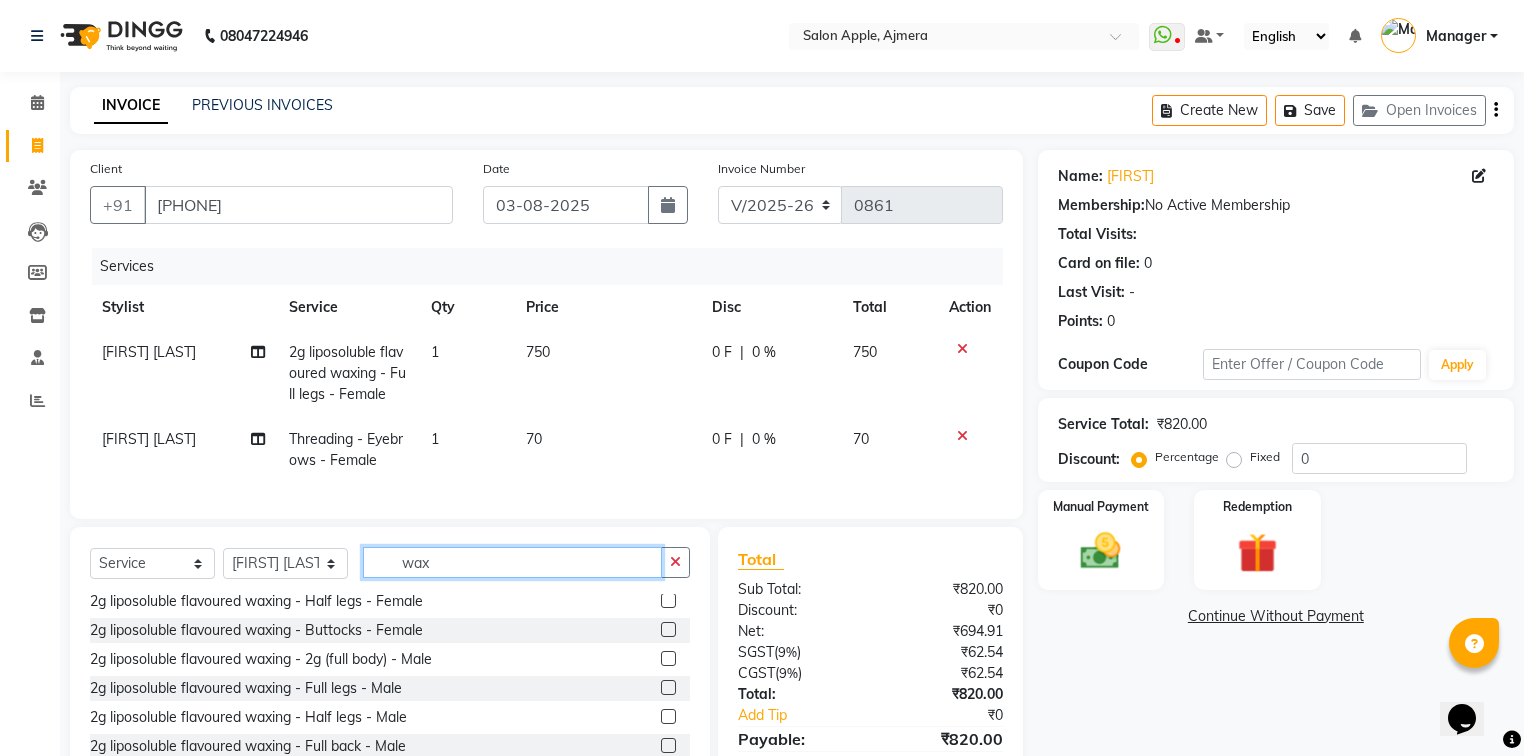 scroll, scrollTop: 1120, scrollLeft: 0, axis: vertical 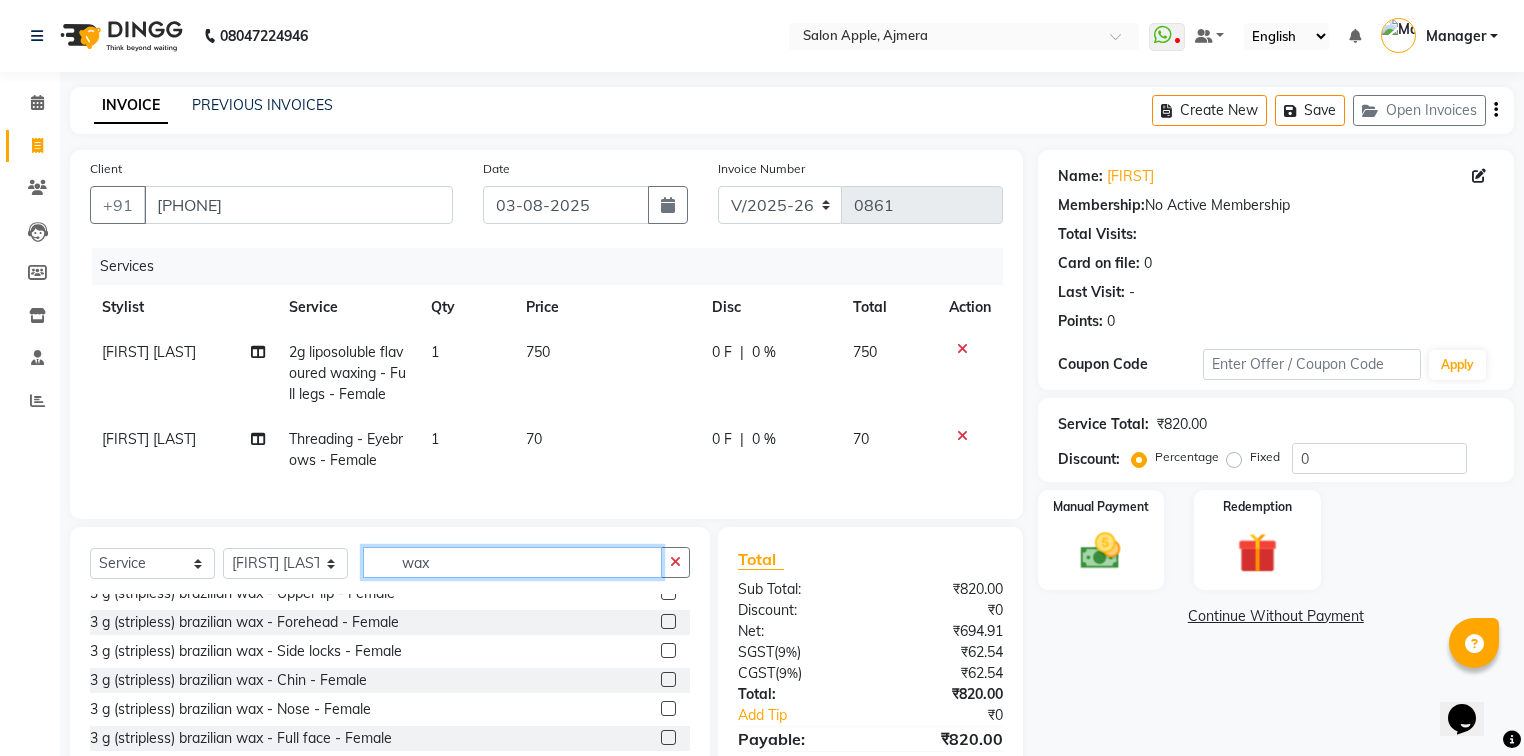 type on "wax" 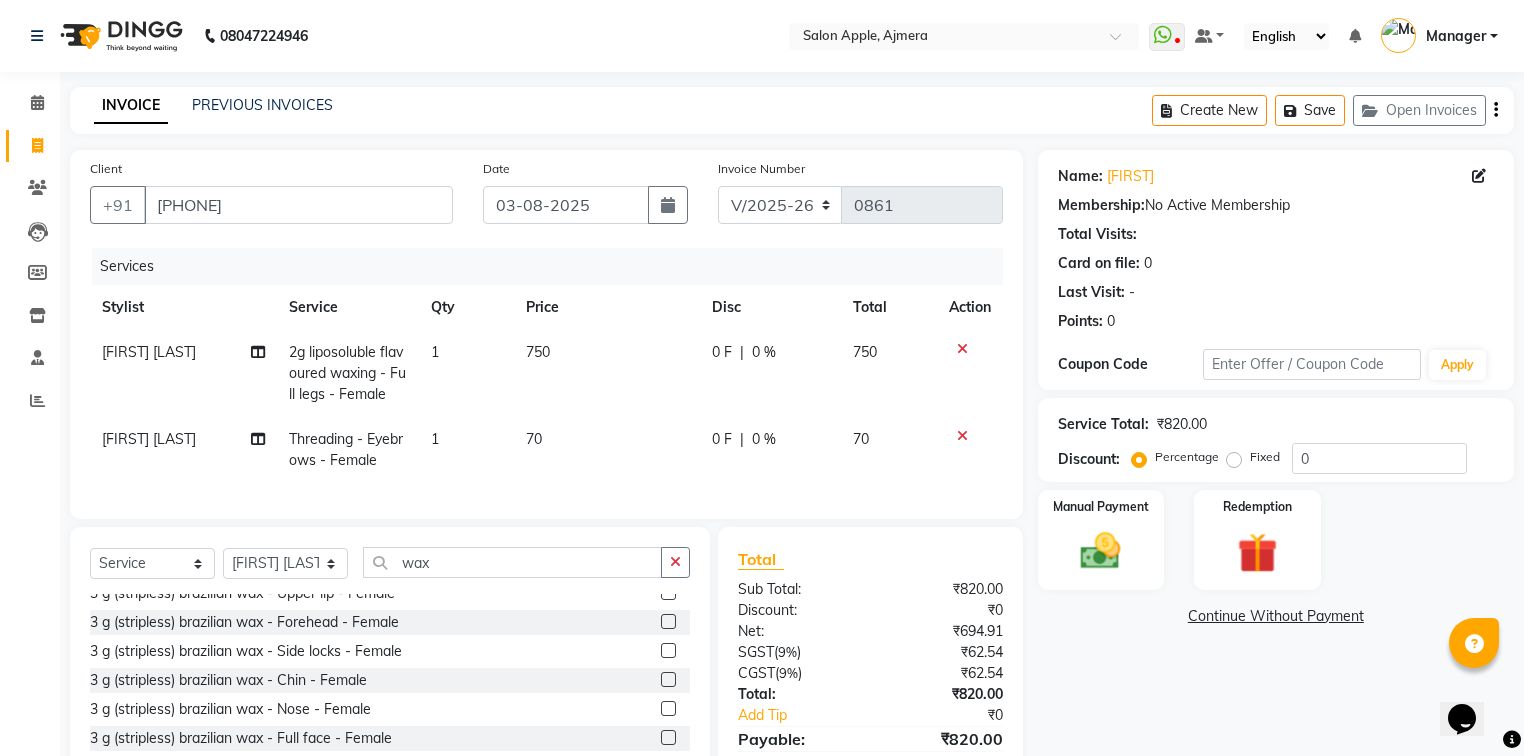 click 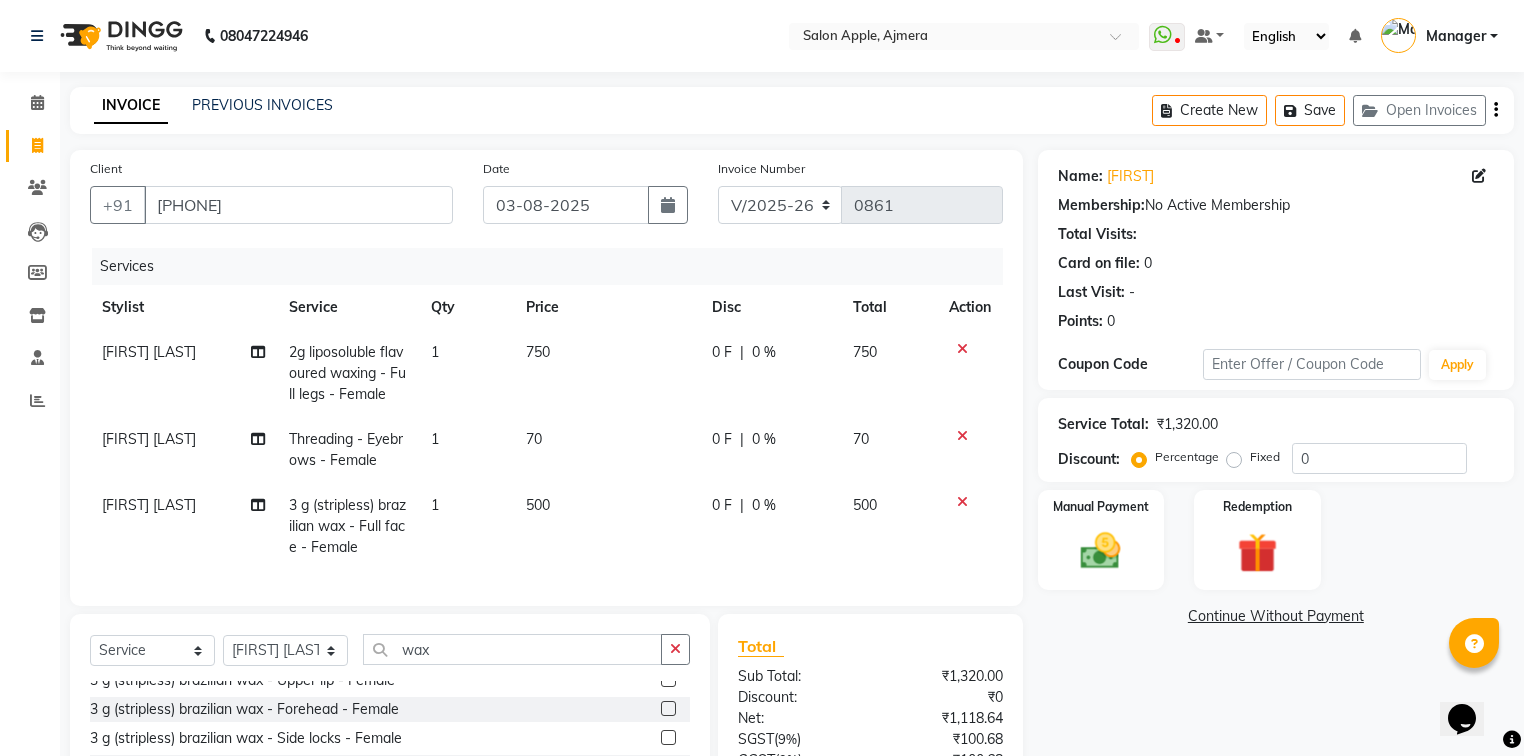 checkbox on "false" 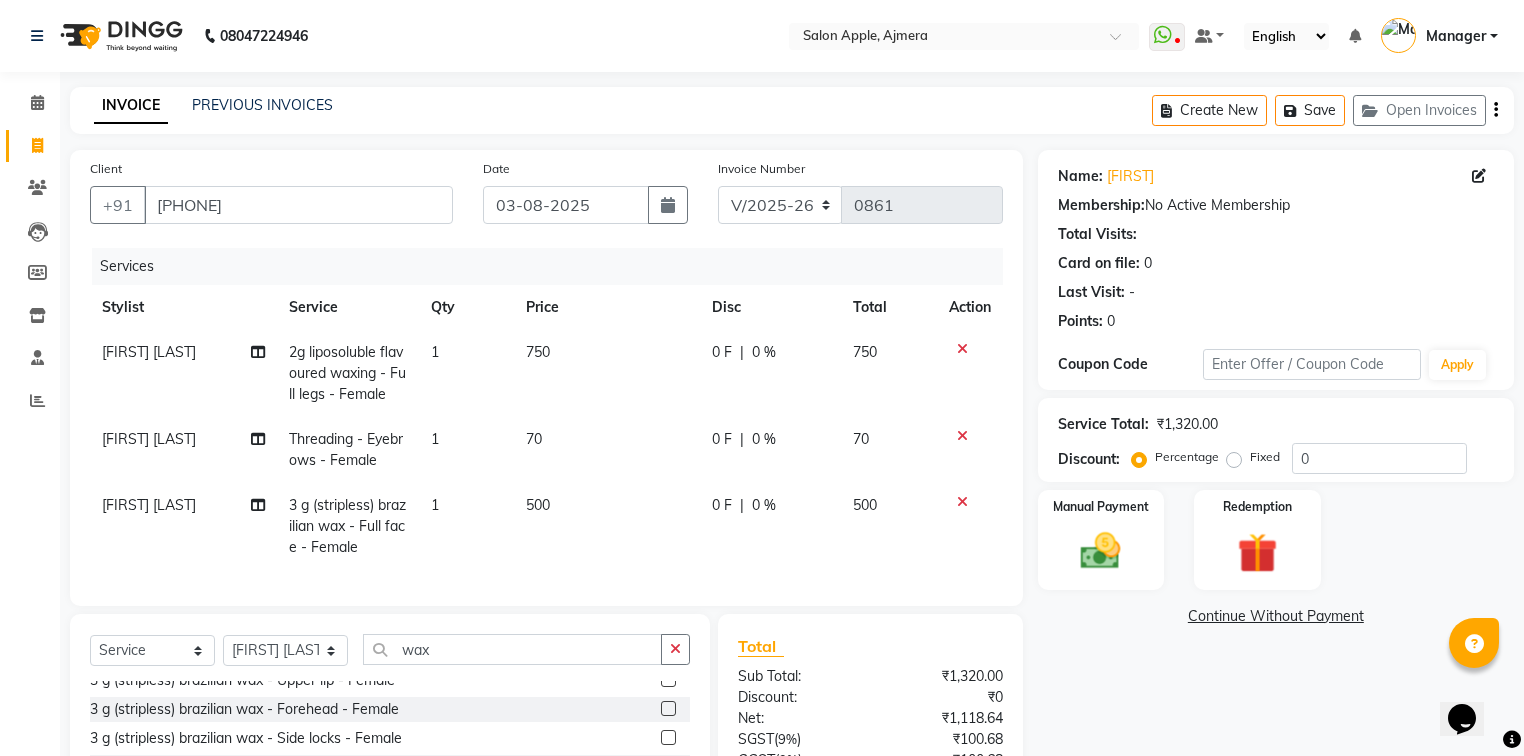 click on "0 %" 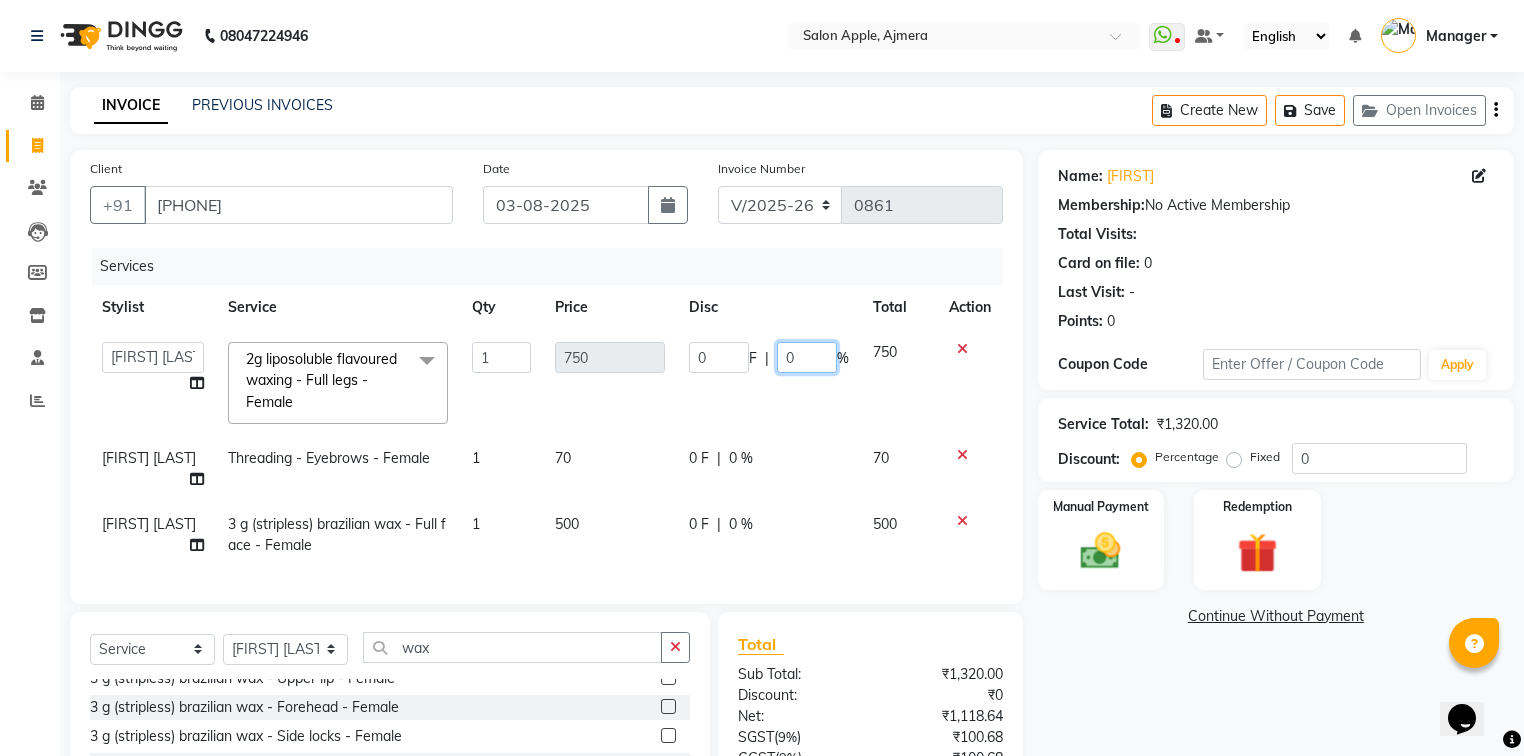 click on "0" 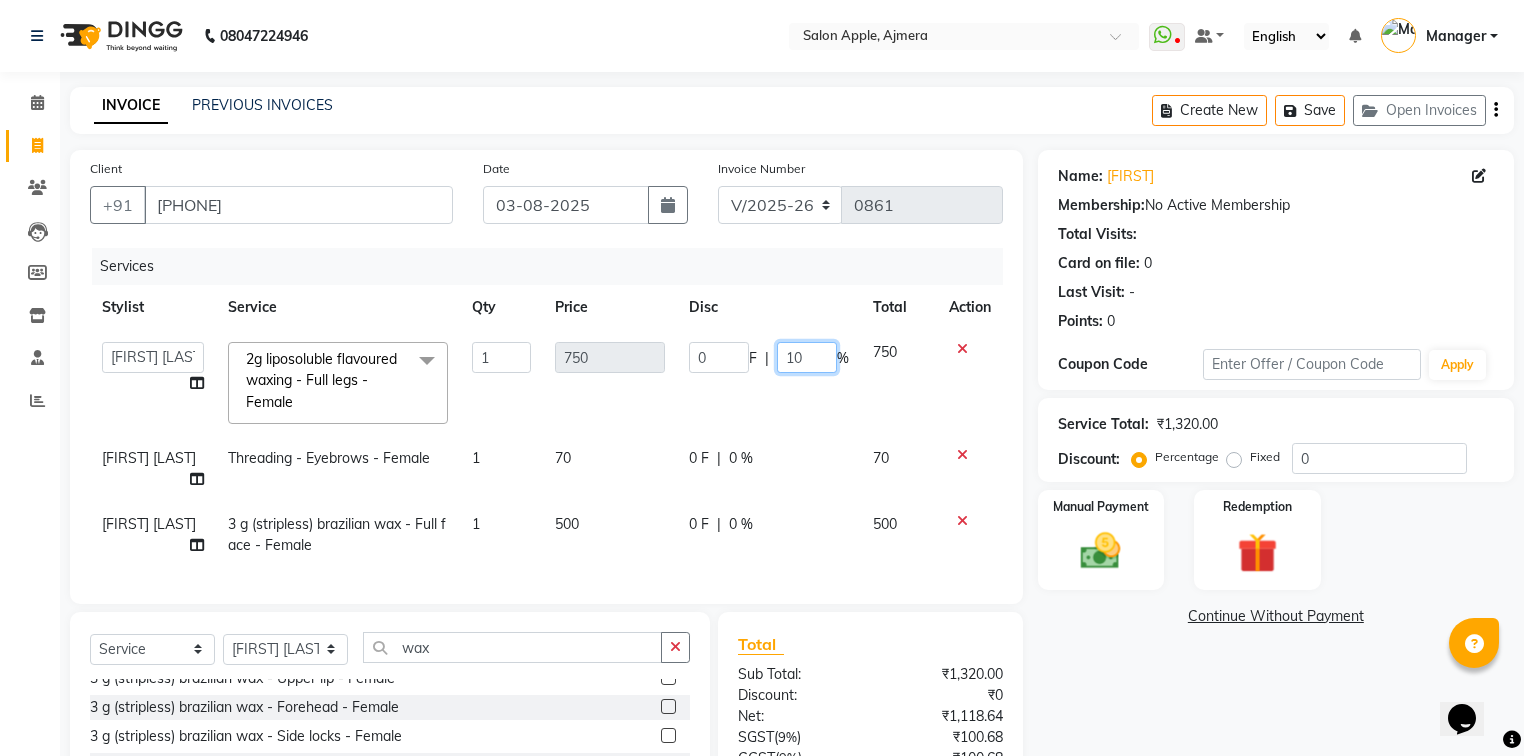 type on "1" 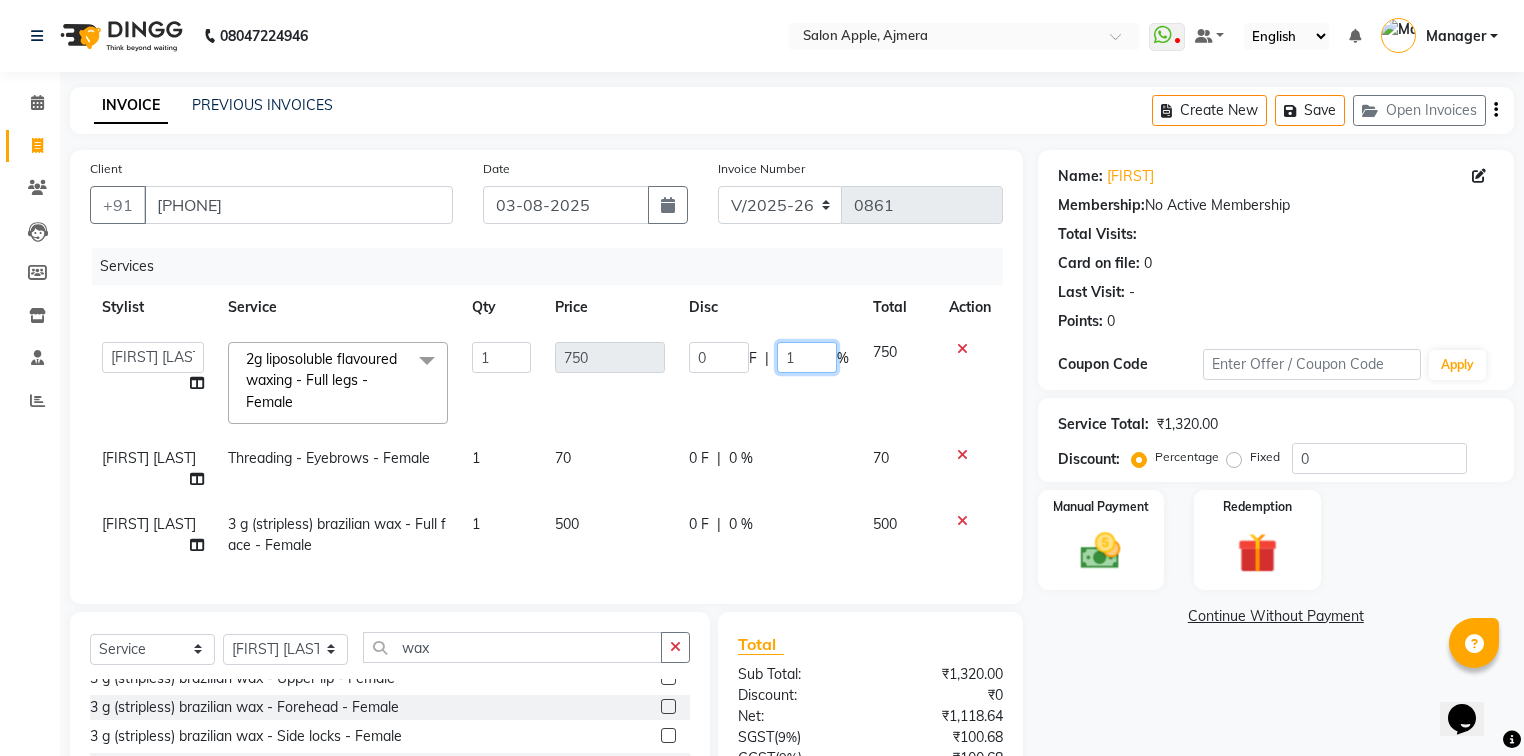 type 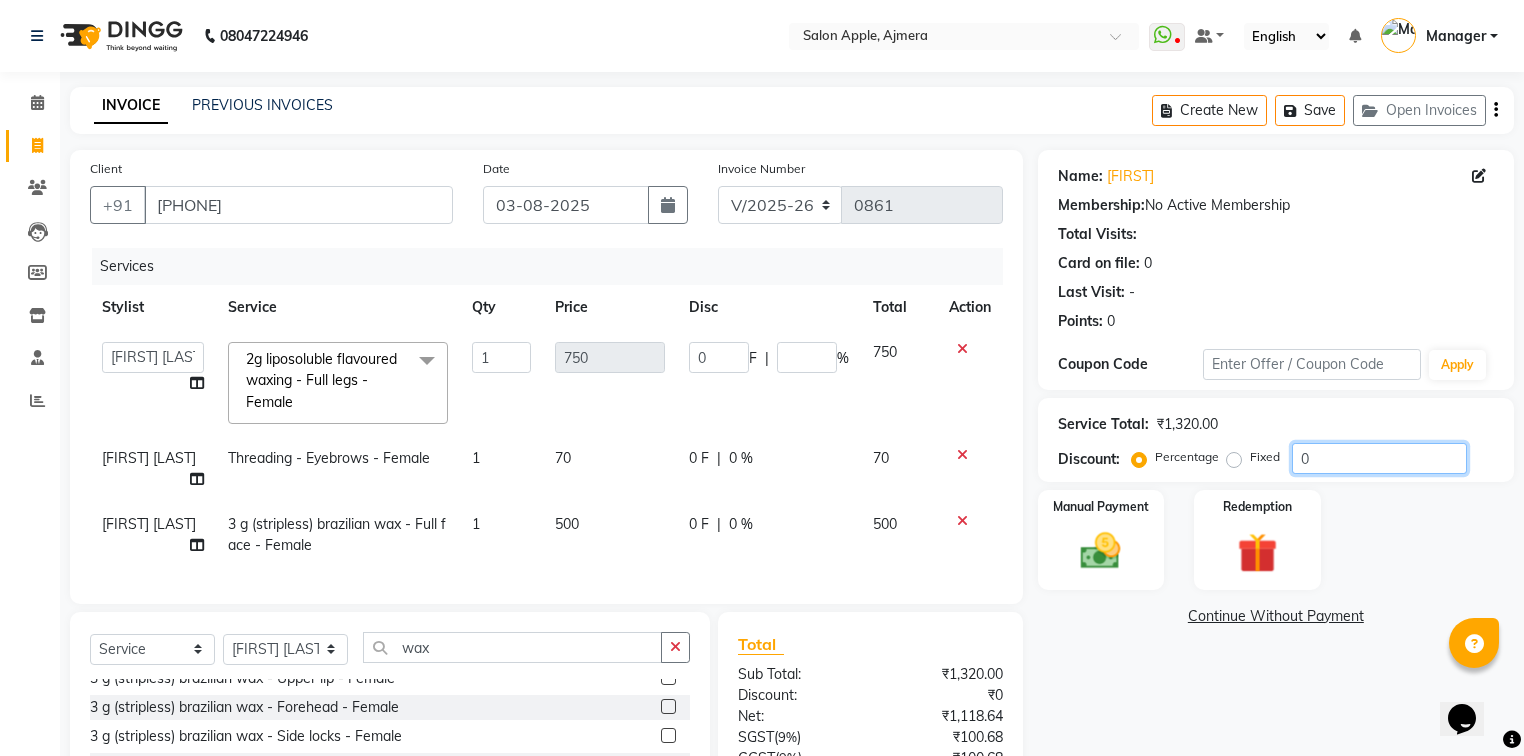 click on "0" 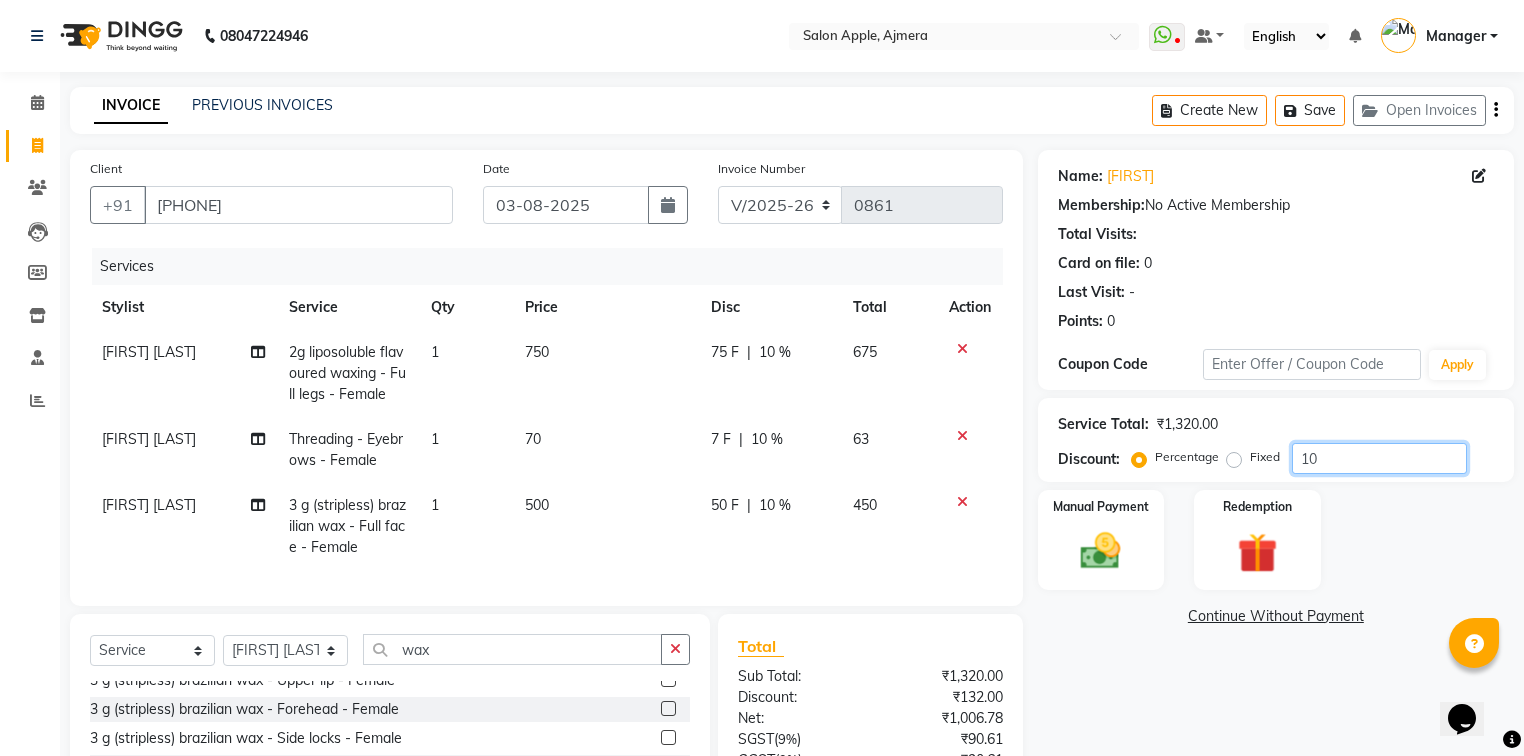 type on "10" 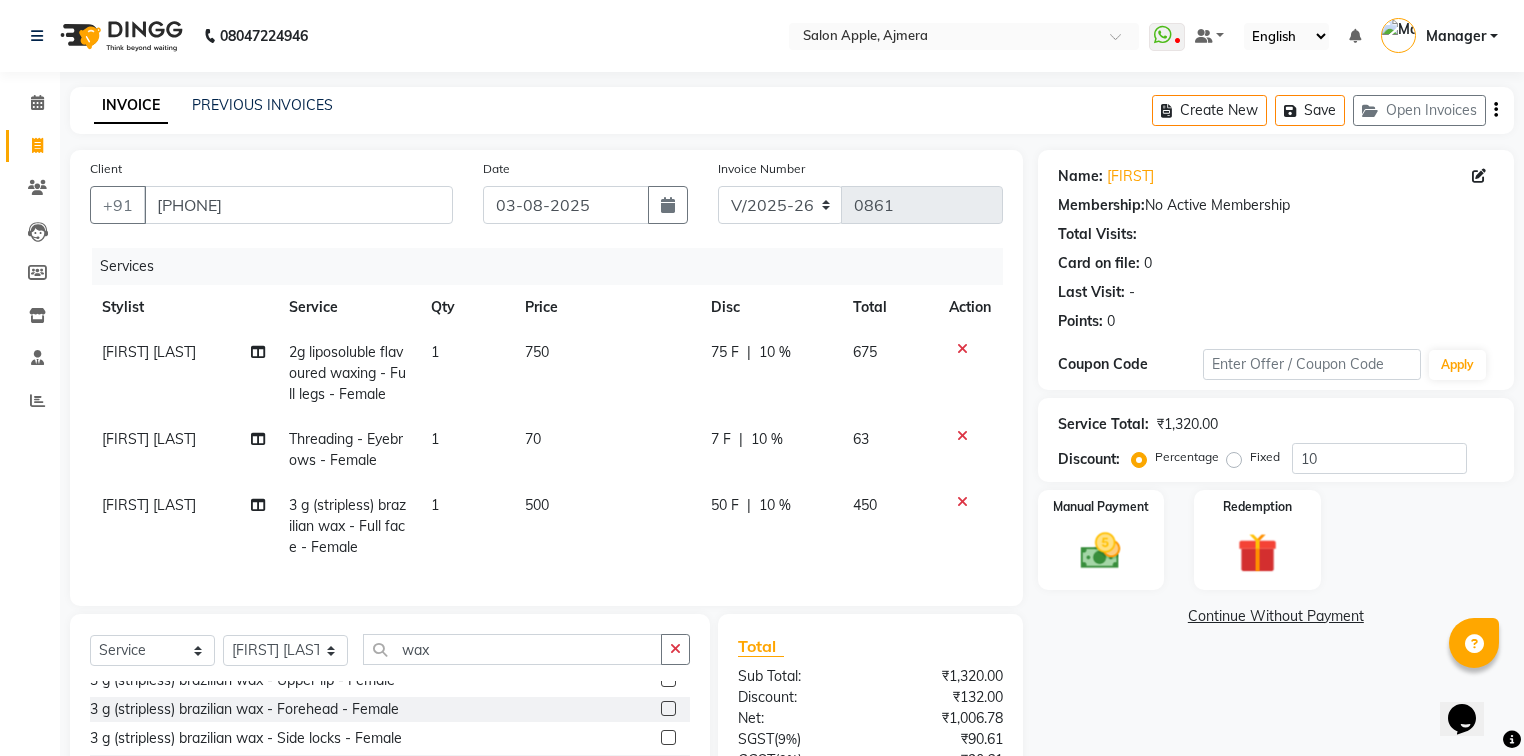 click on "Services Stylist Service Qty Price Disc Total Action [FIRST] [LAST] 2g liposoluble flavoured waxing - Full legs - Female 1 750 75 F | 10 % 675 [FIRST] [LAST] Threading - Eyebrows - Female 1 70 7 F | 10 % 63 [FIRST] [LAST] 3 g (stripless)brazilian wax - Full face - Female 1 500 50 F | 10 % 450" 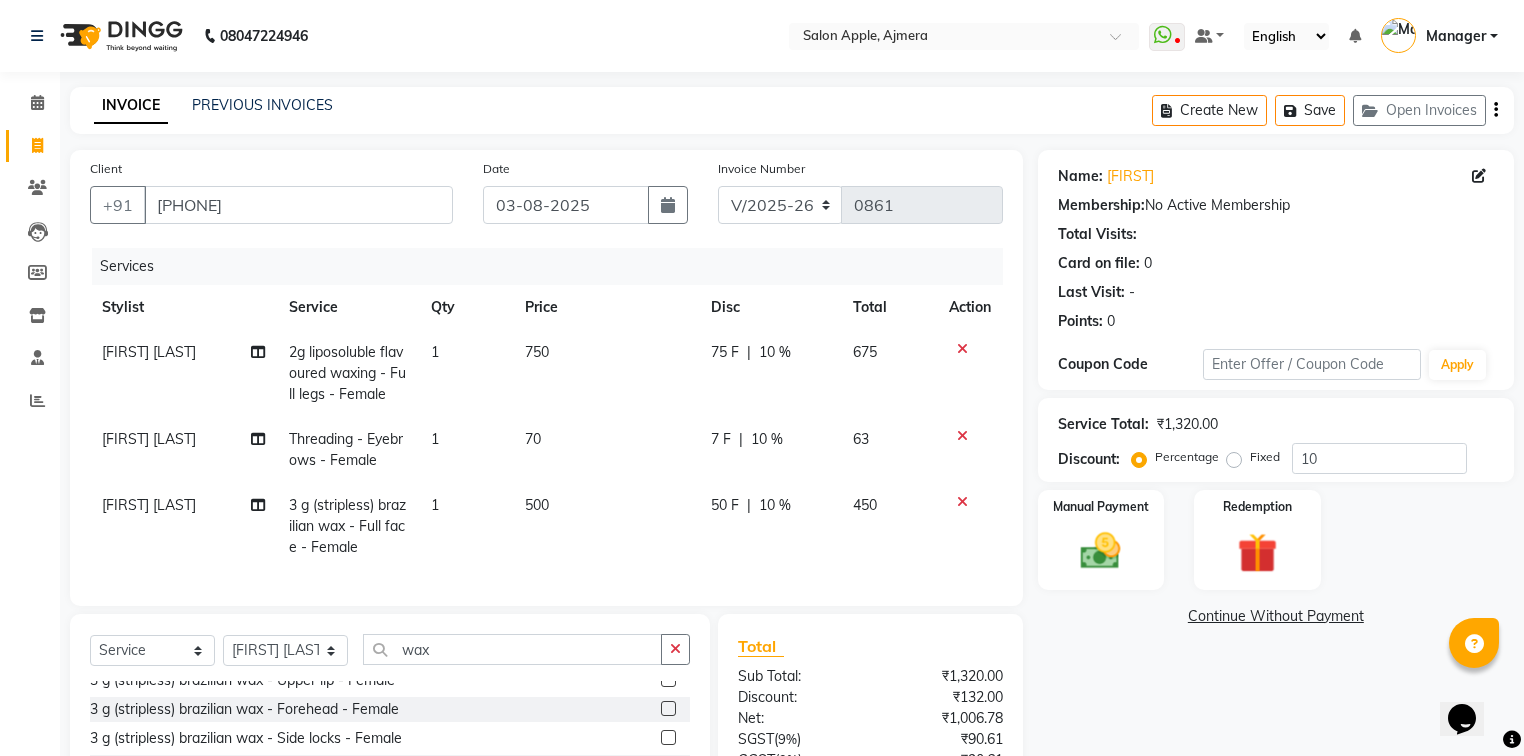 scroll, scrollTop: 196, scrollLeft: 0, axis: vertical 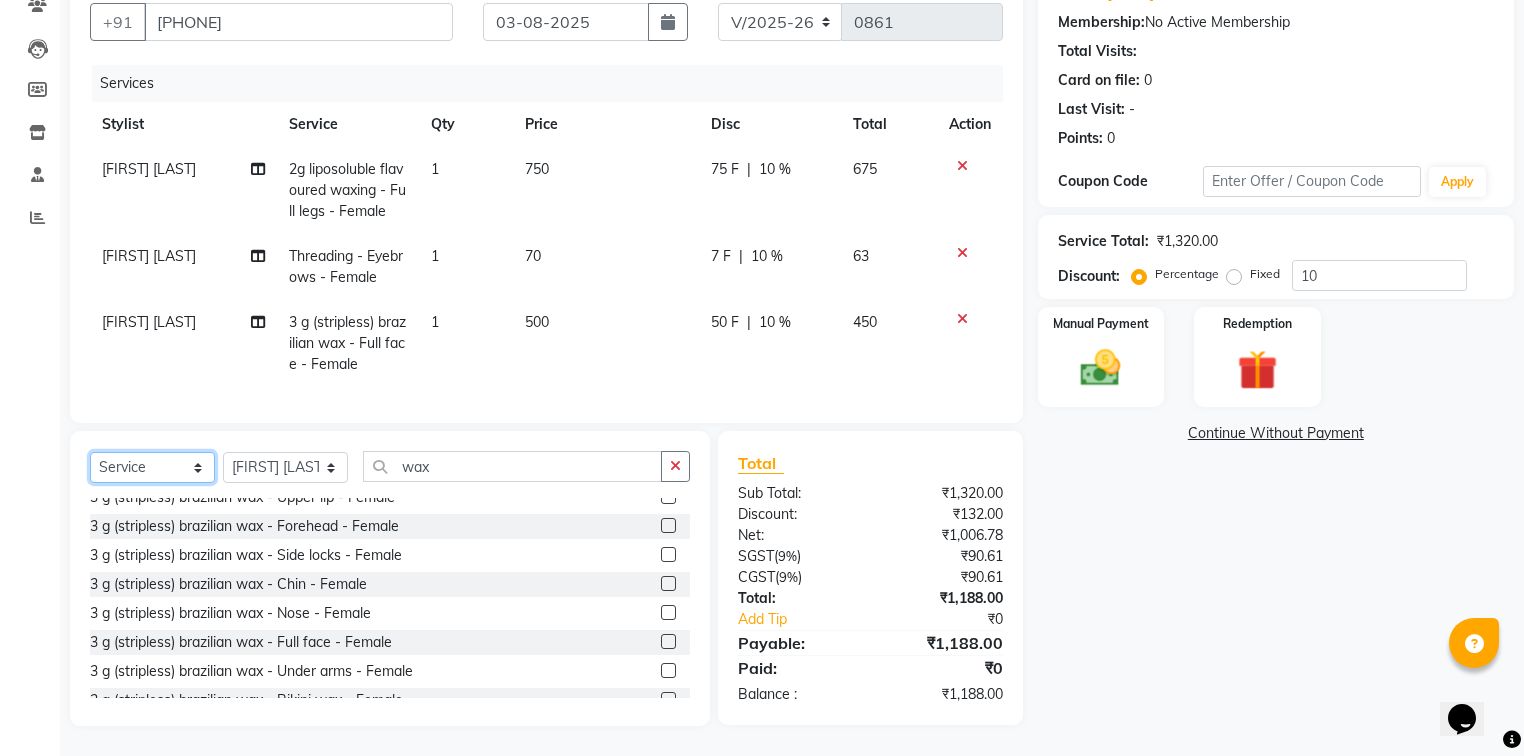 click on "Select  Service  Product  Membership  Package Voucher Prepaid Gift Card" 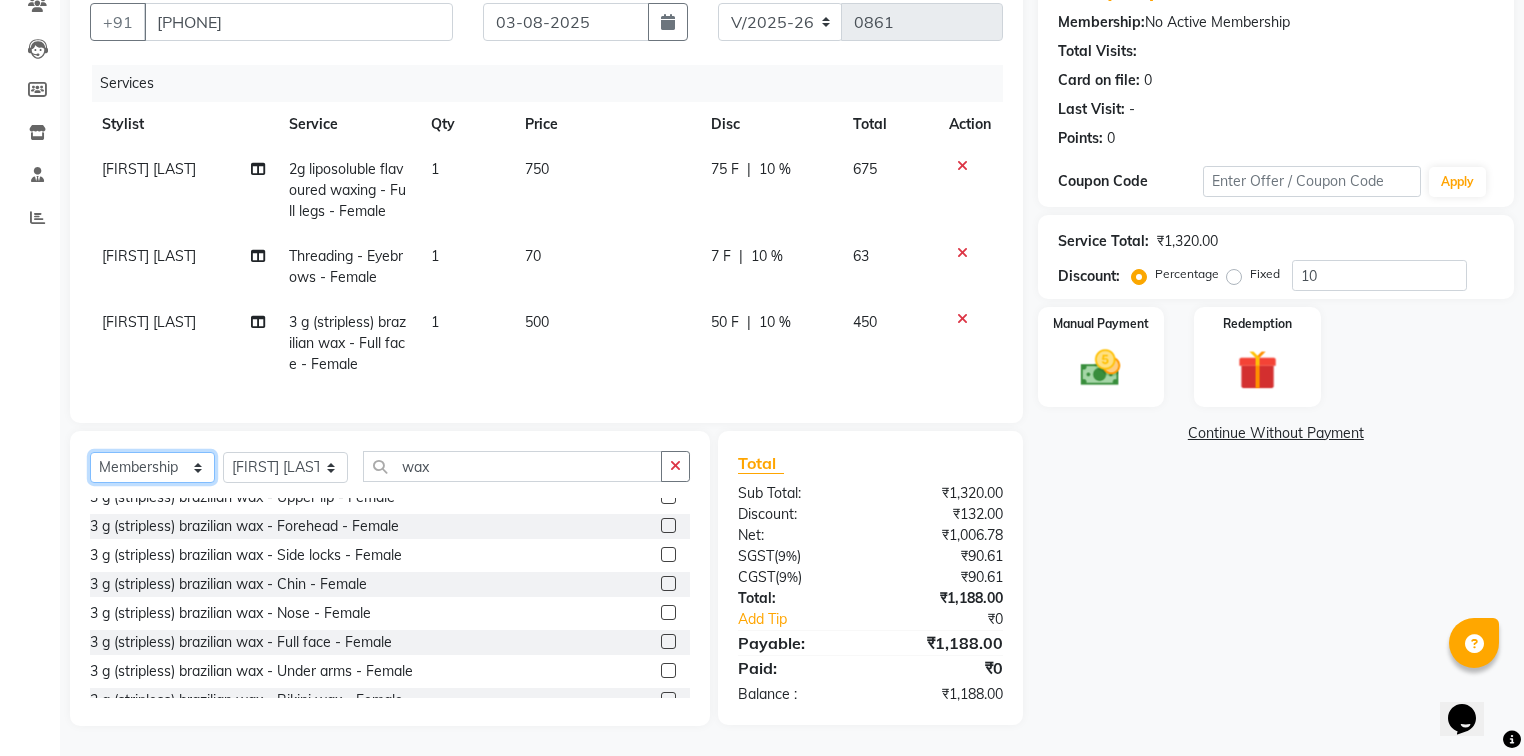 click on "Select  Service  Product  Membership  Package Voucher Prepaid Gift Card" 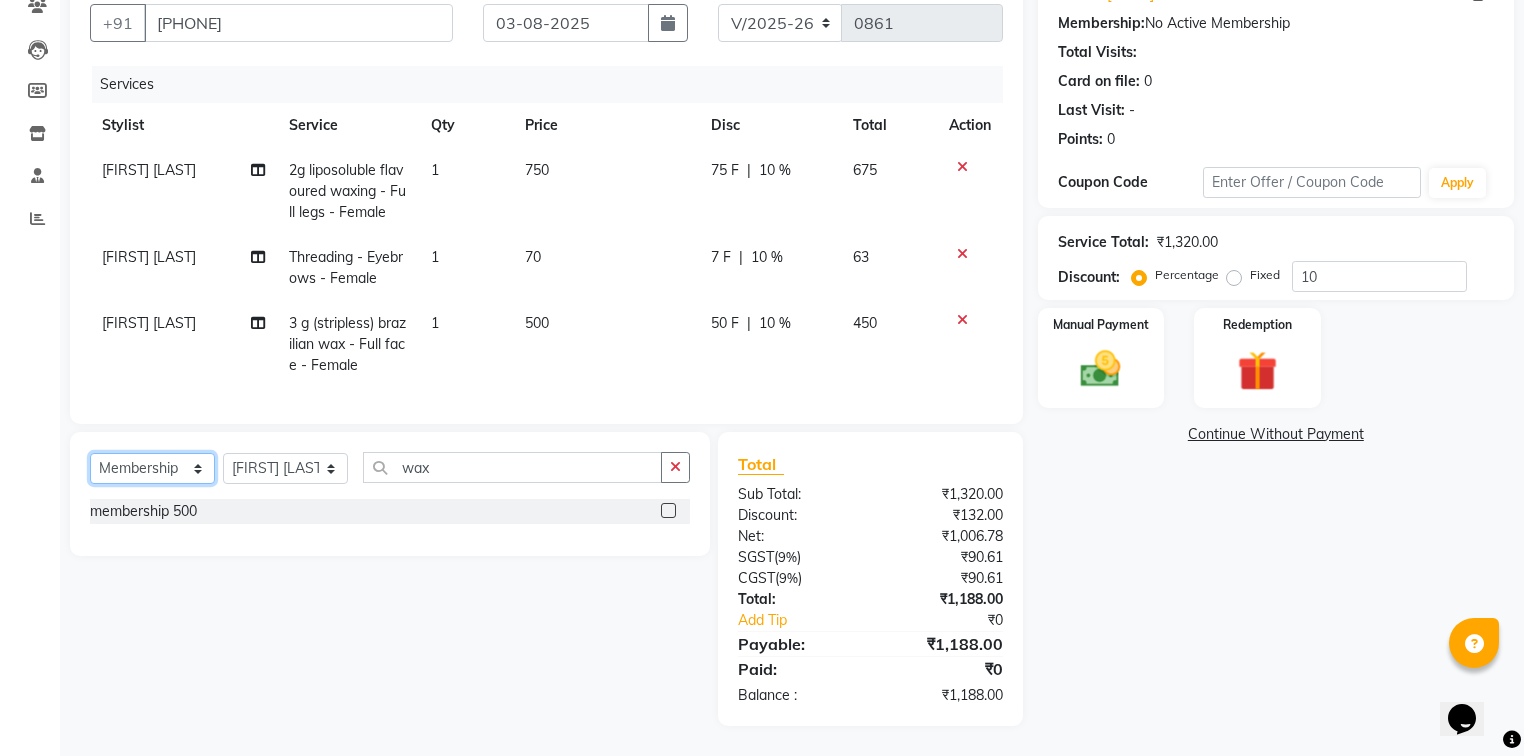 scroll, scrollTop: 0, scrollLeft: 0, axis: both 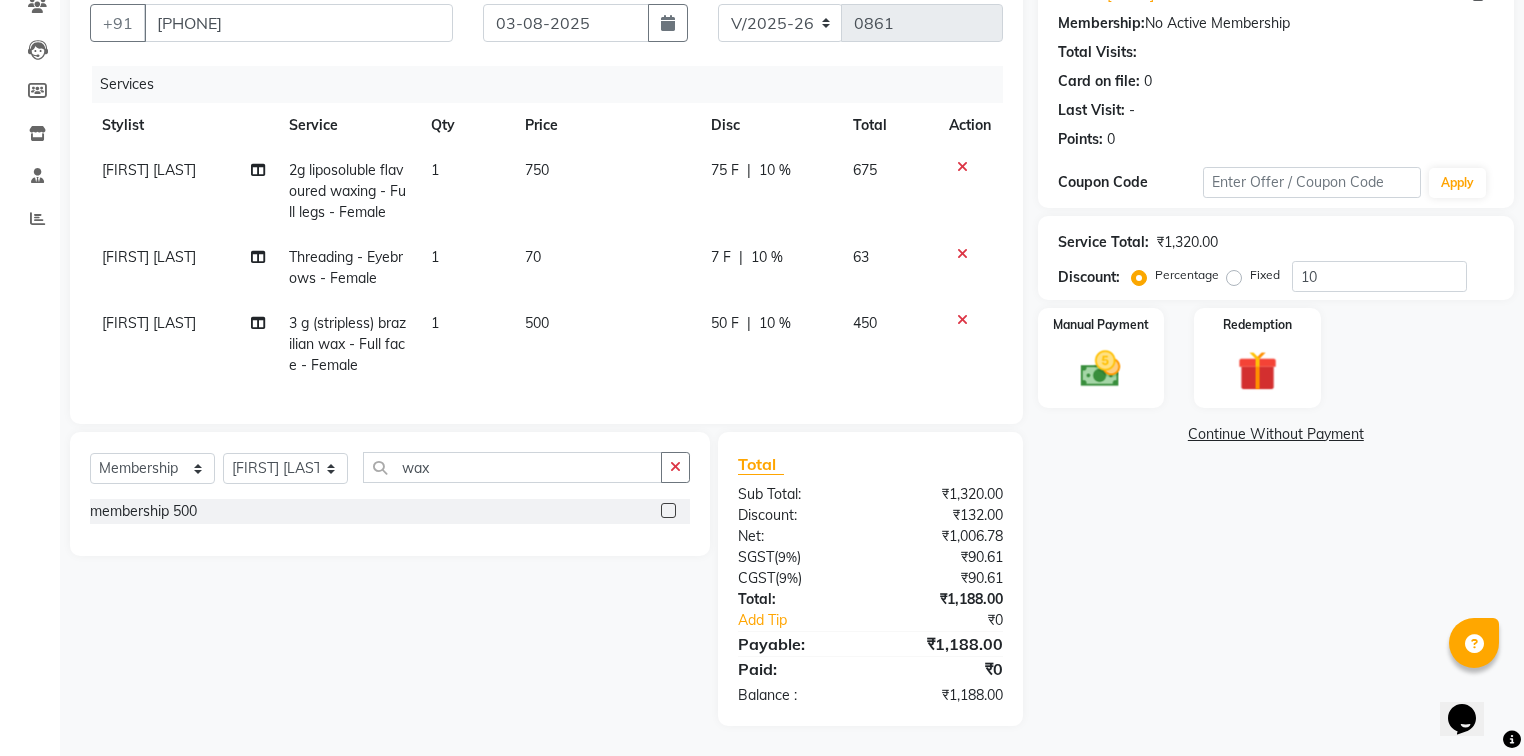 click 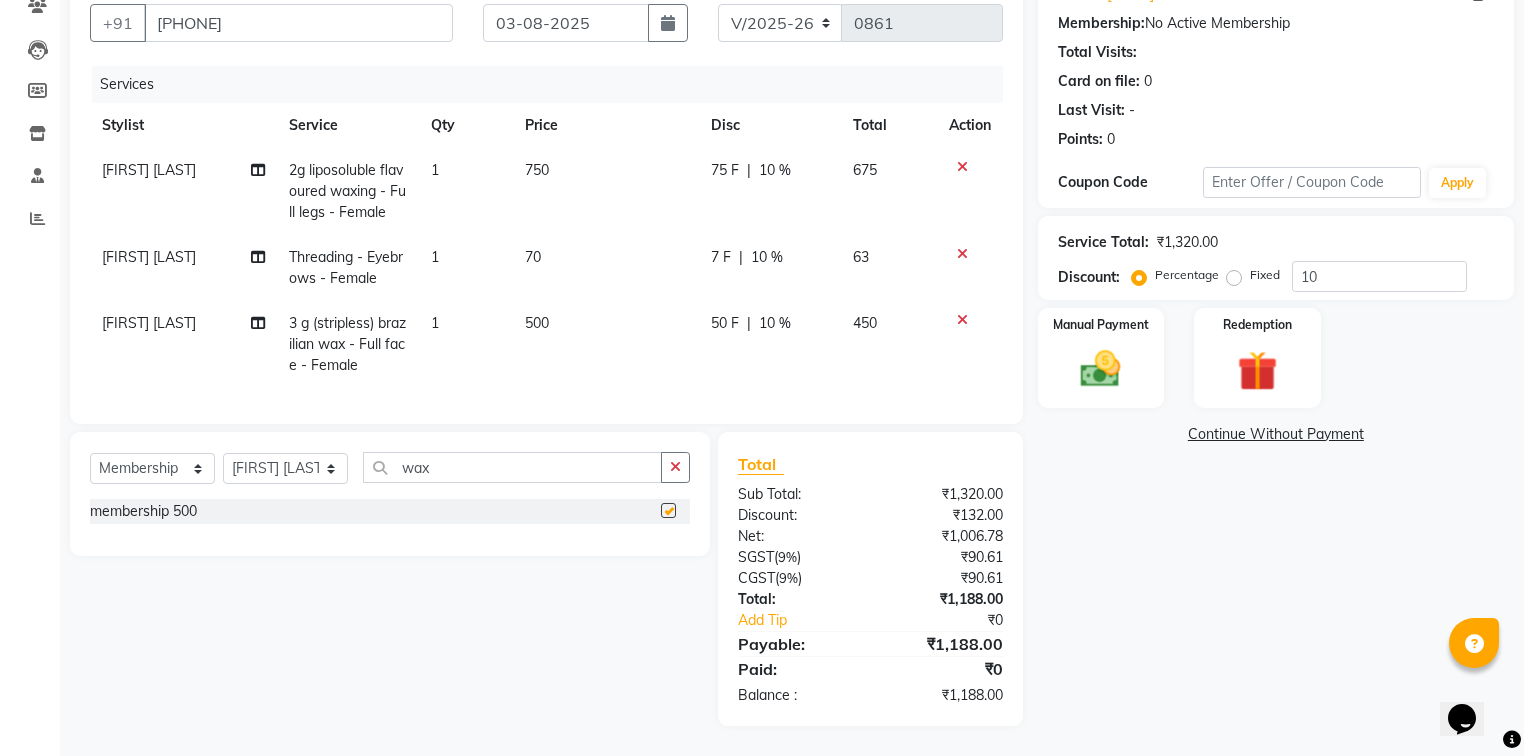 select on "select" 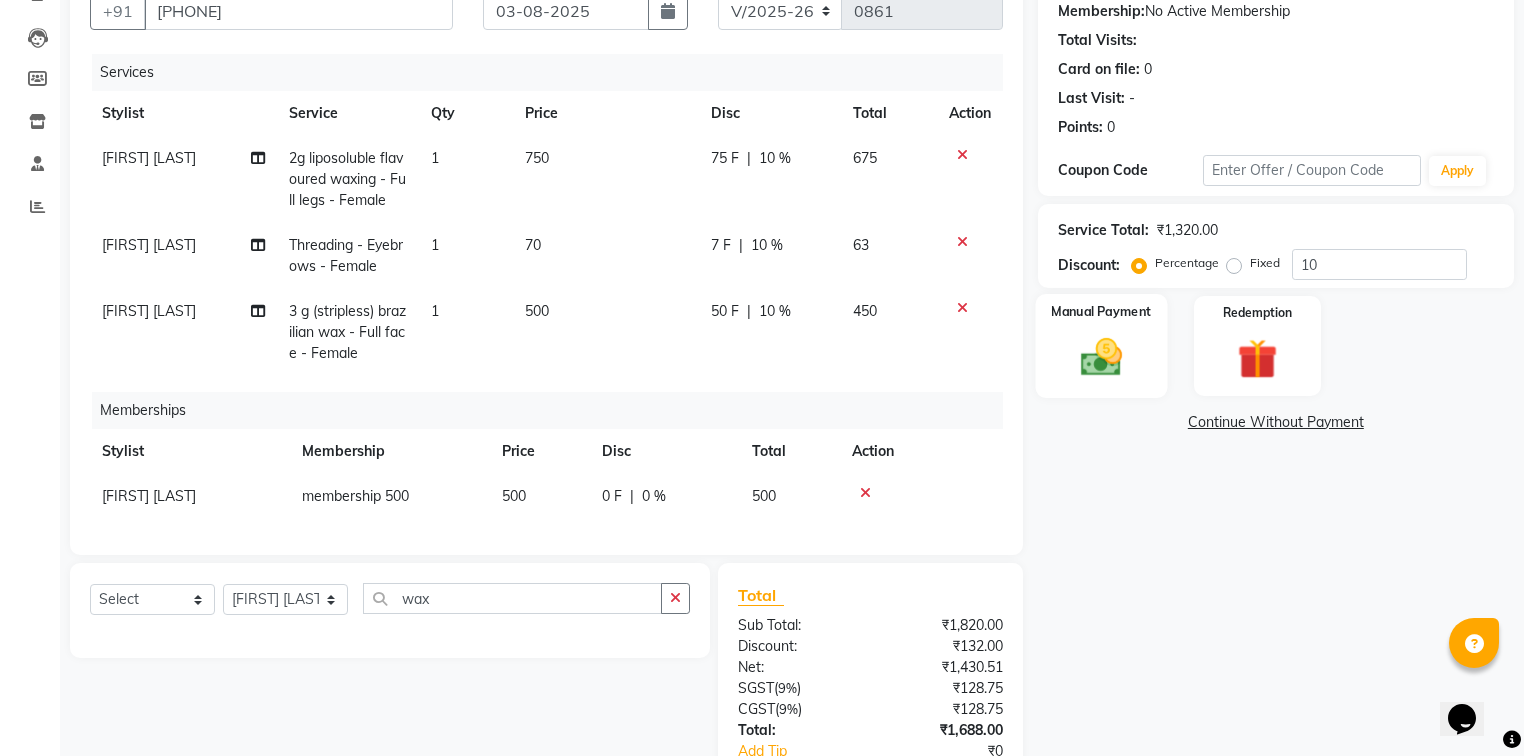 click 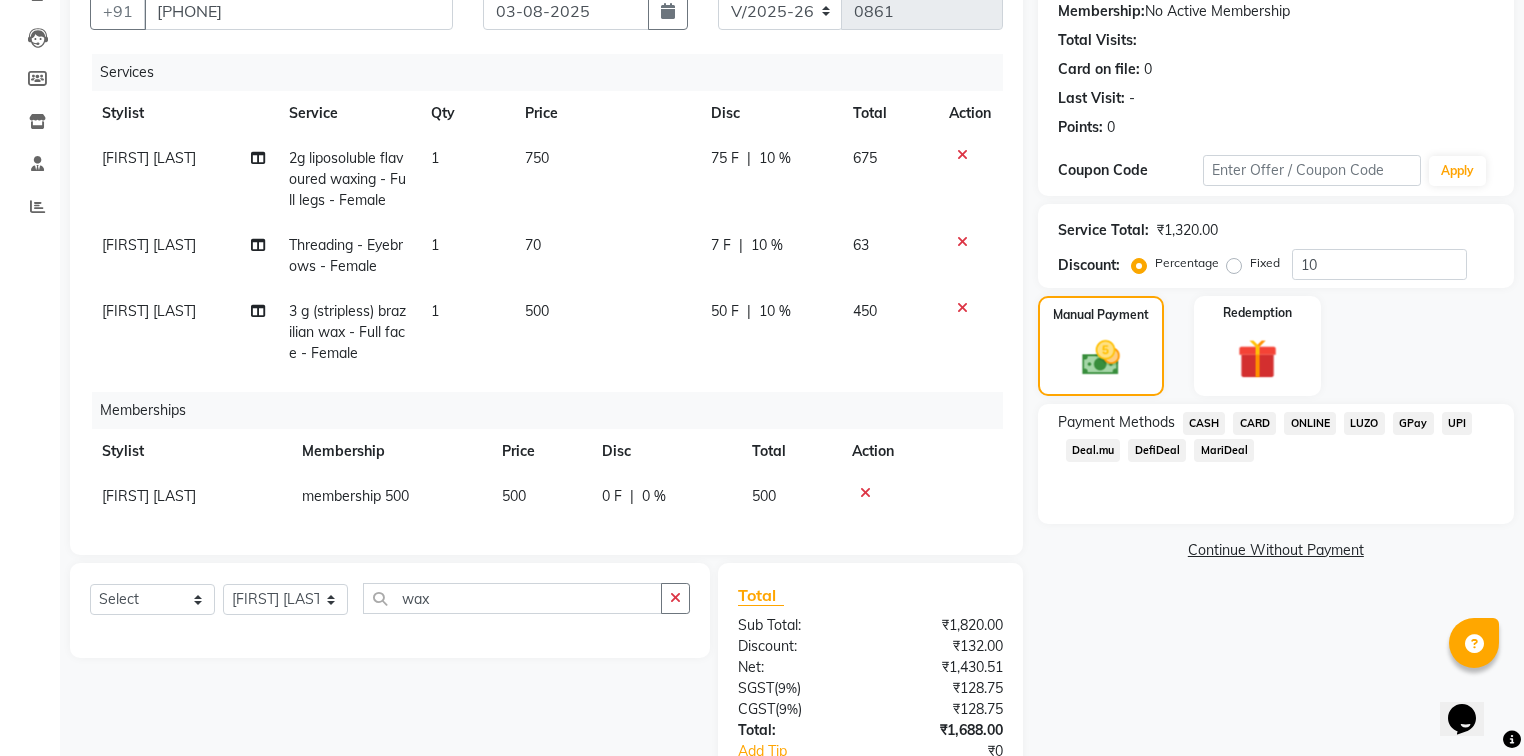 scroll, scrollTop: 337, scrollLeft: 0, axis: vertical 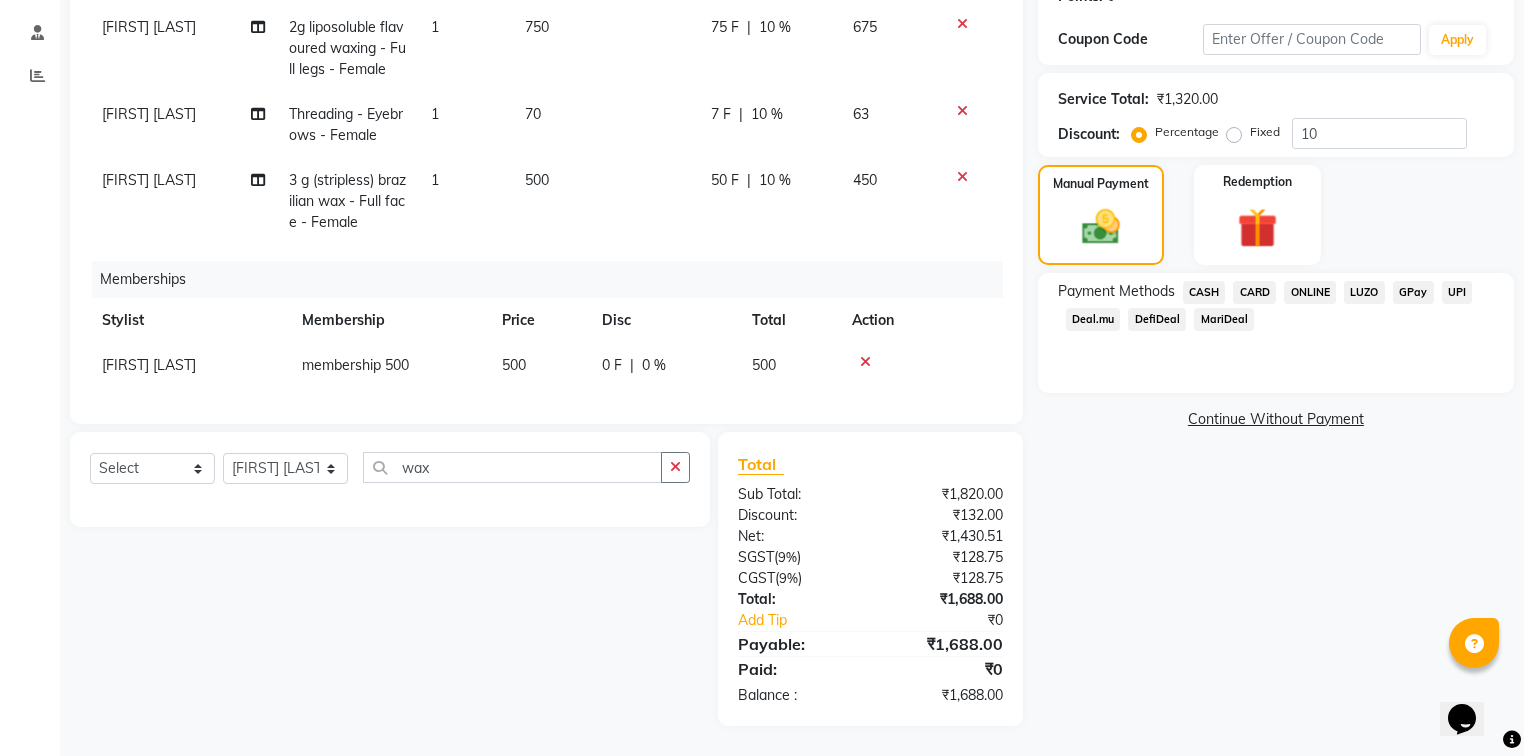 click on "ONLINE" 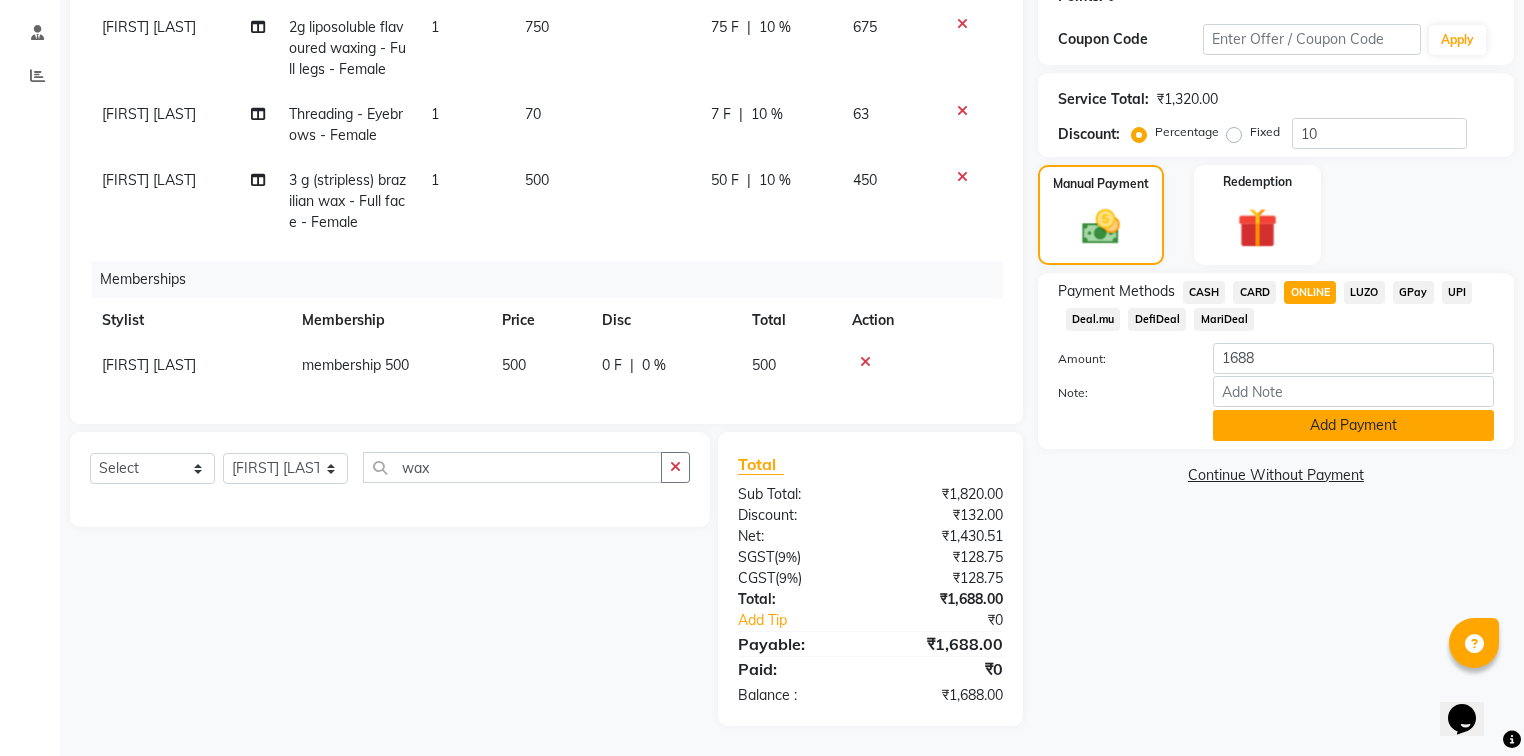 click on "Add Payment" 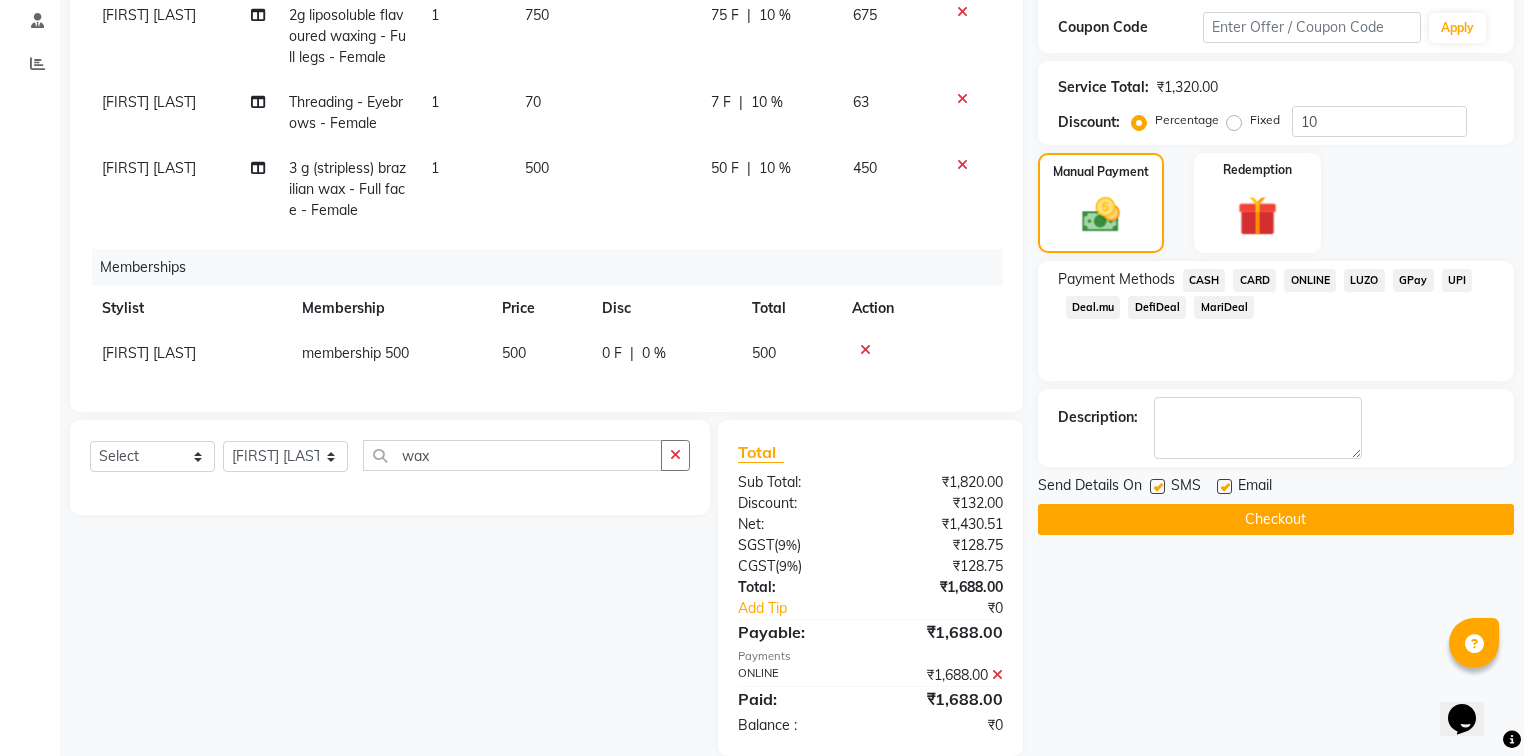 scroll, scrollTop: 379, scrollLeft: 0, axis: vertical 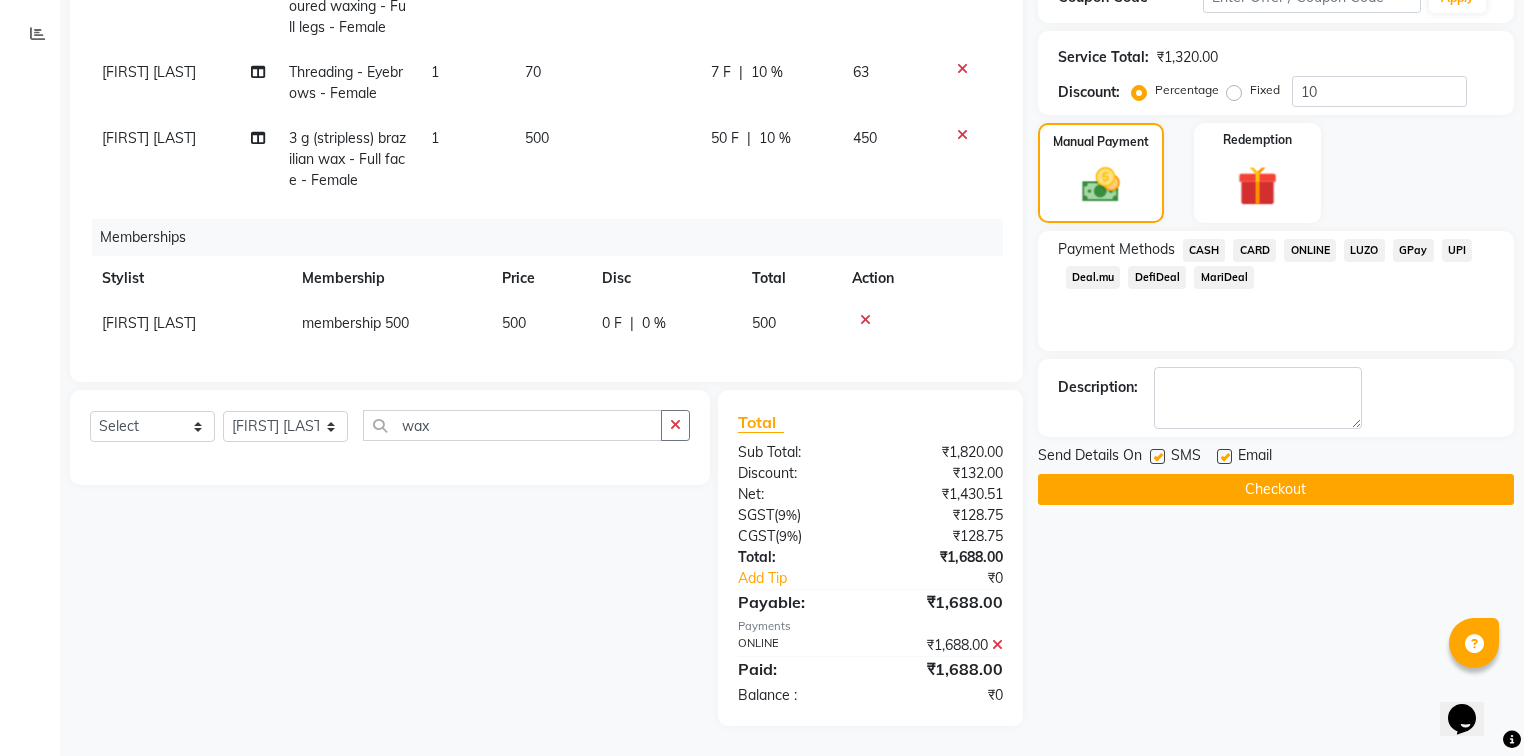 click on "Checkout" 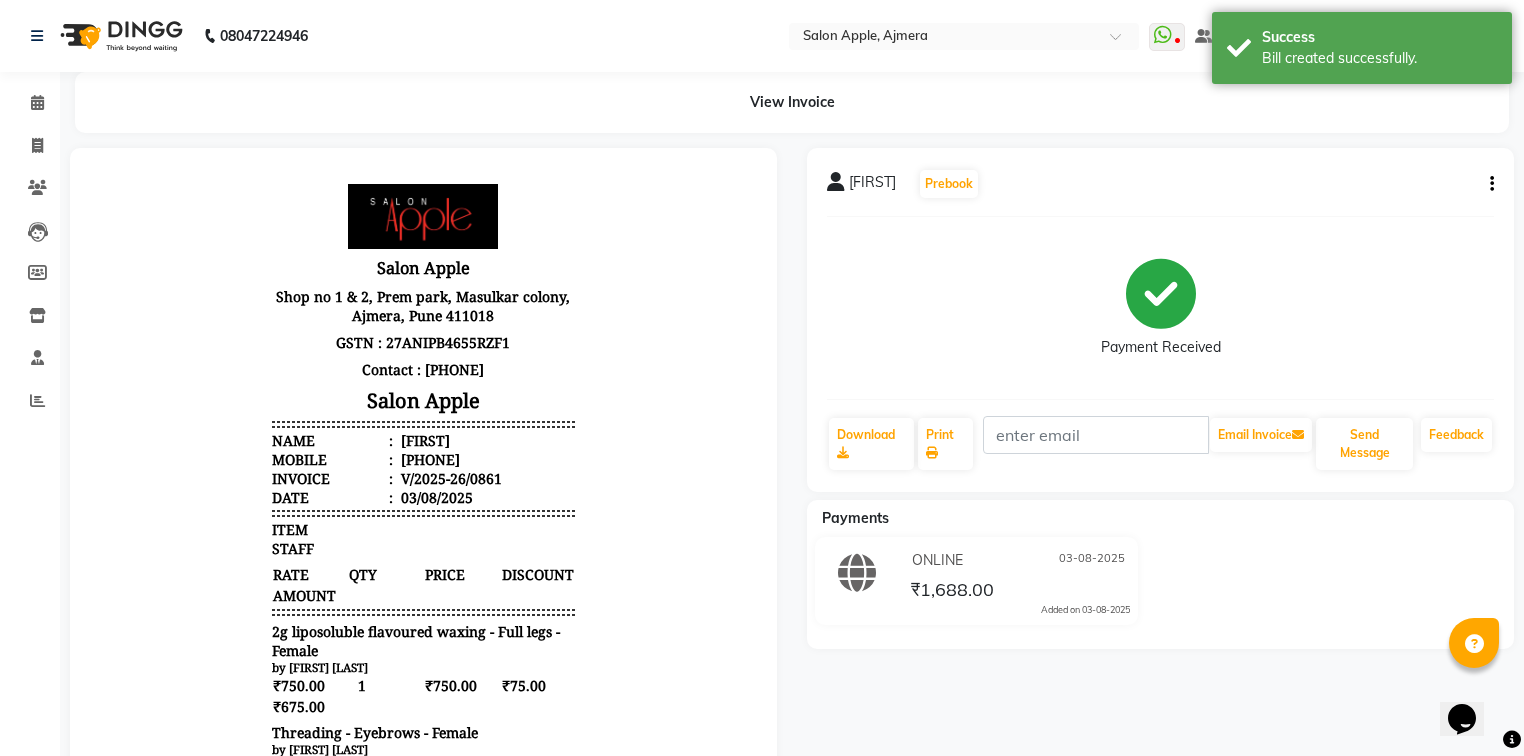 scroll, scrollTop: 0, scrollLeft: 0, axis: both 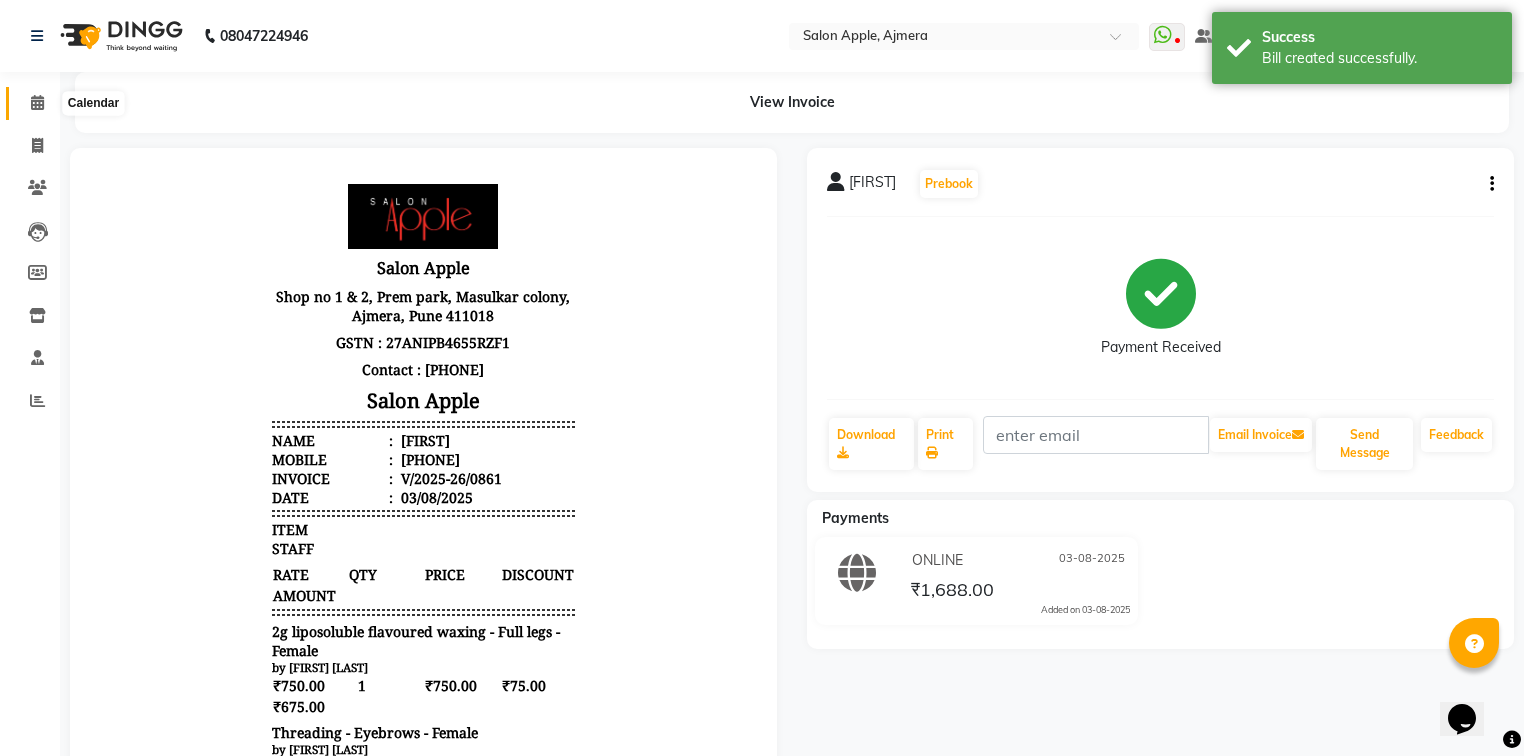 click 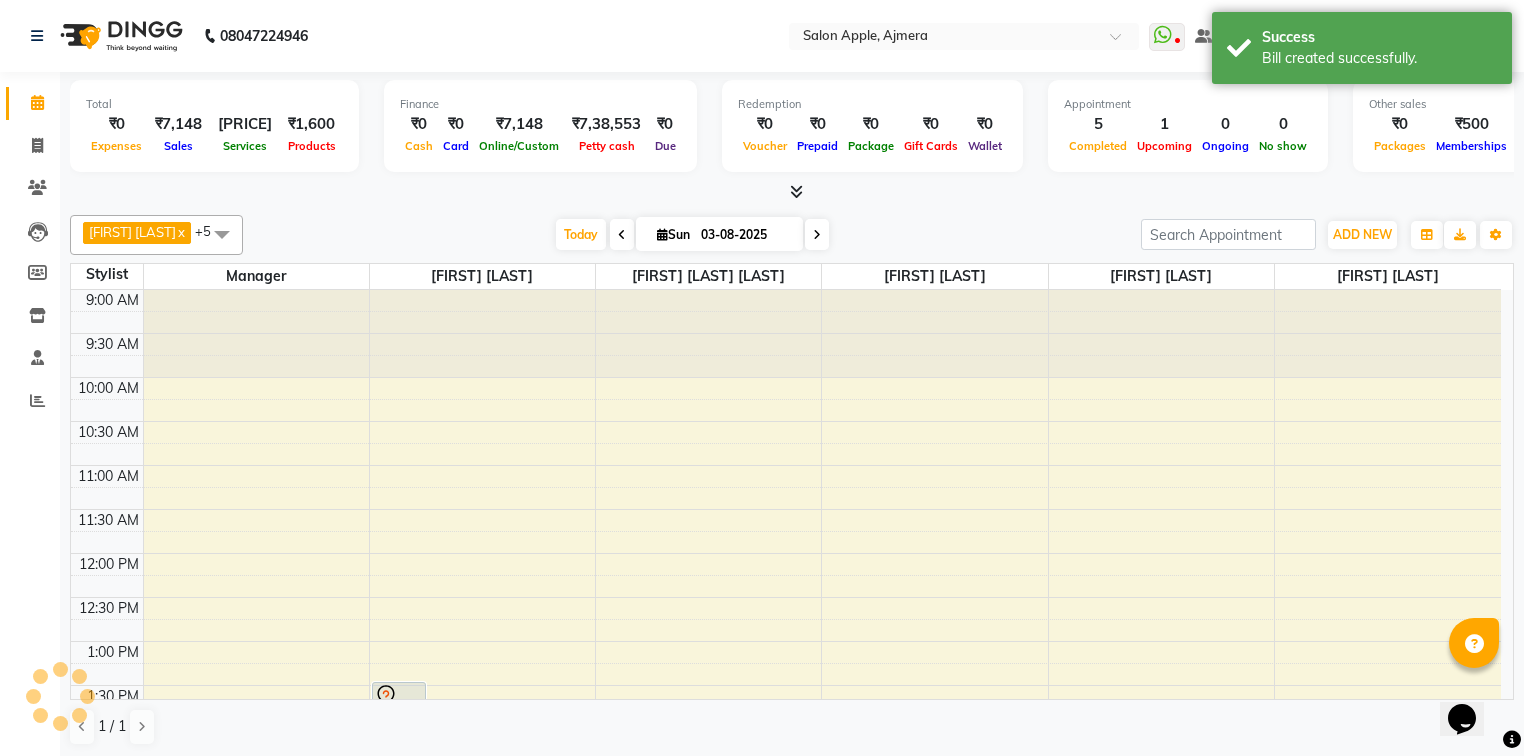 scroll, scrollTop: 612, scrollLeft: 0, axis: vertical 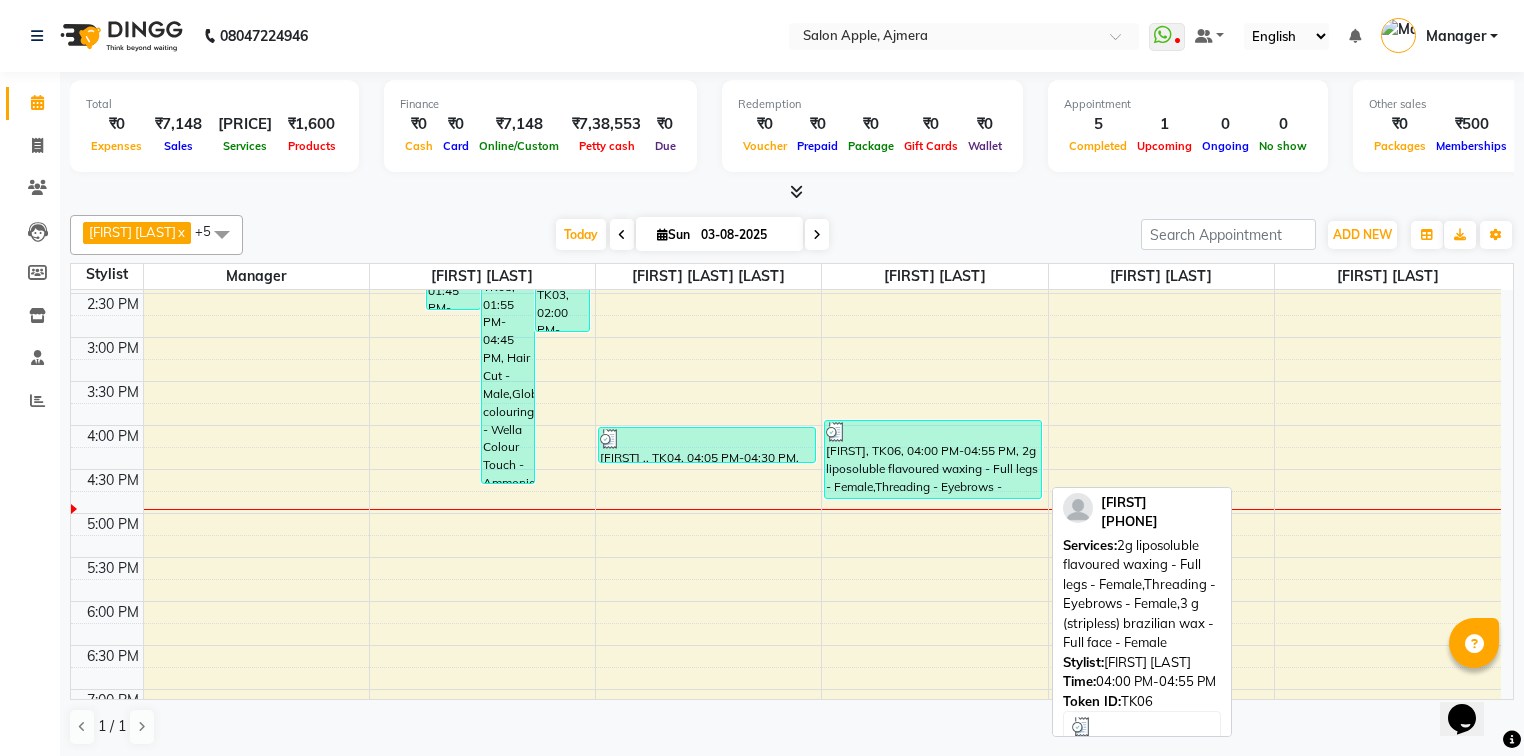 click on "[FIRST], TK06, 04:00 PM-04:55 PM, 2g liposoluble flavoured waxing - Full legs - Female,Threading - Eyebrows - Female,3 g (stripless)brazilian wax - Full face - Female" at bounding box center (933, 459) 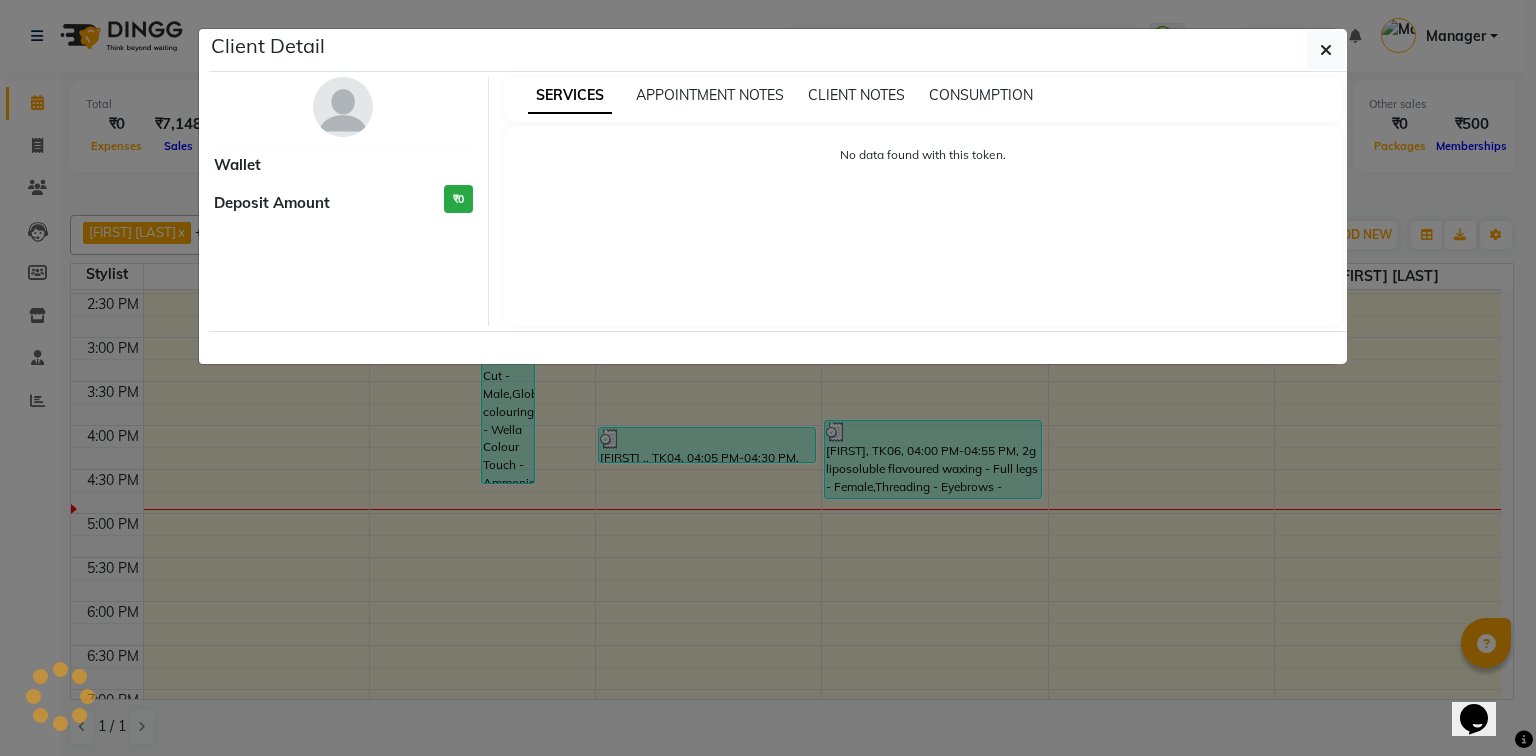 select on "3" 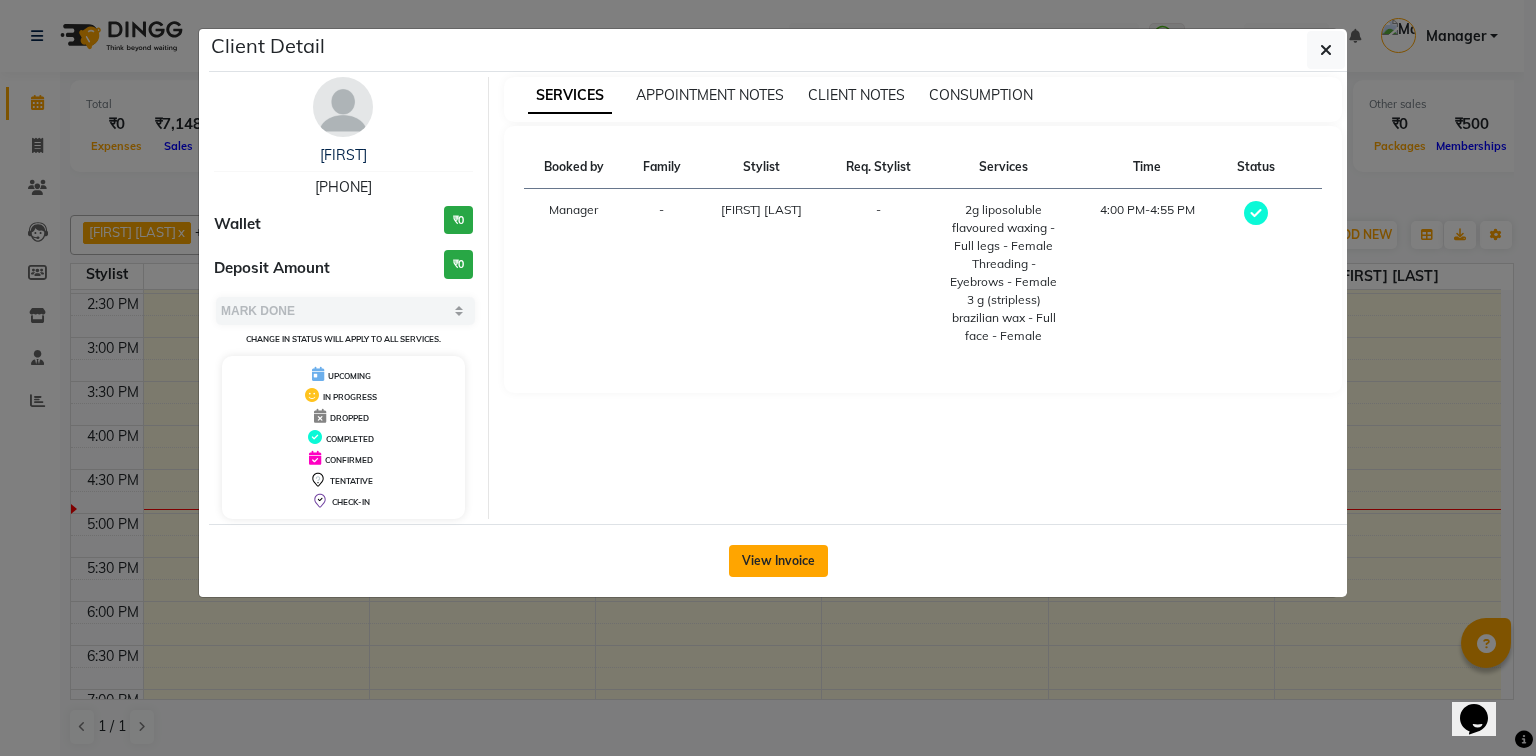 click on "View Invoice" 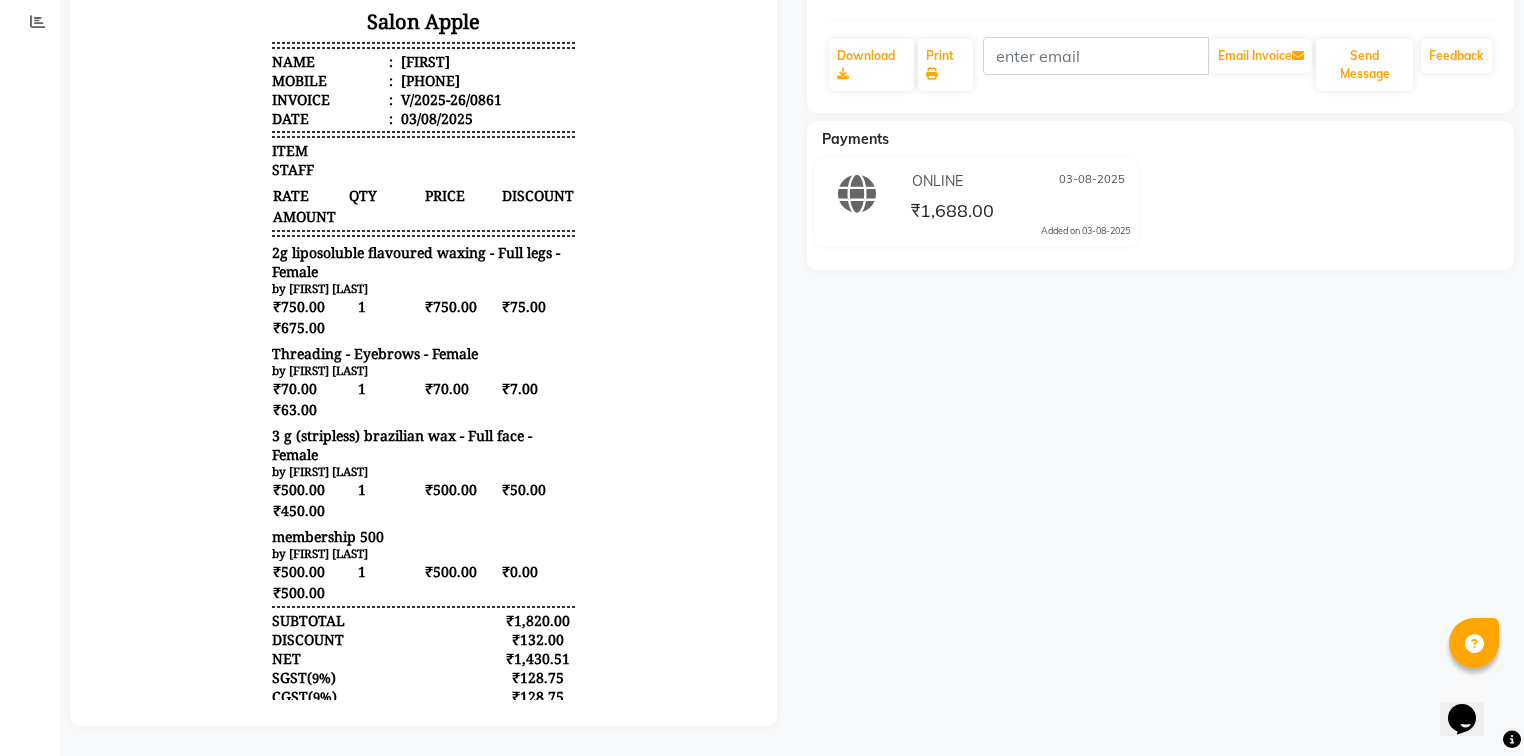 scroll, scrollTop: 0, scrollLeft: 0, axis: both 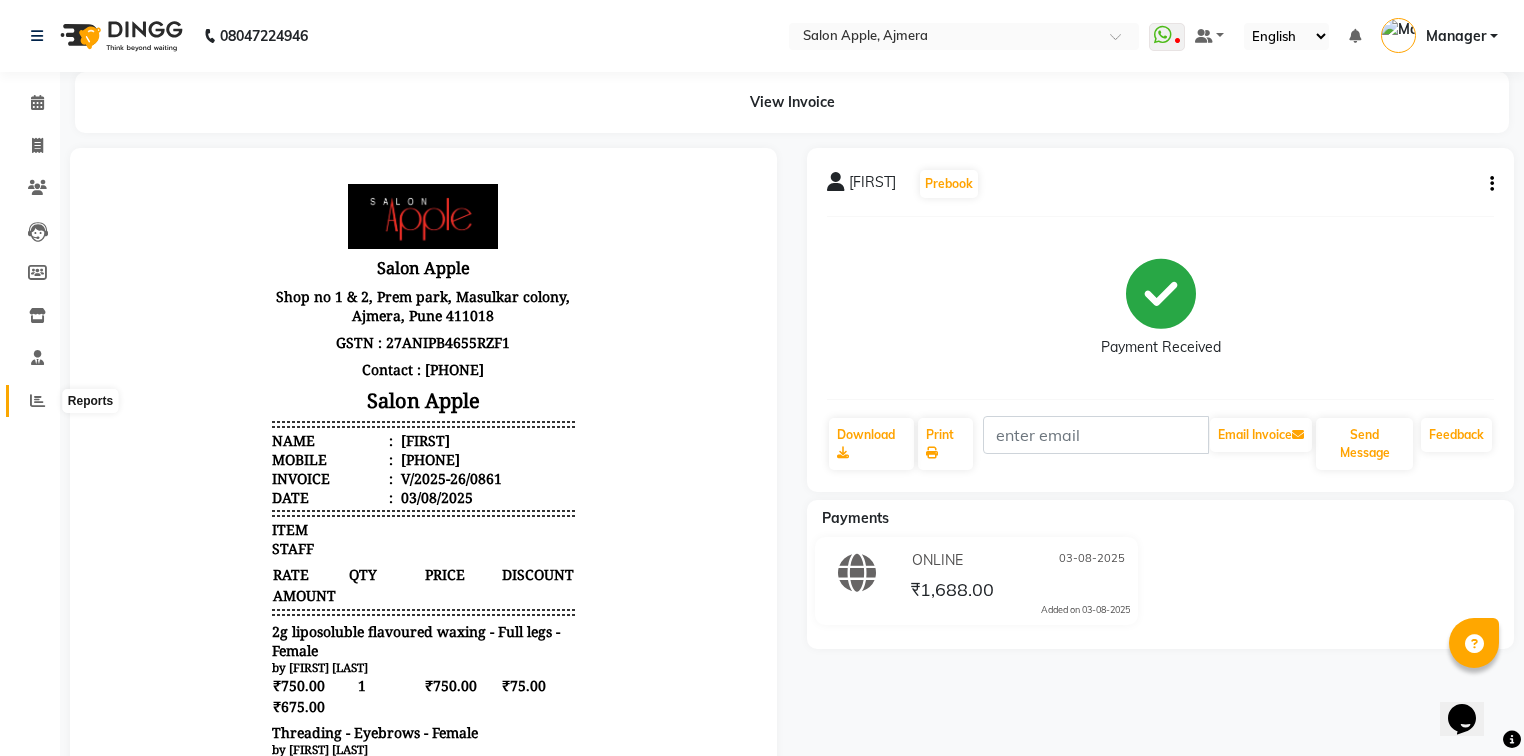 click 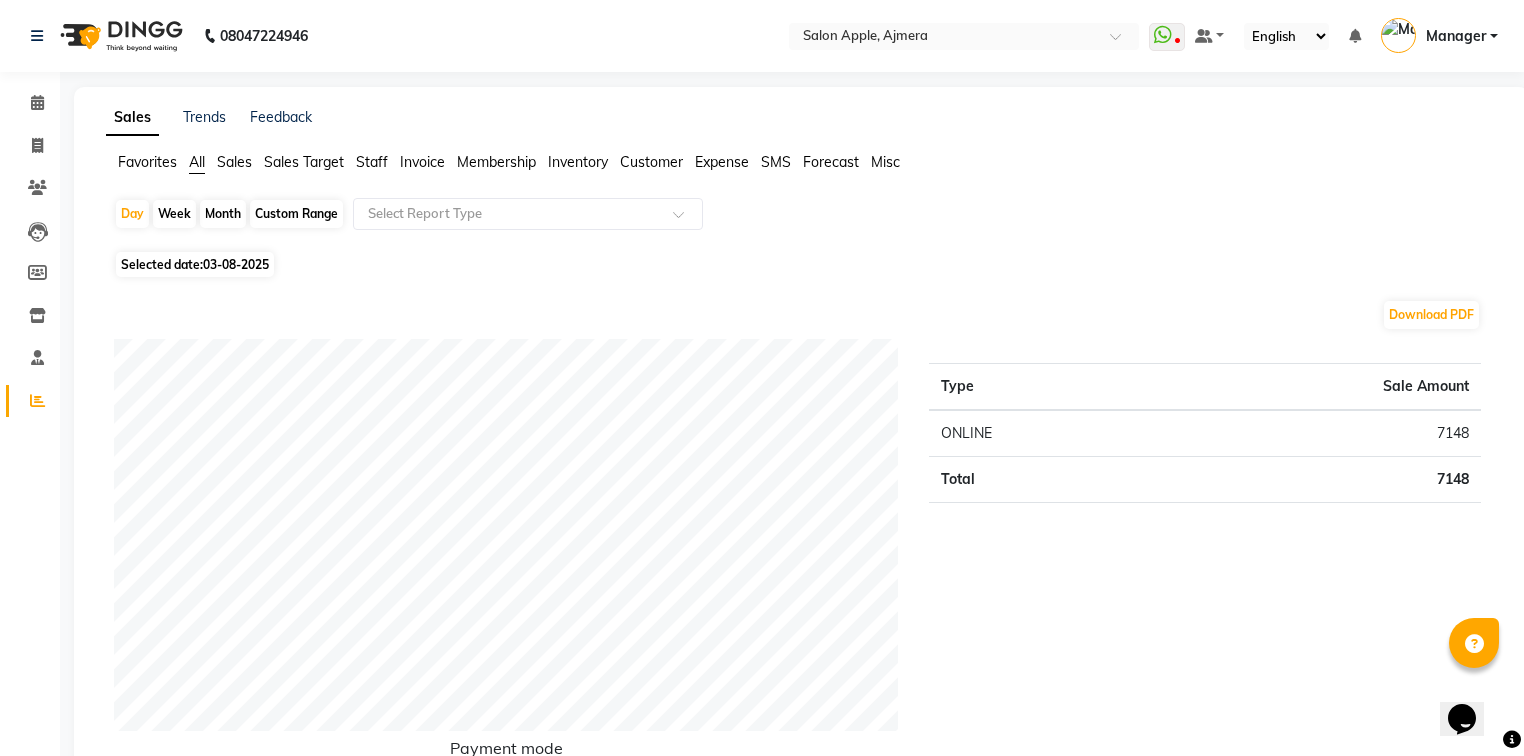 click on "Month" 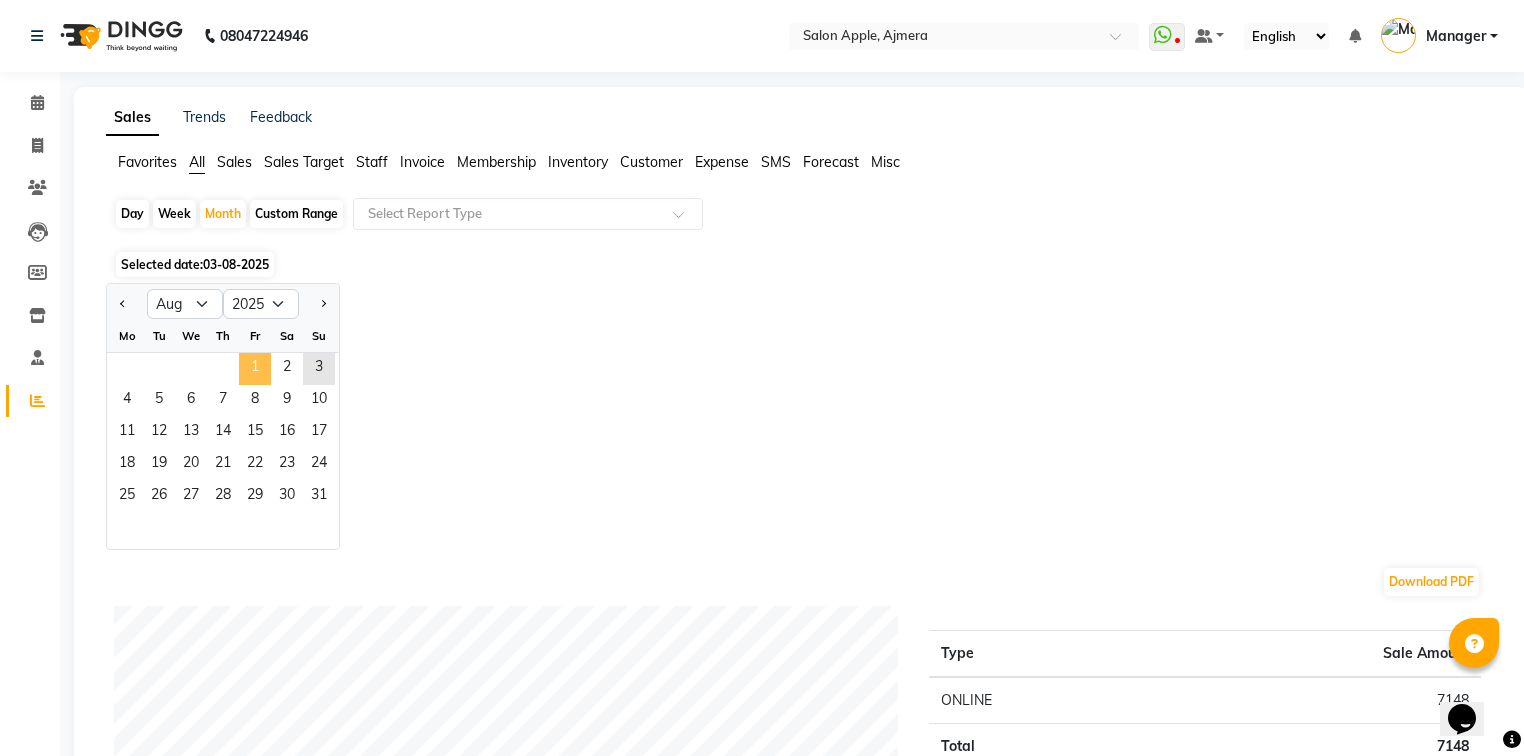 click on "1" 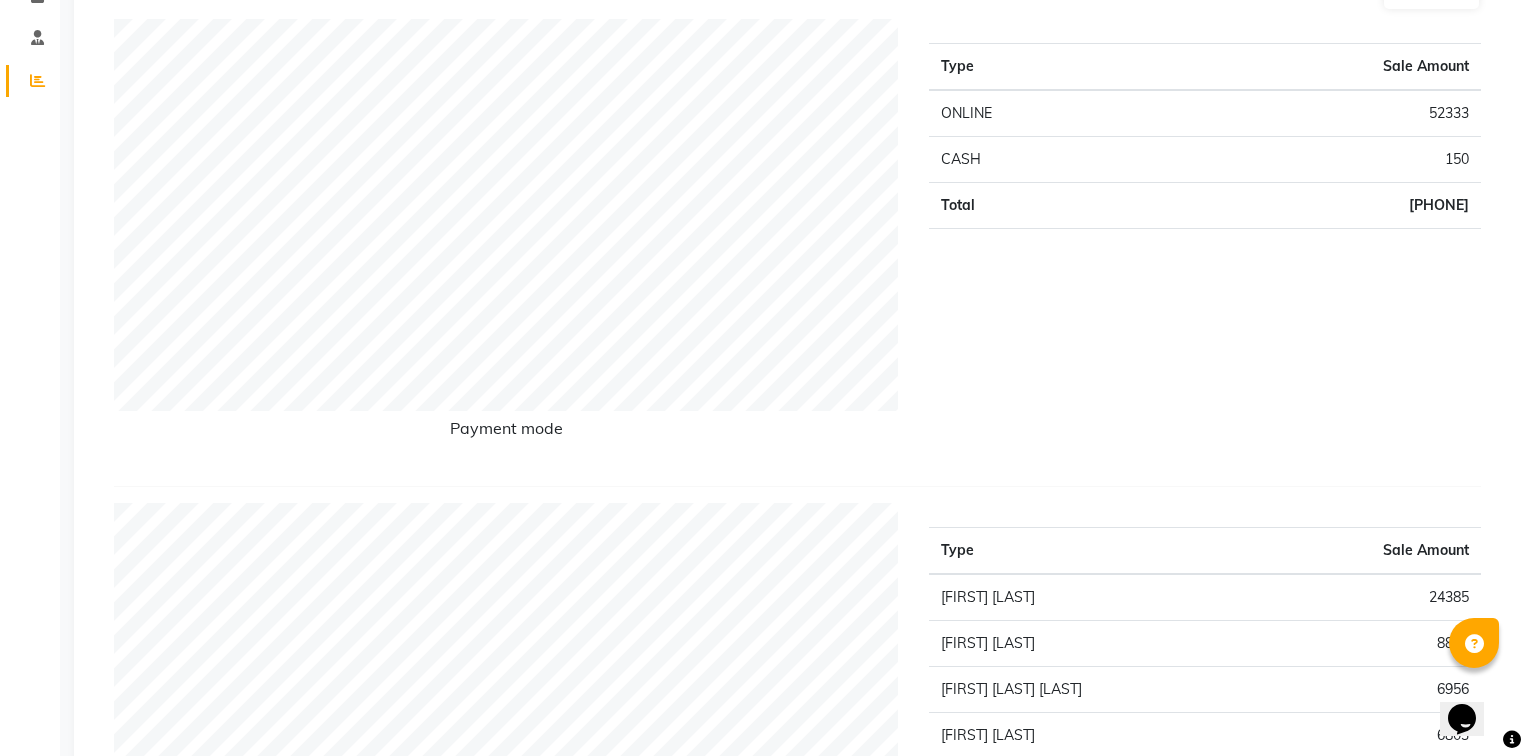 scroll, scrollTop: 0, scrollLeft: 0, axis: both 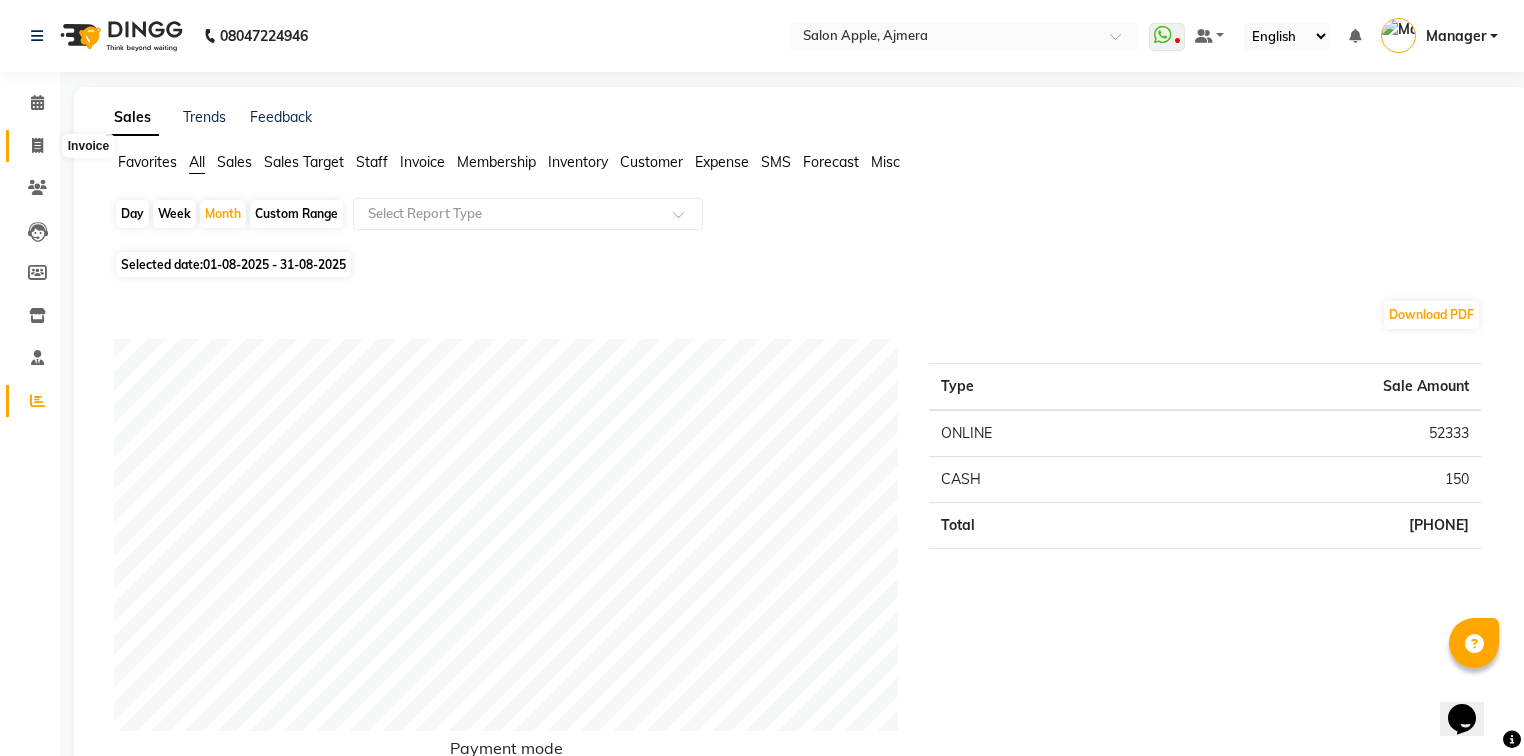 click 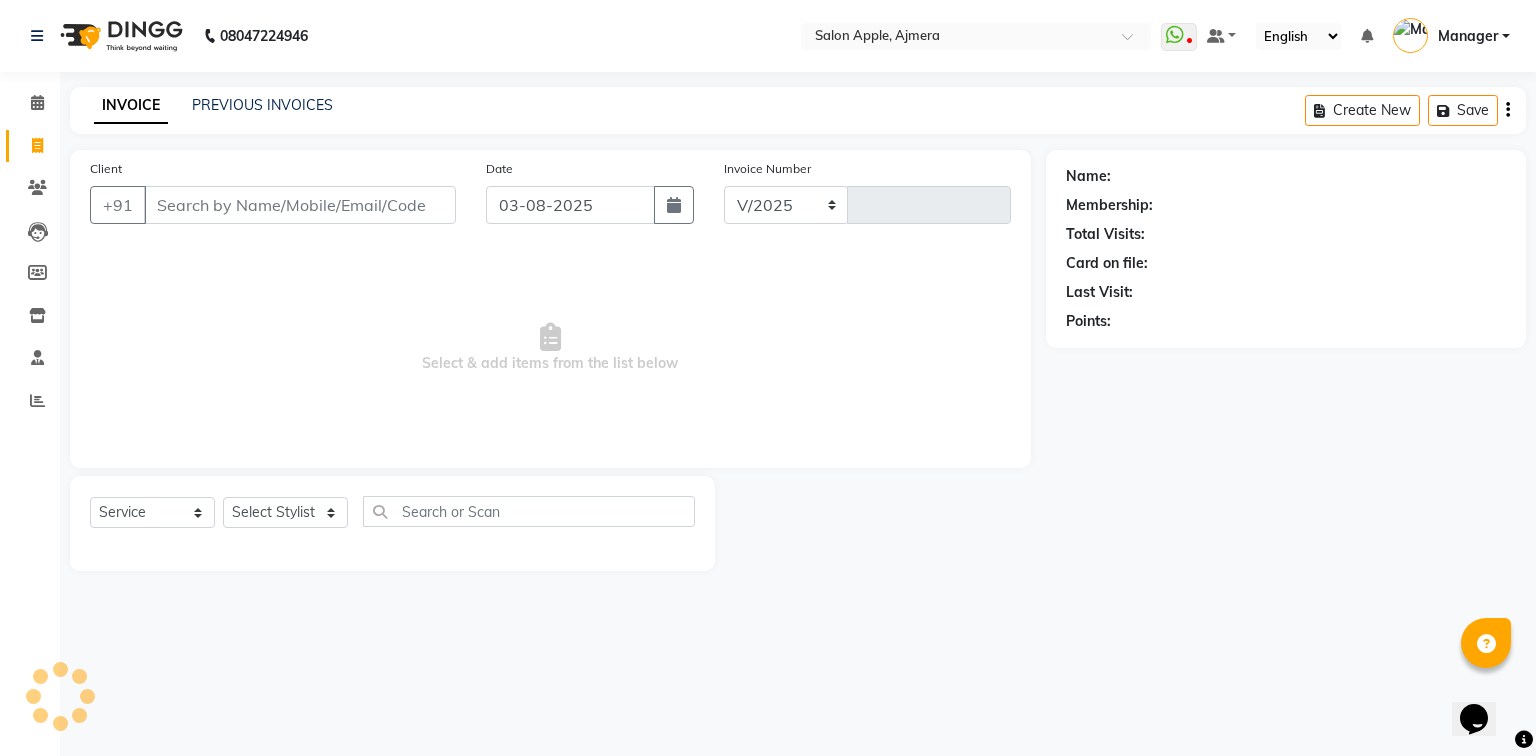 select on "4743" 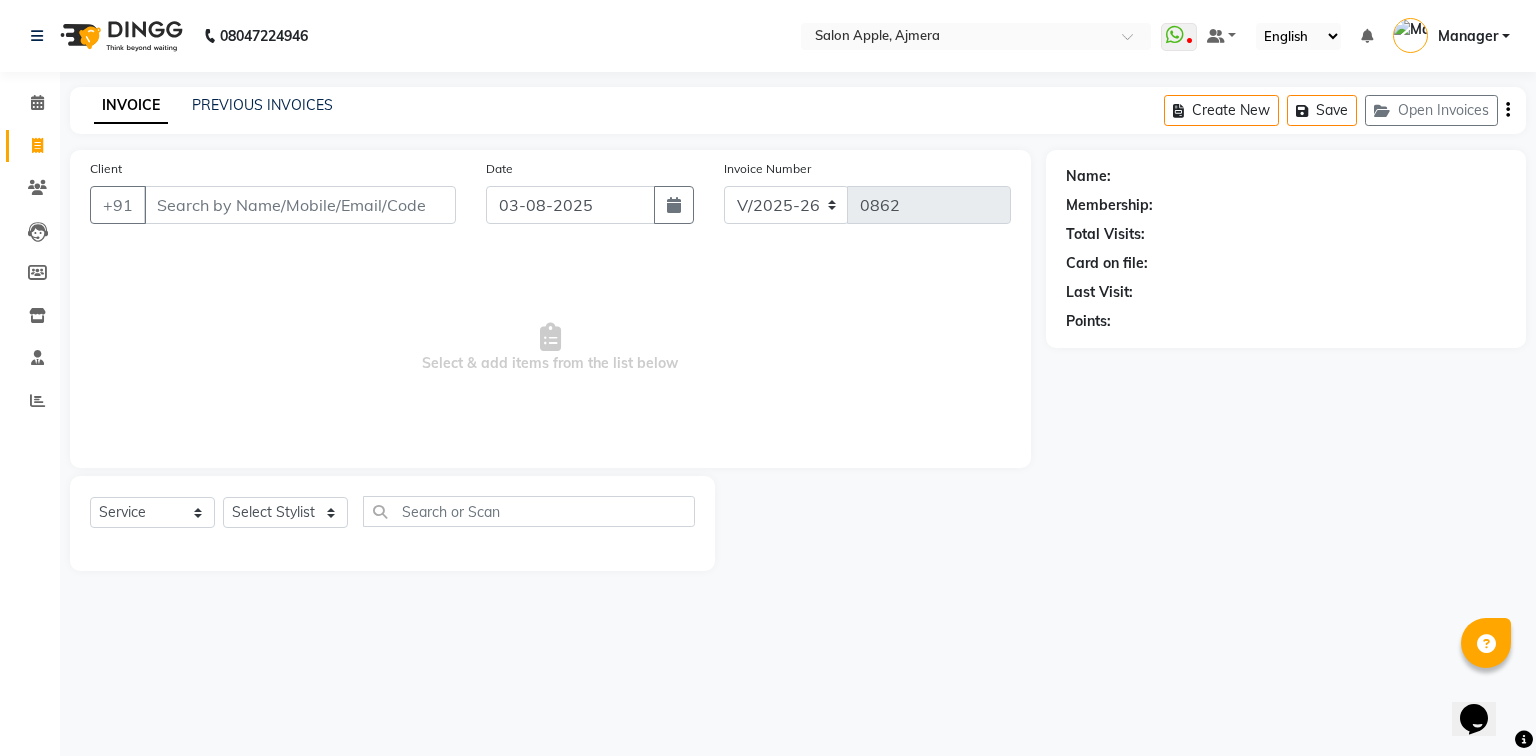 click on "Client" at bounding box center [300, 205] 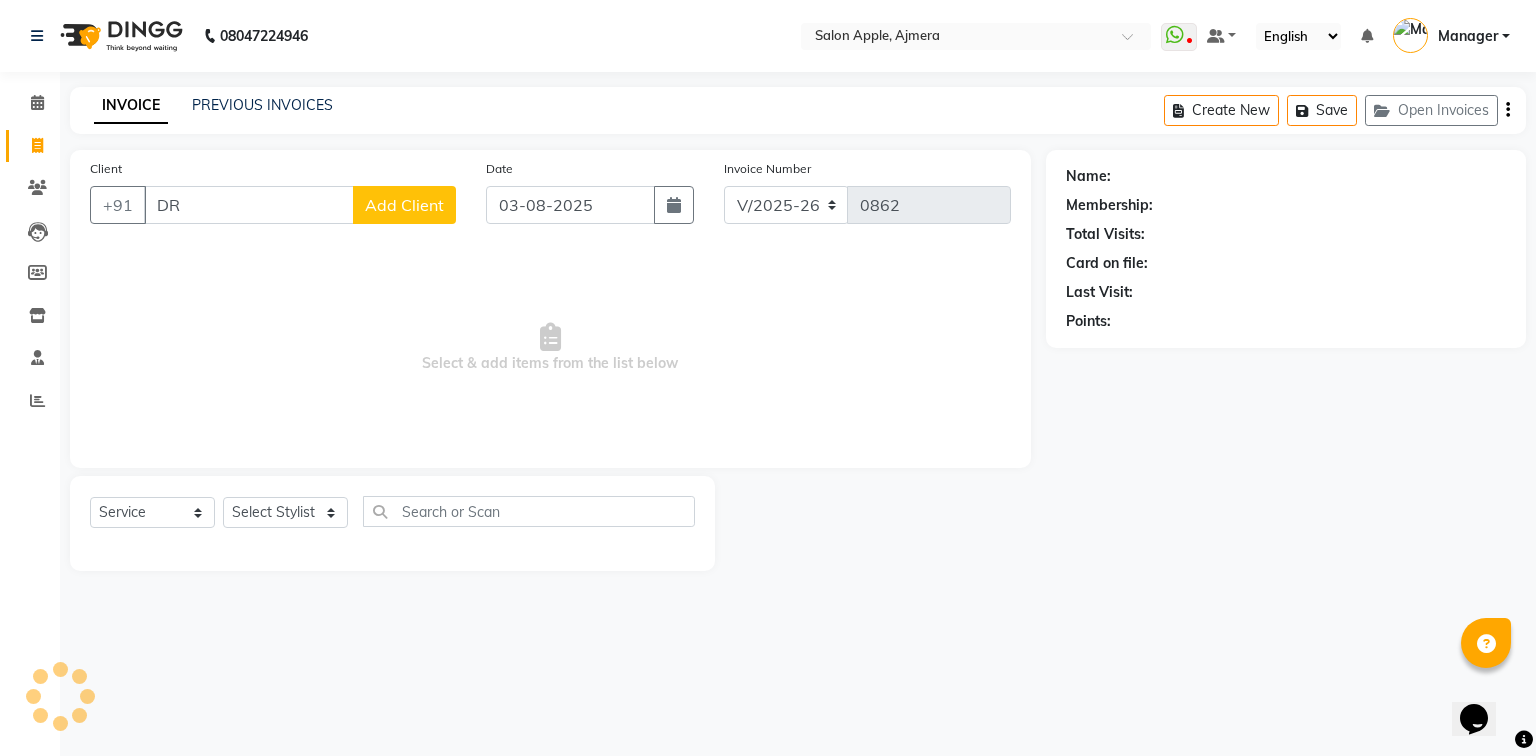 type on "D" 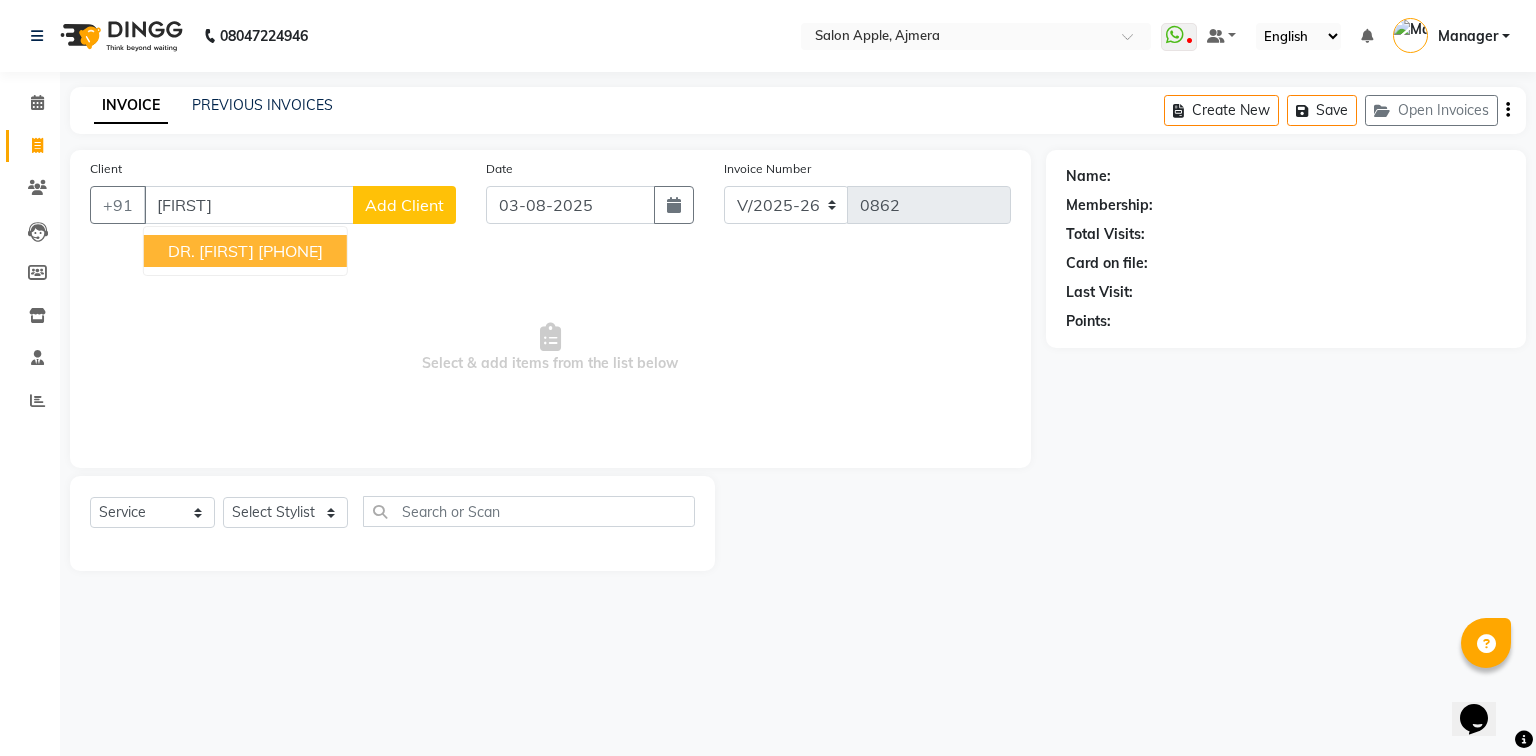 click on "[PHONE]" at bounding box center (290, 251) 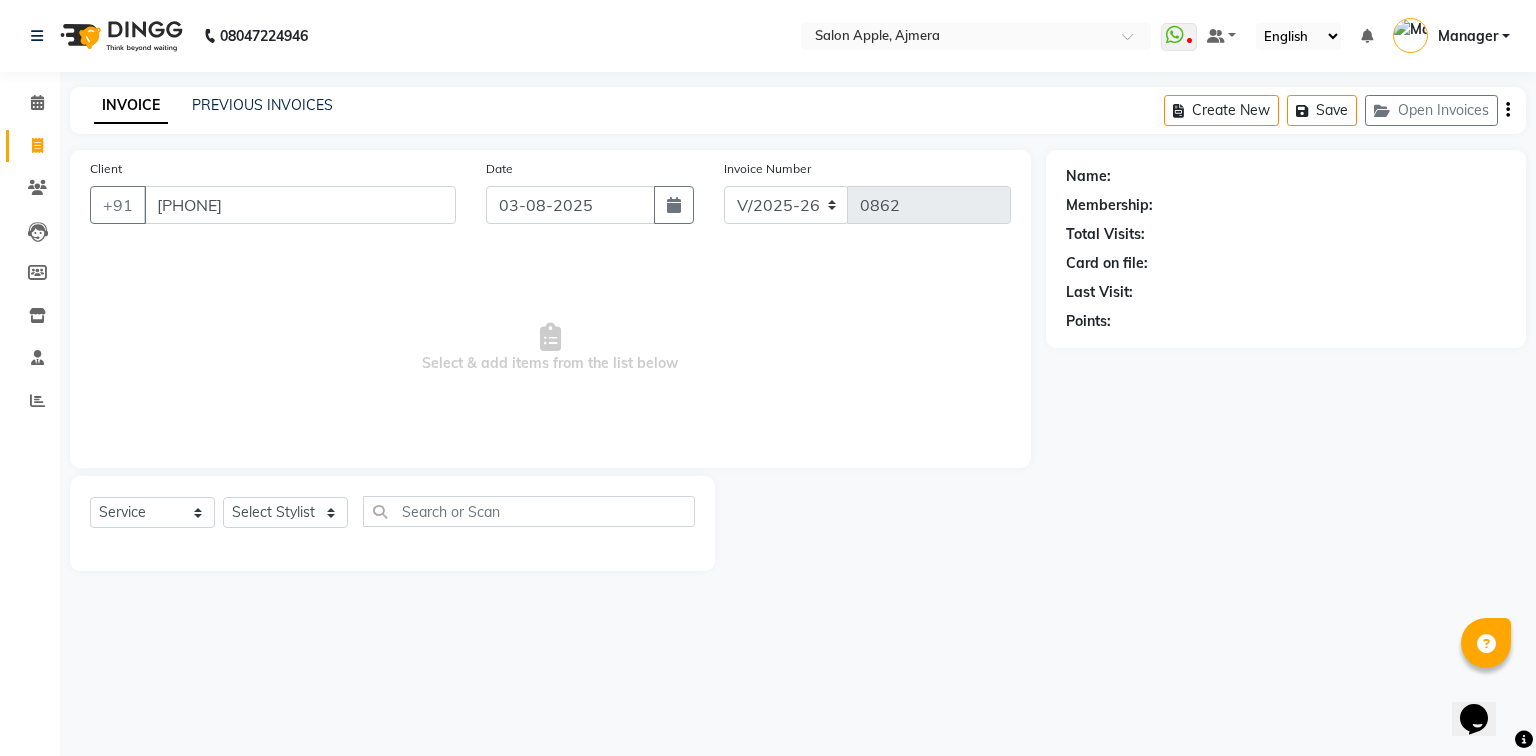 type on "[PHONE]" 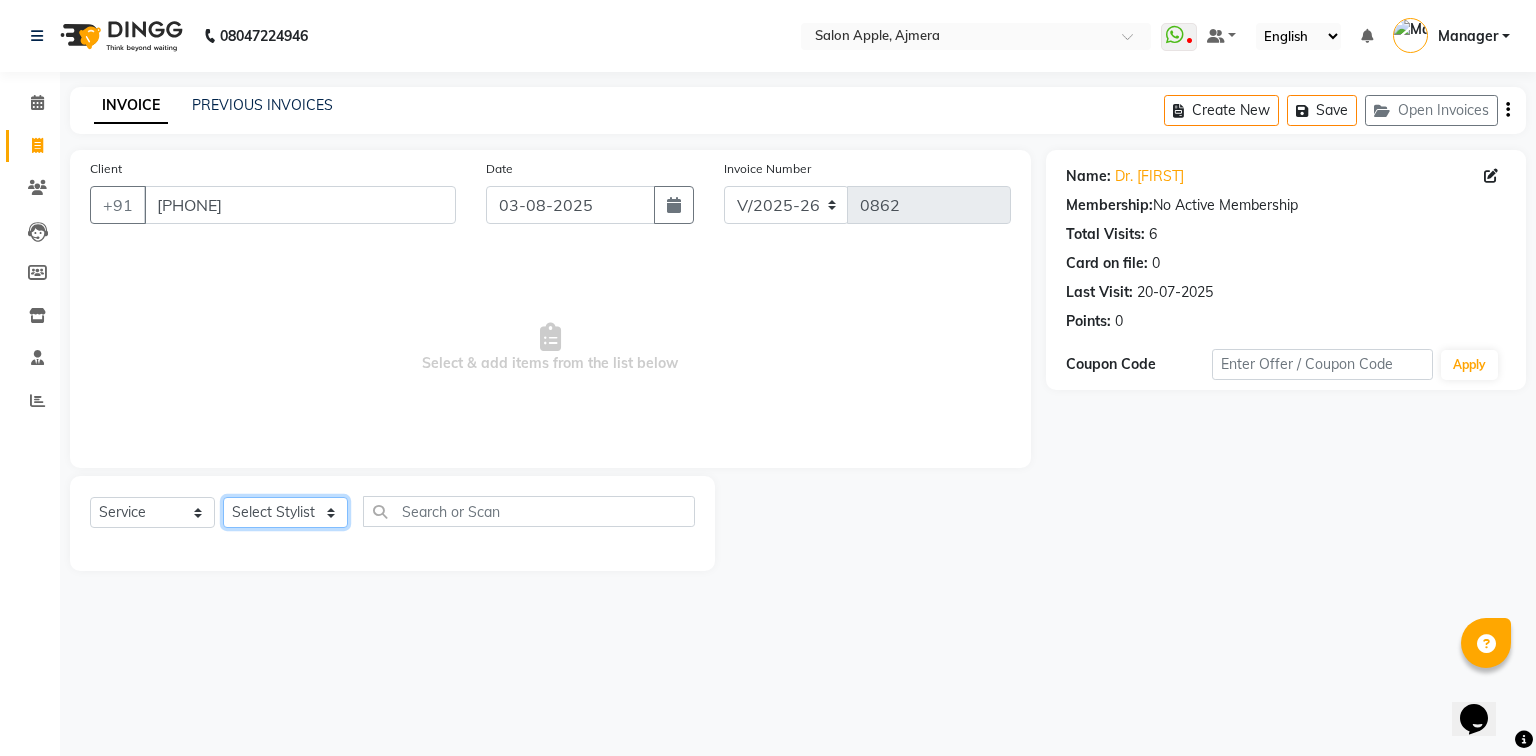 click on "Select Stylist [FIRST] [LAST] [FIRST] [LAST] [FIRST] [LAST]  Manager [FIRST] [LAST] [FIRST] [LAST] [FIRST] [LAST]" 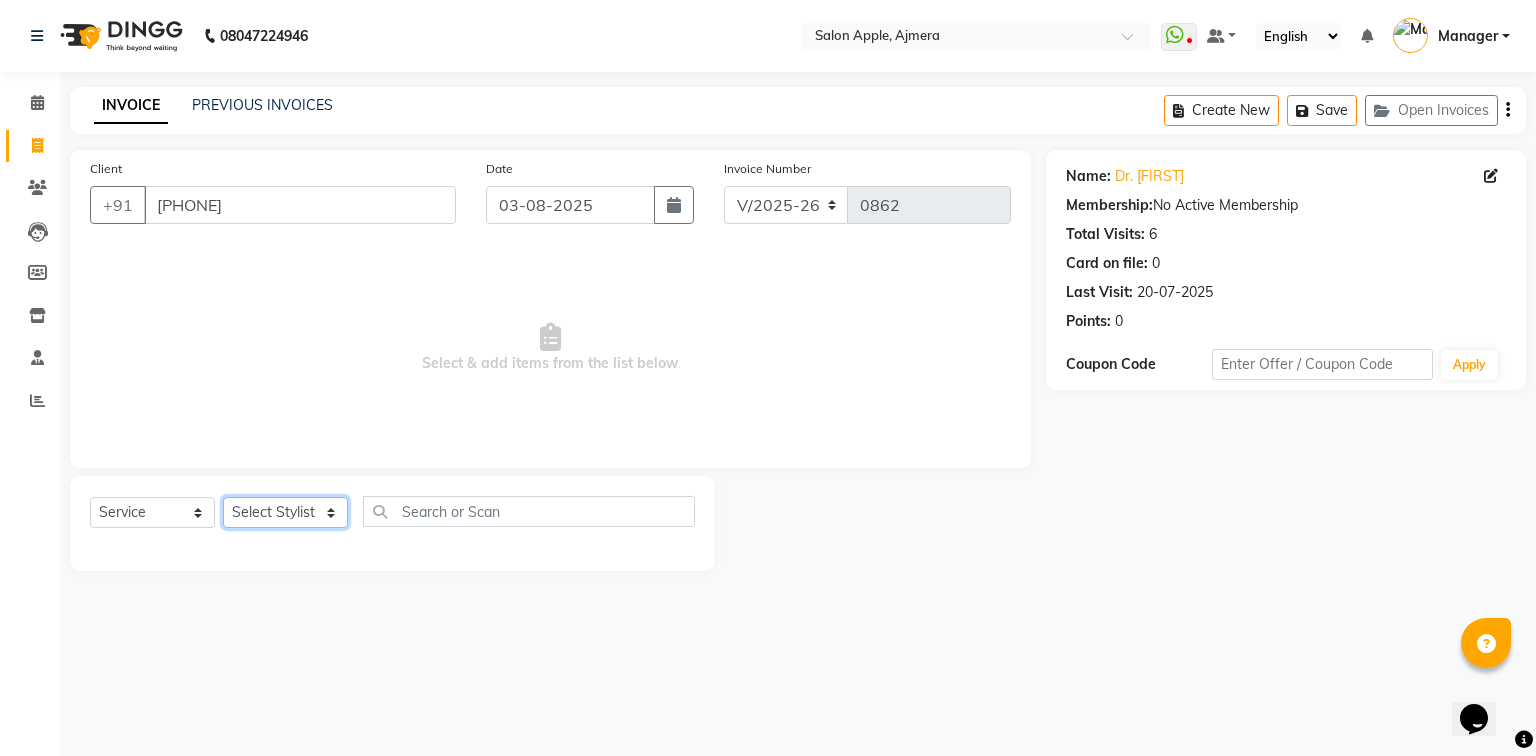select on "78698" 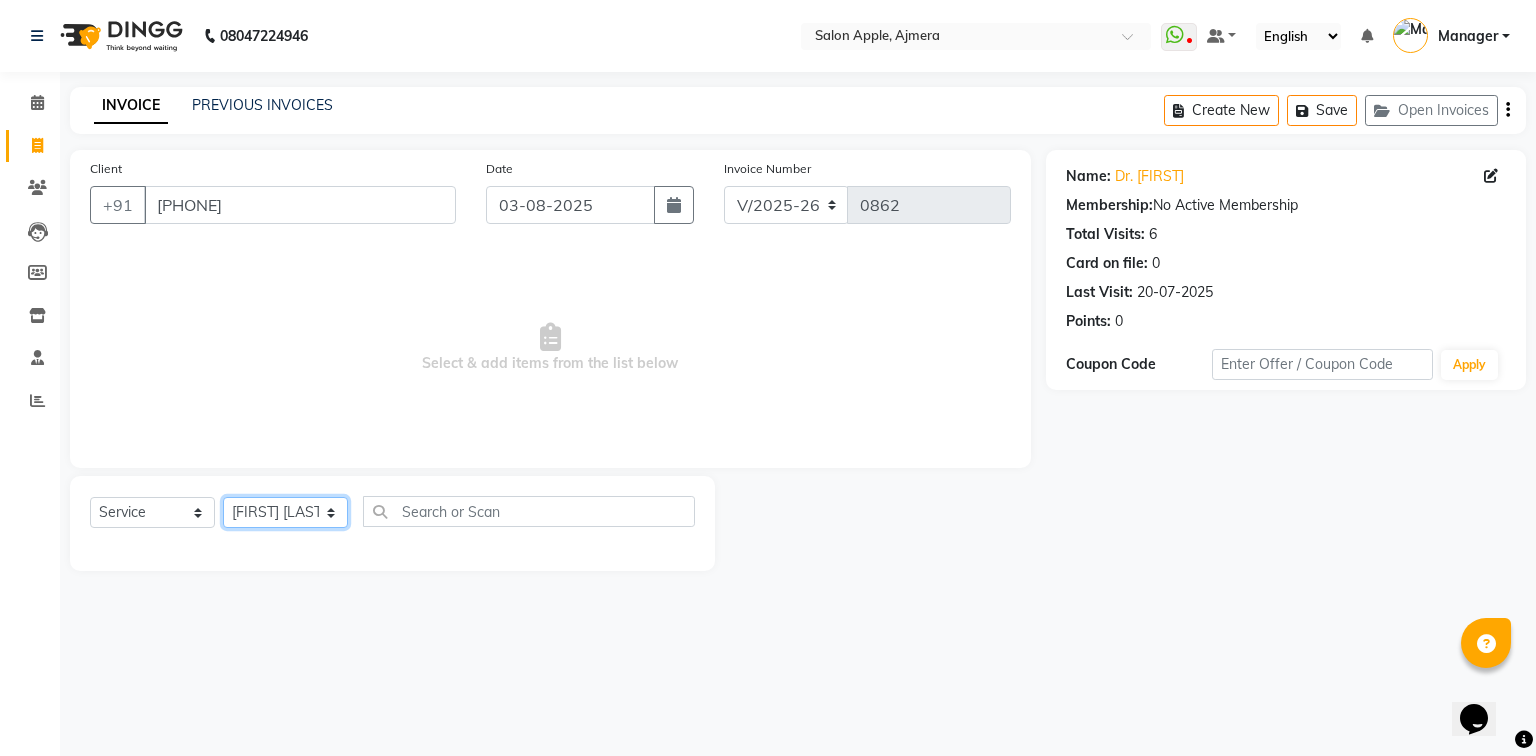click on "Select Stylist [FIRST] [LAST] [FIRST] [LAST] [FIRST] [LAST]  Manager [FIRST] [LAST] [FIRST] [LAST] [FIRST] [LAST]" 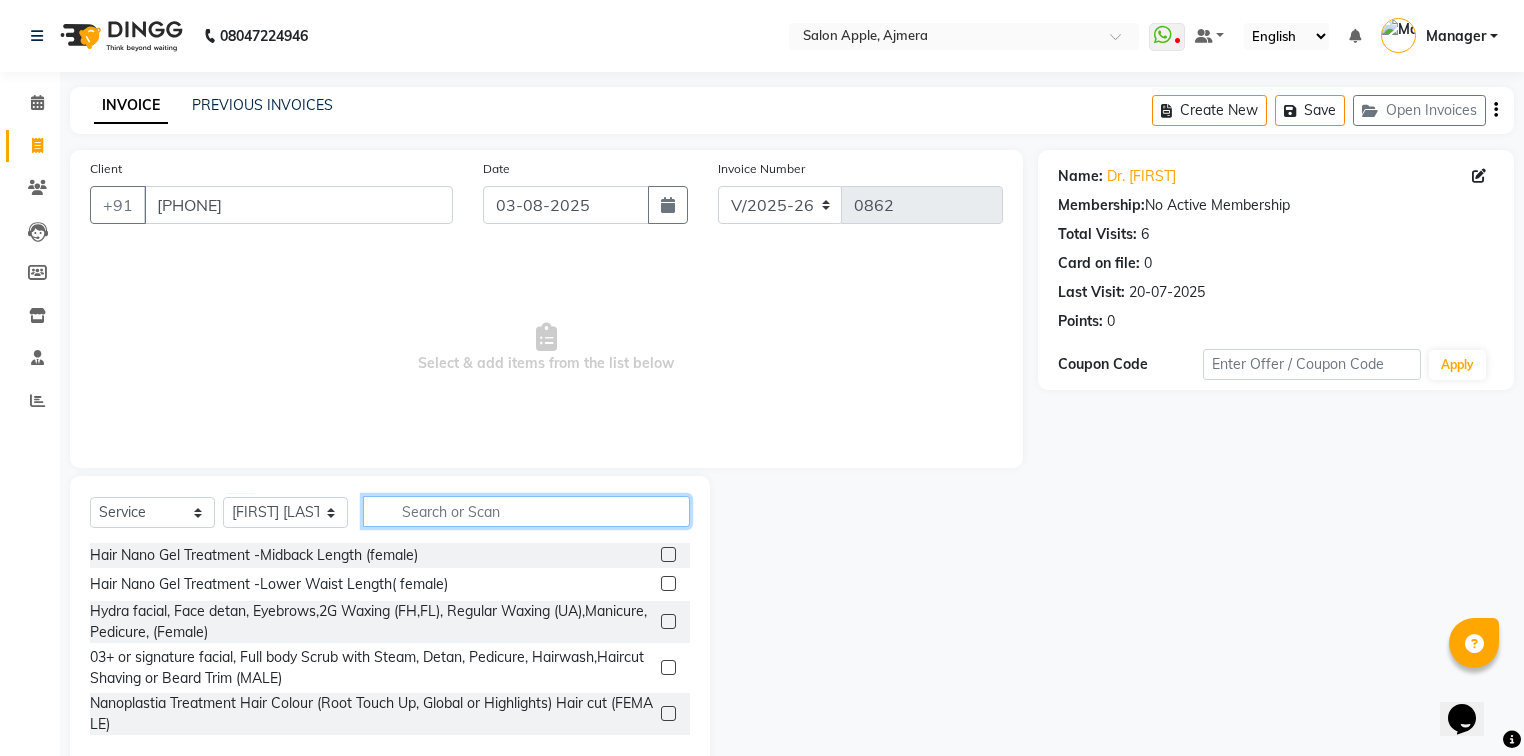 click 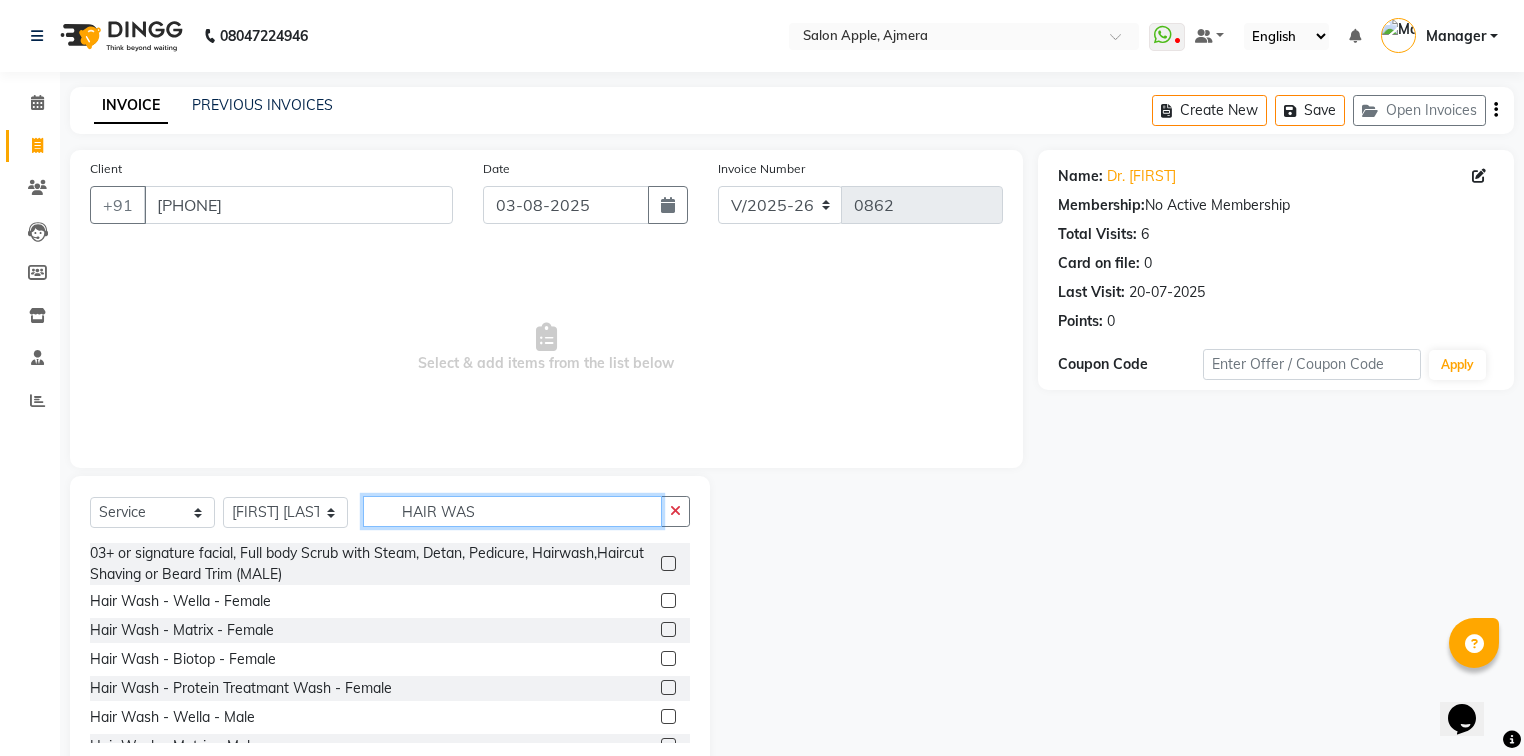 type on "HAIR WAS" 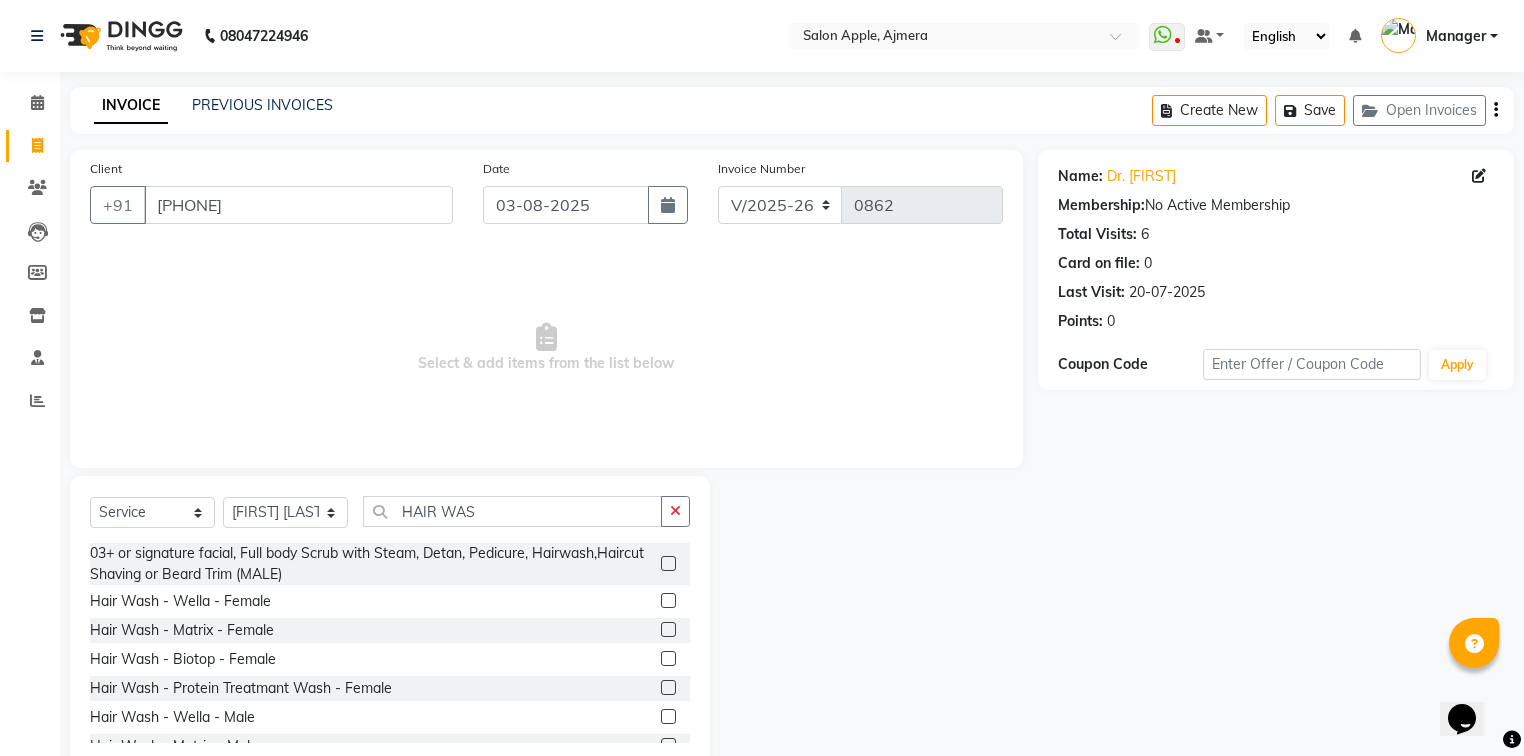 click 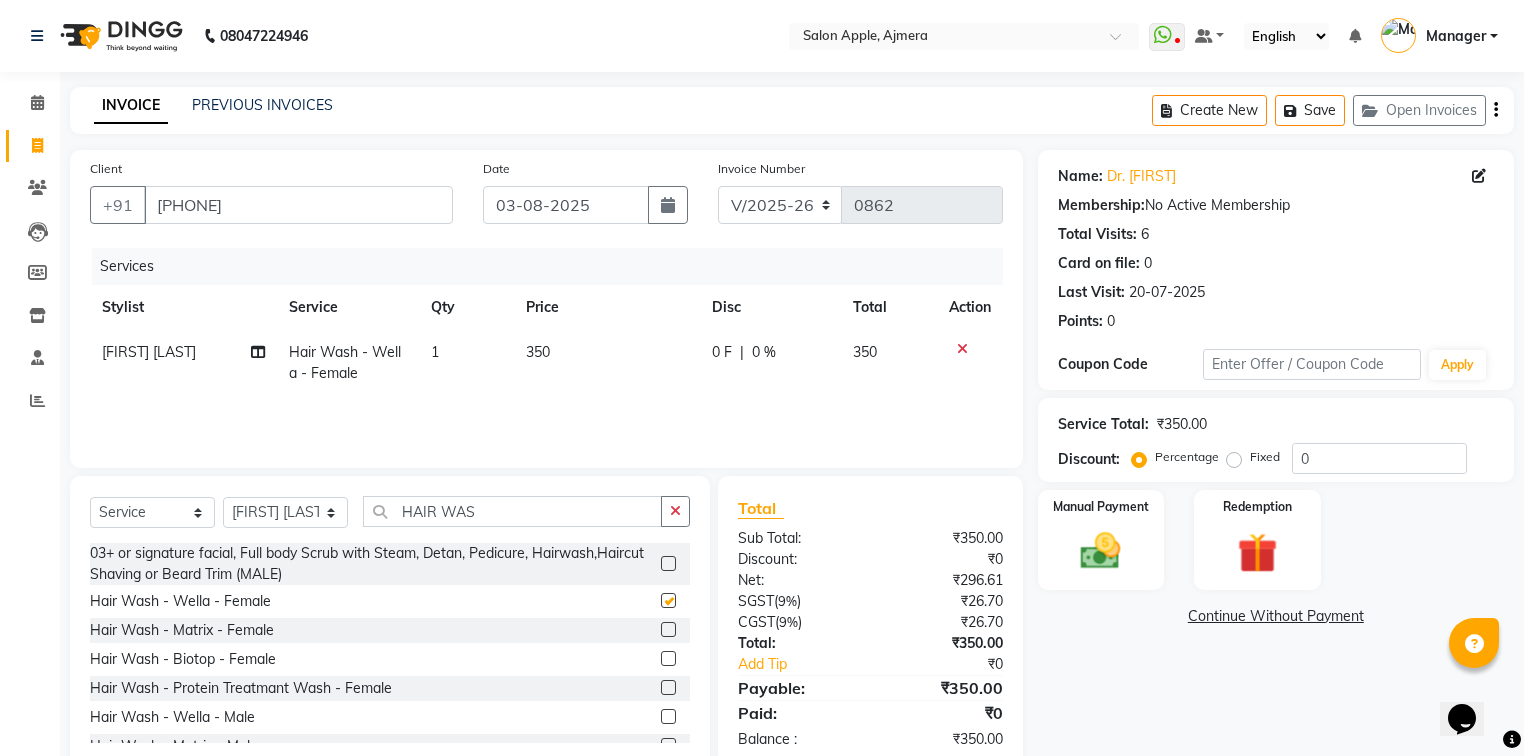 checkbox on "false" 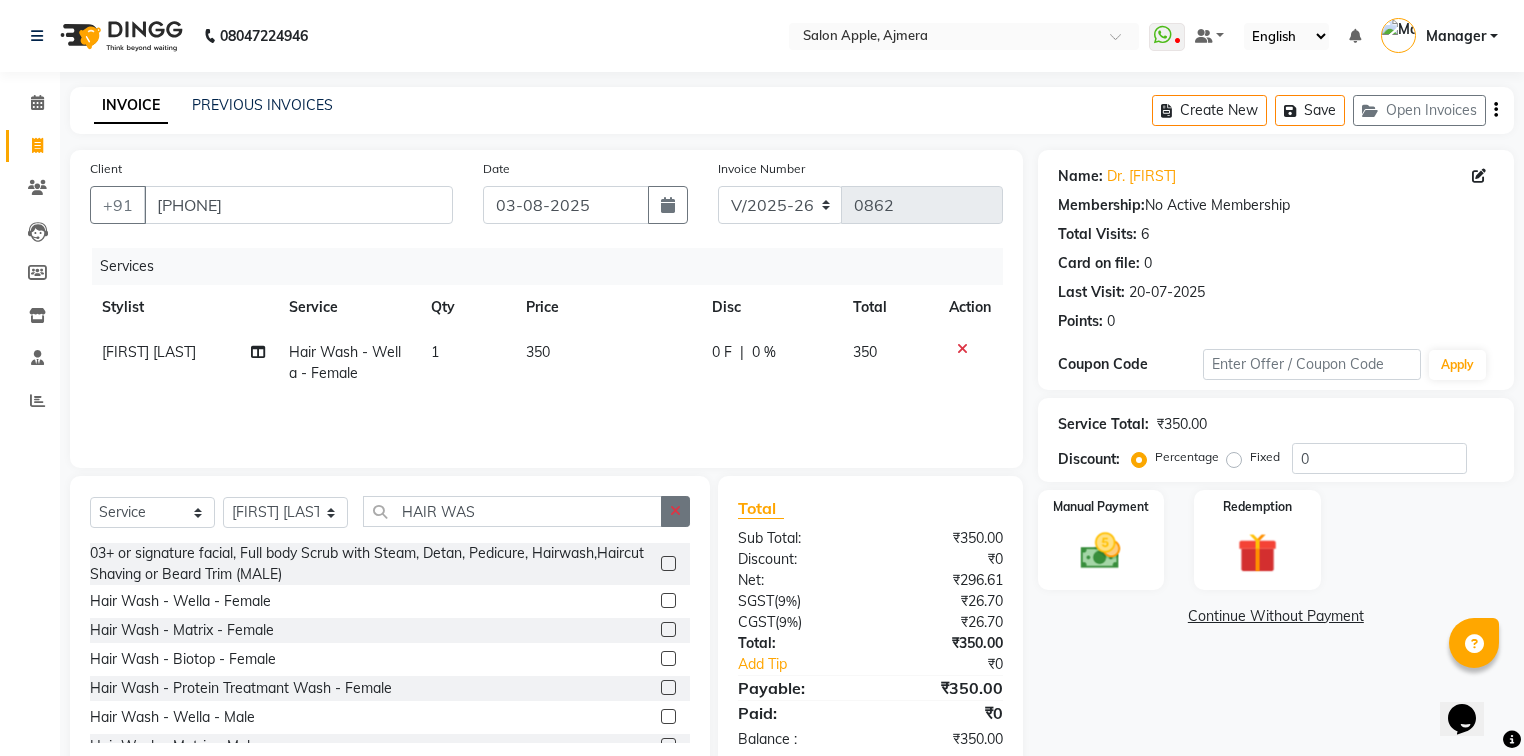 click 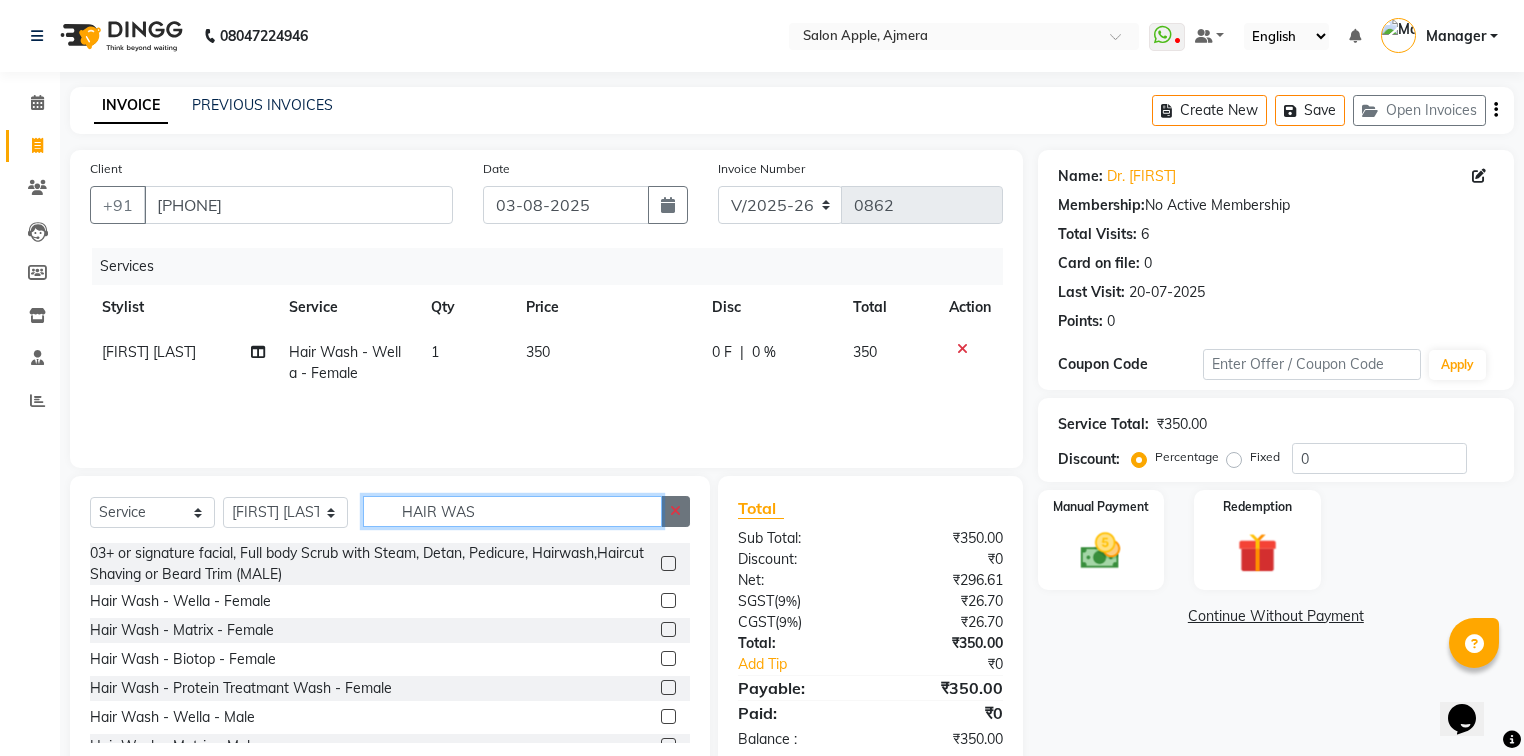 type 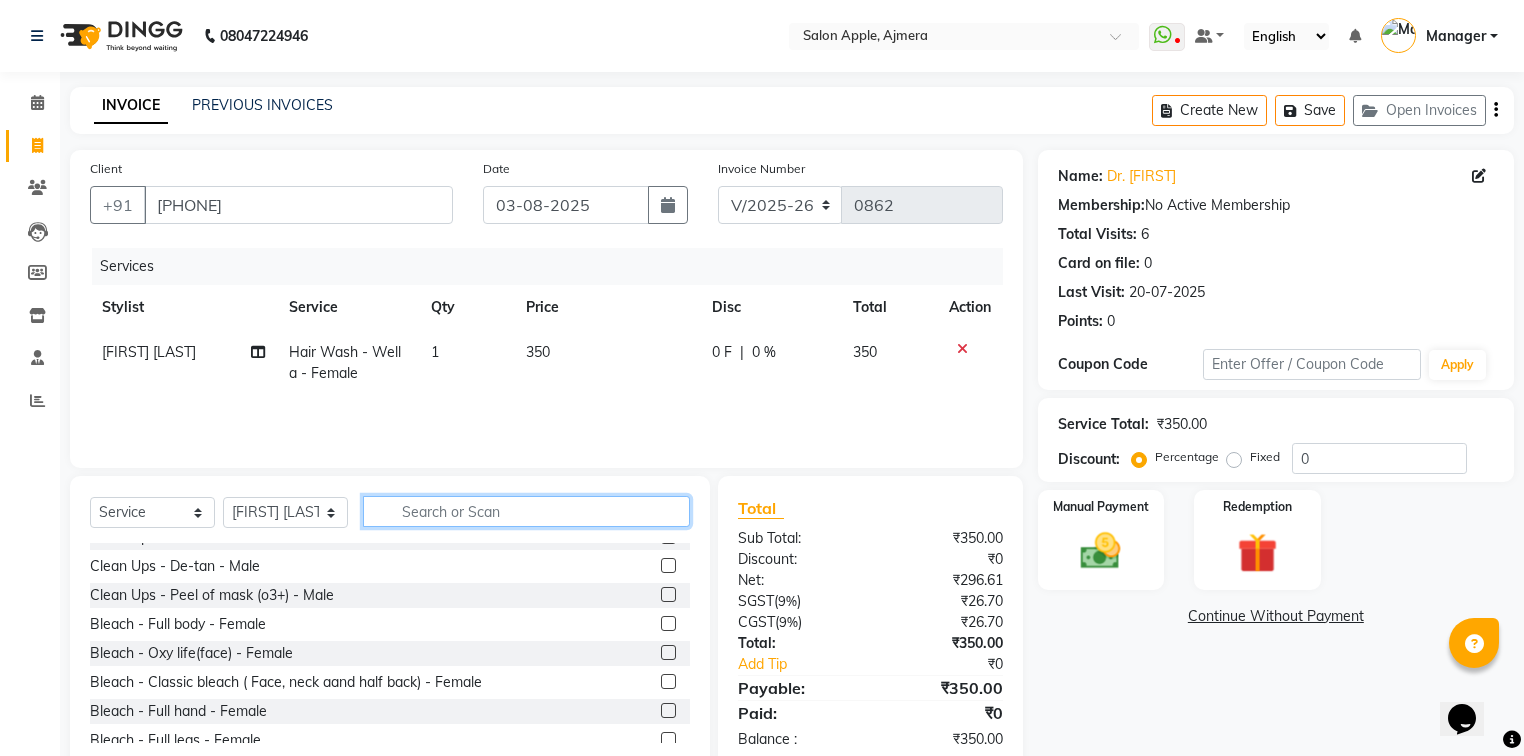 scroll, scrollTop: 1317, scrollLeft: 0, axis: vertical 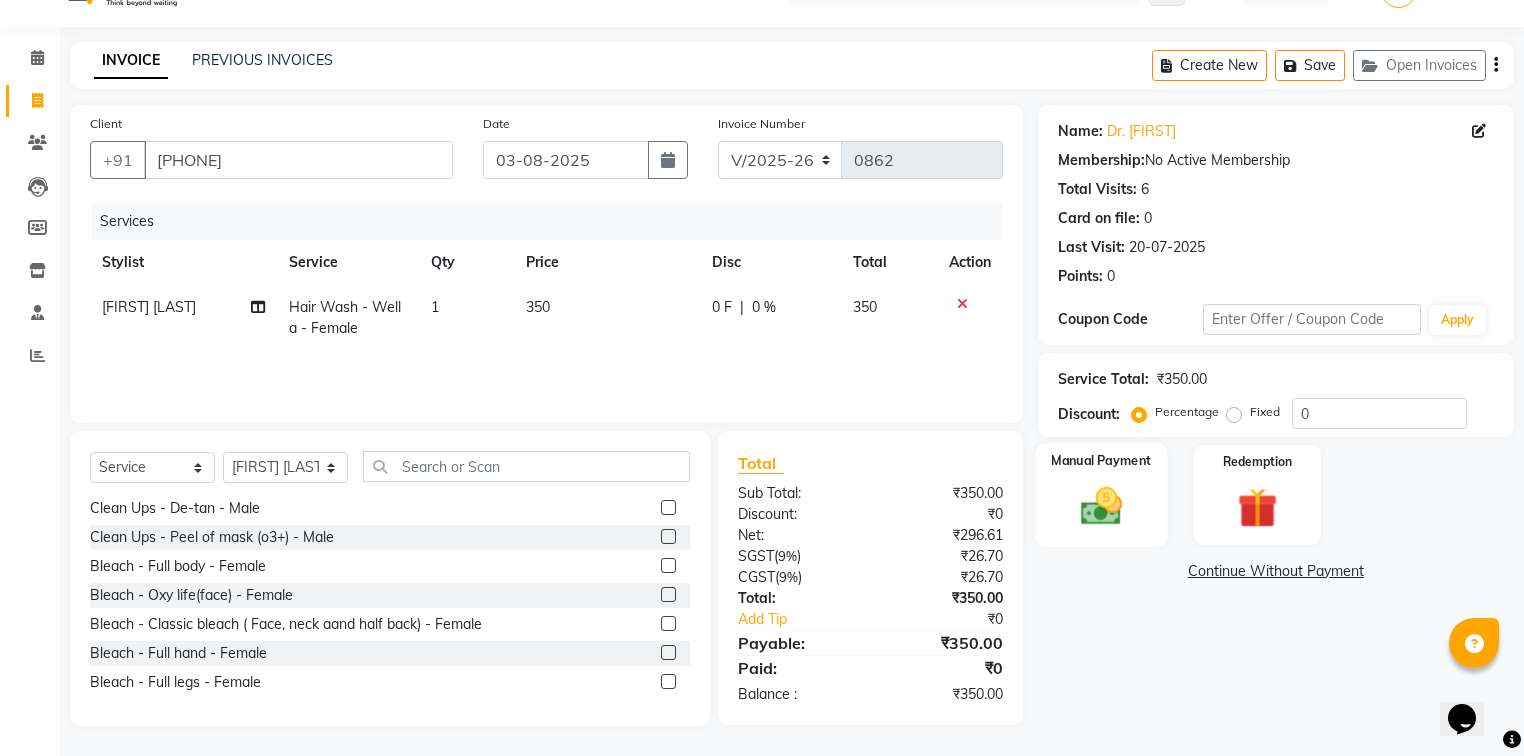 click 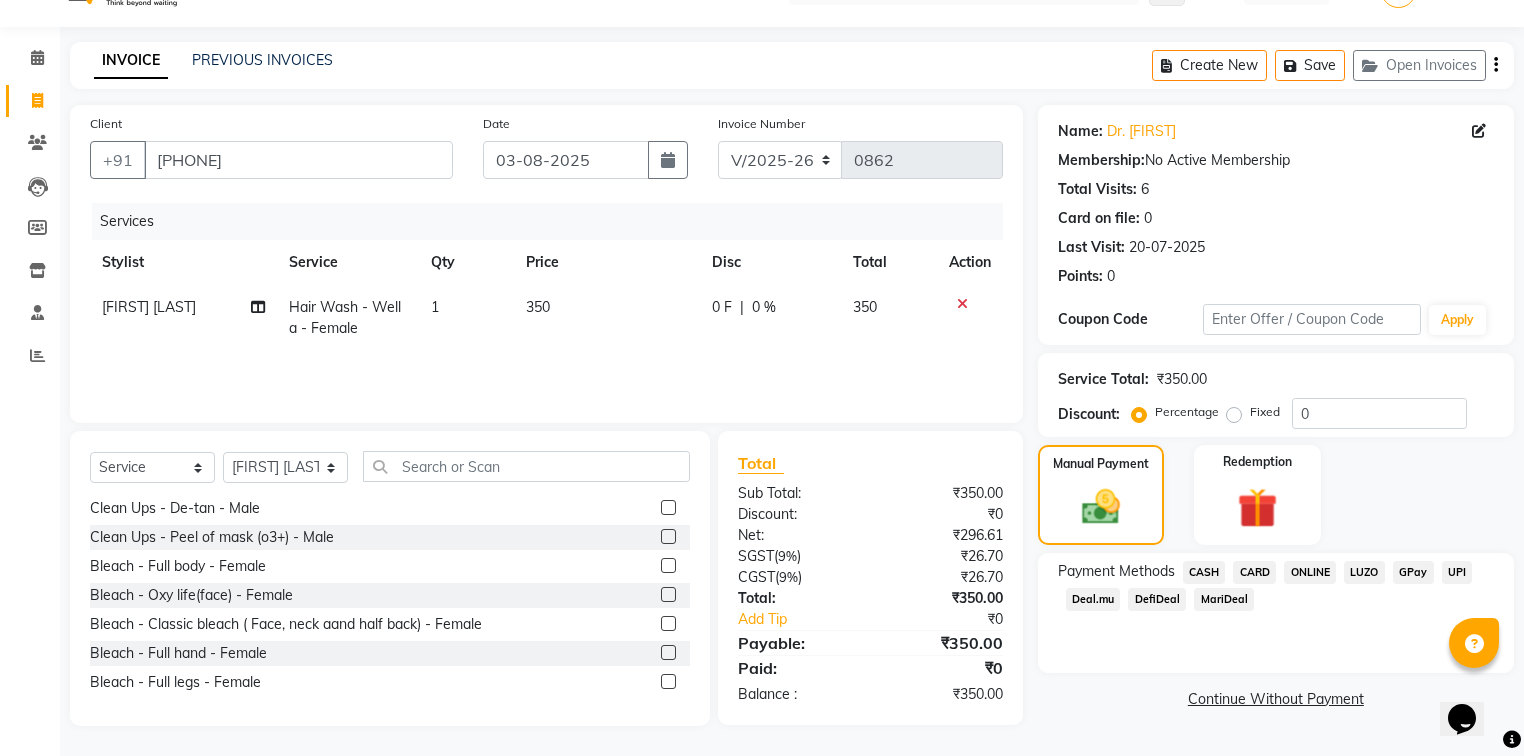 click on "ONLINE" 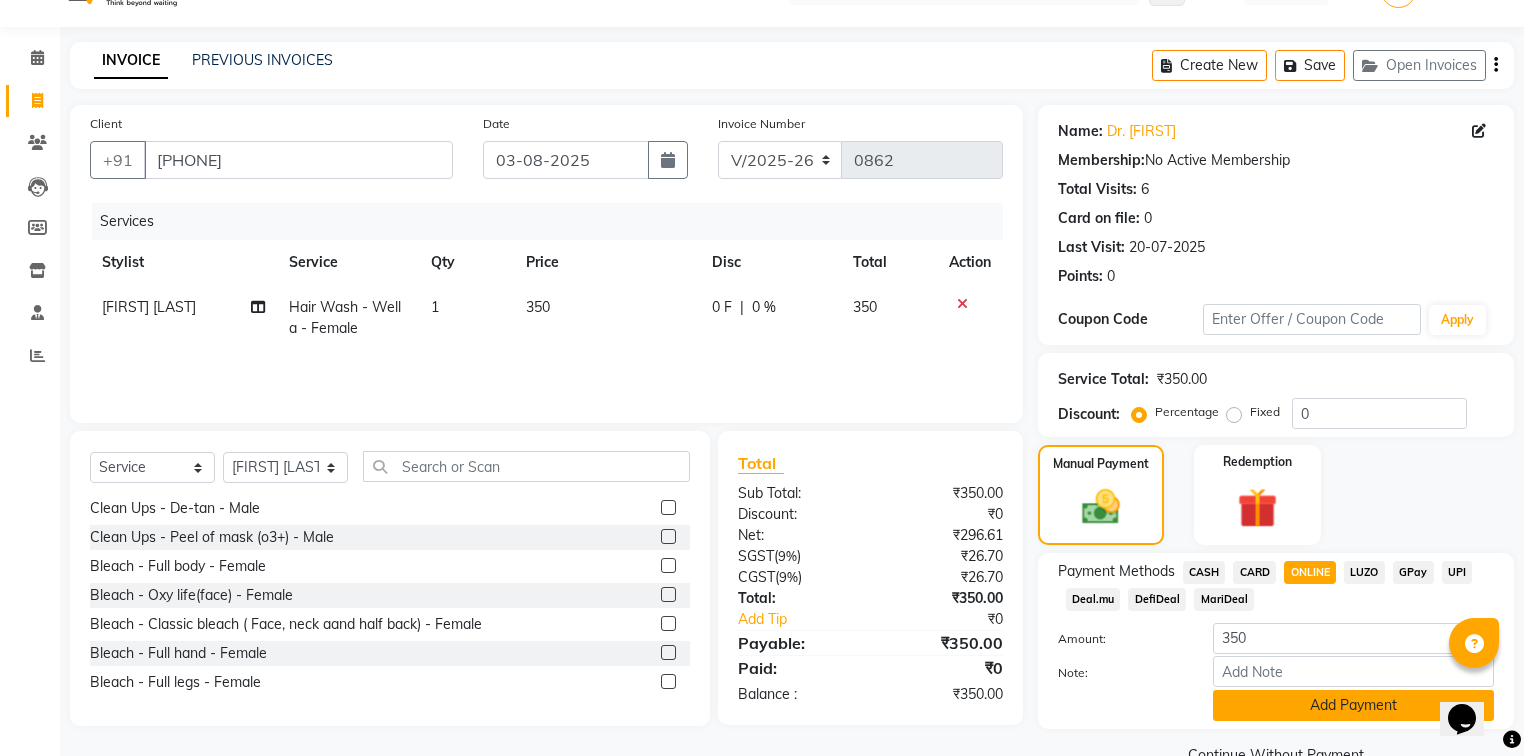 click on "Add Payment" 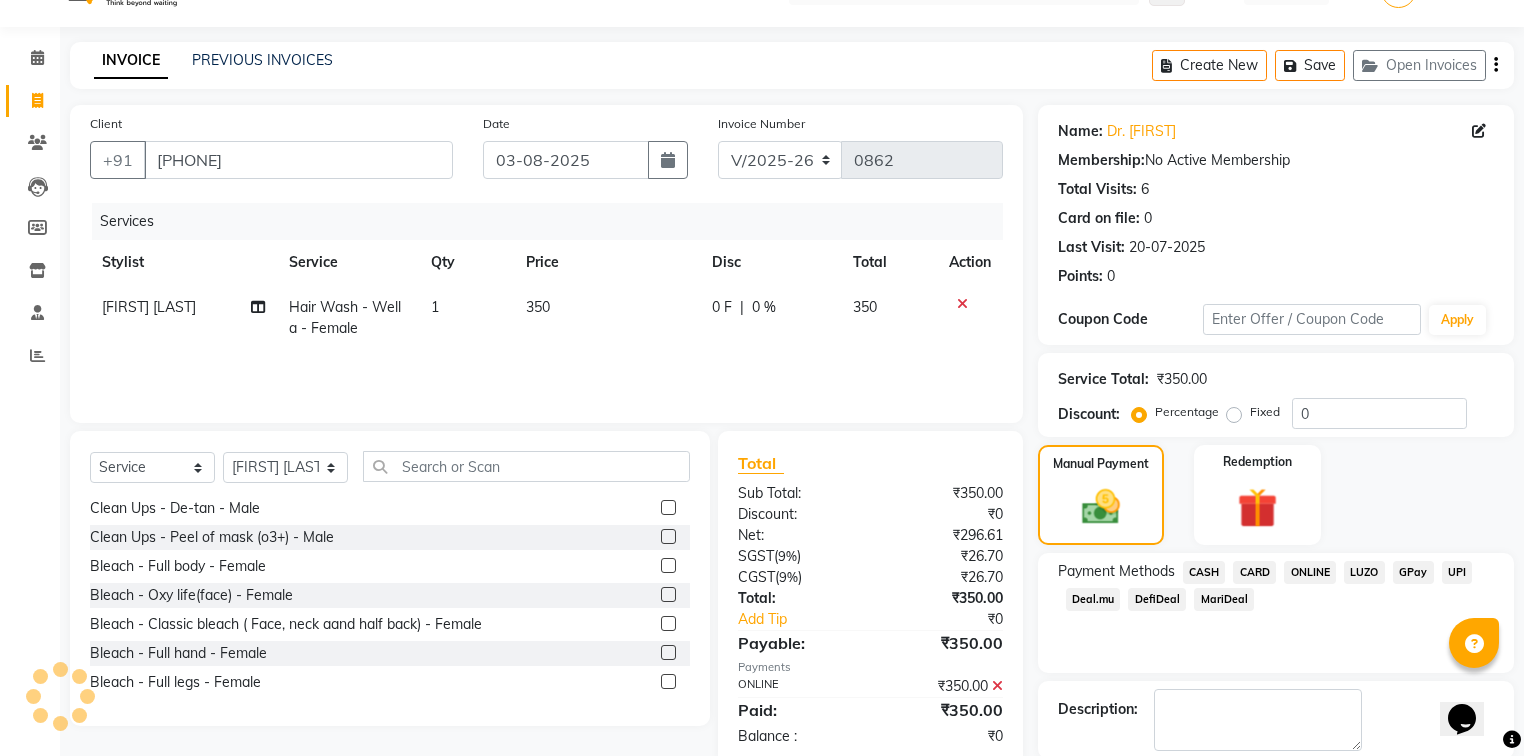 scroll, scrollTop: 144, scrollLeft: 0, axis: vertical 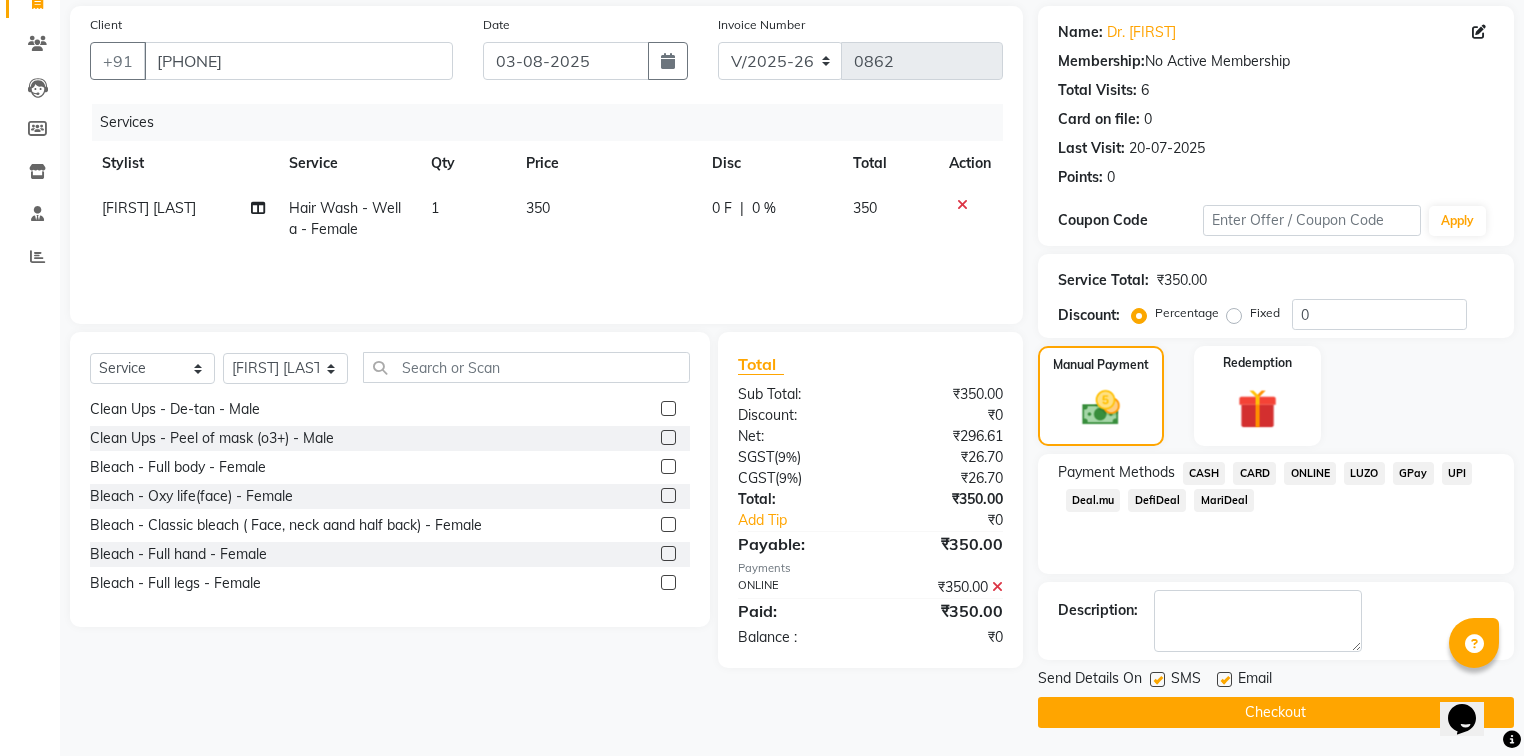 click on "Checkout" 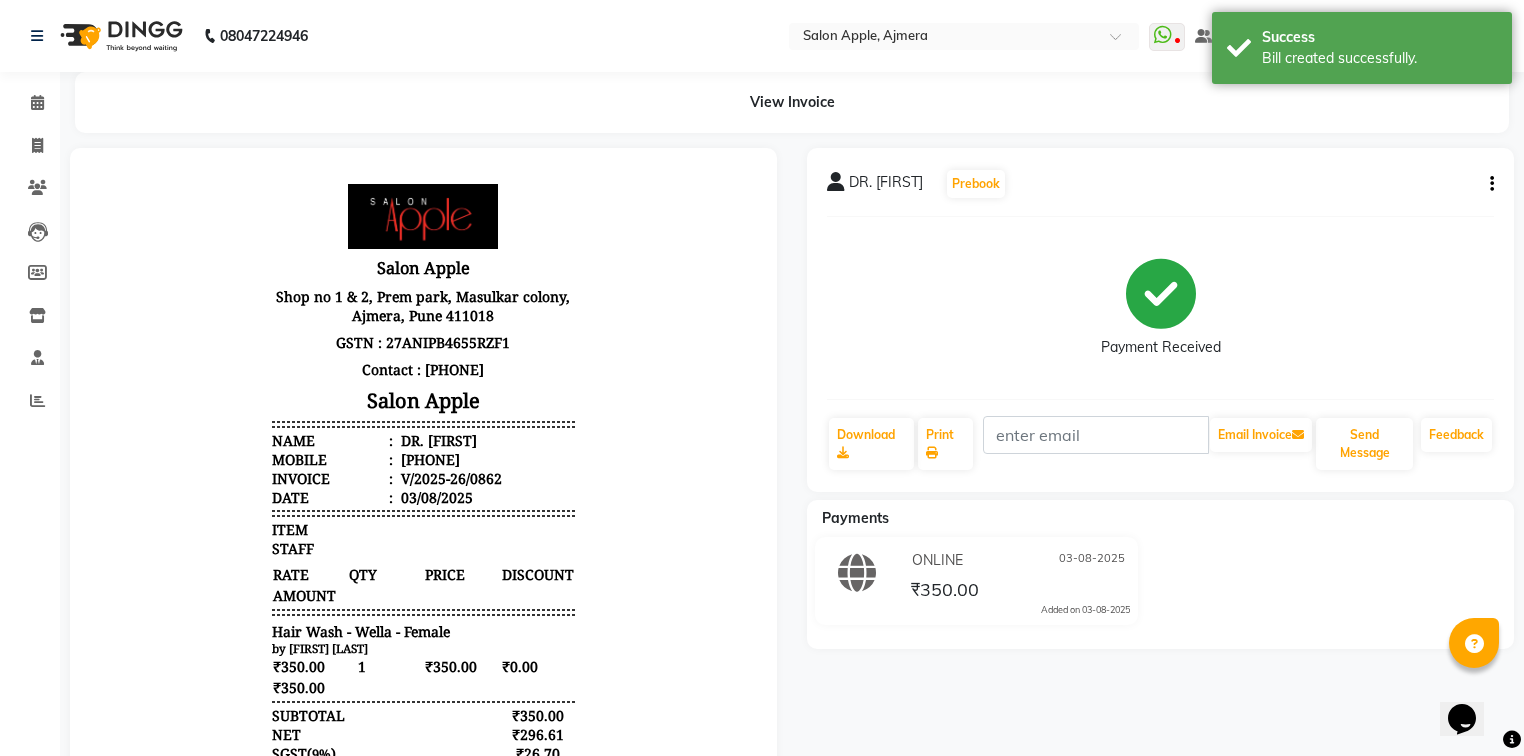 scroll, scrollTop: 0, scrollLeft: 0, axis: both 